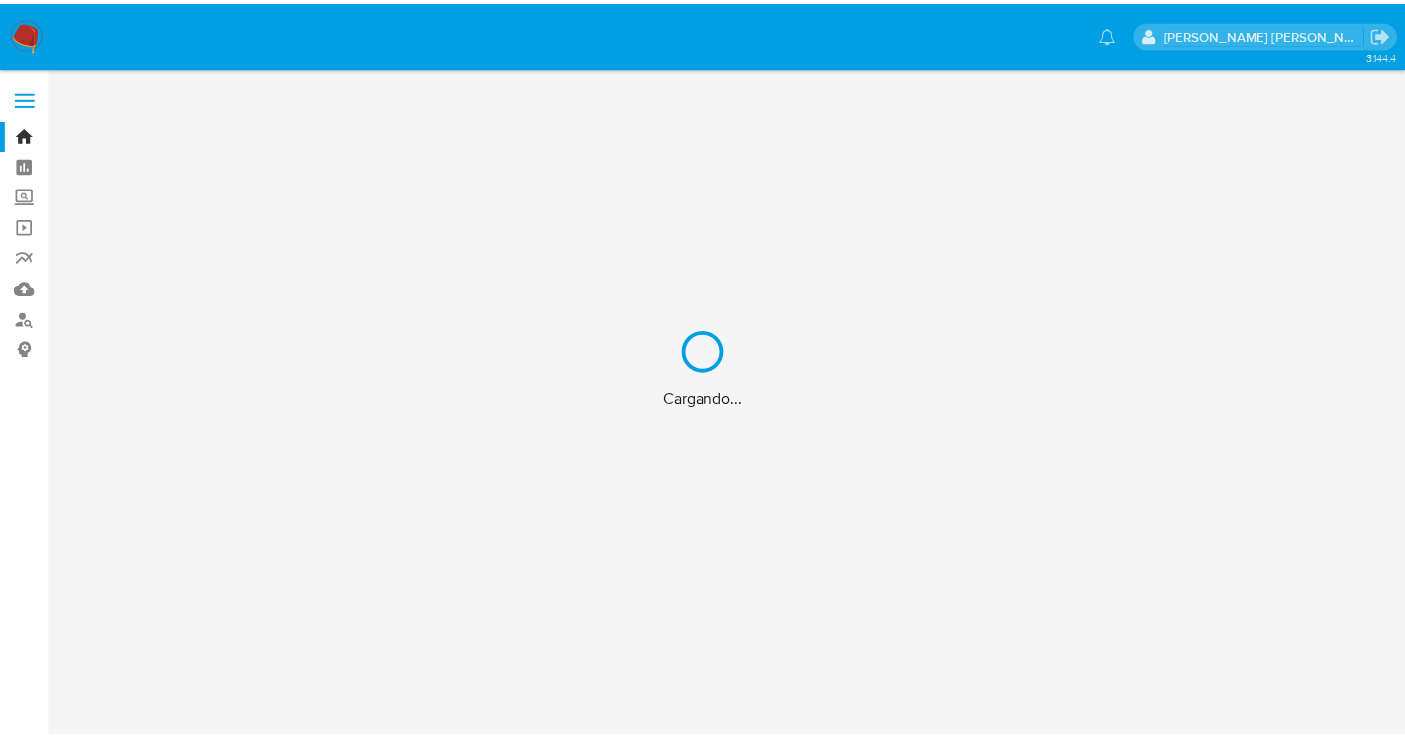scroll, scrollTop: 0, scrollLeft: 0, axis: both 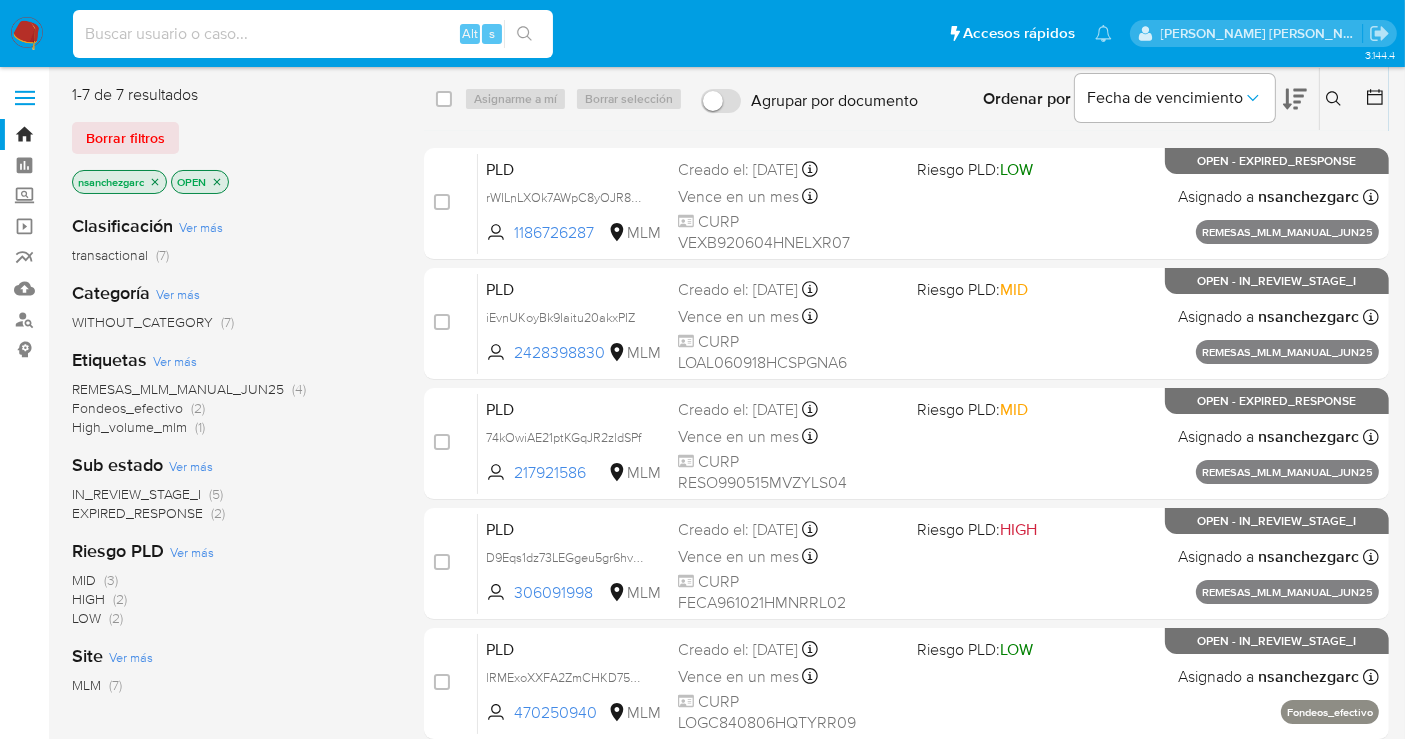 click at bounding box center (313, 34) 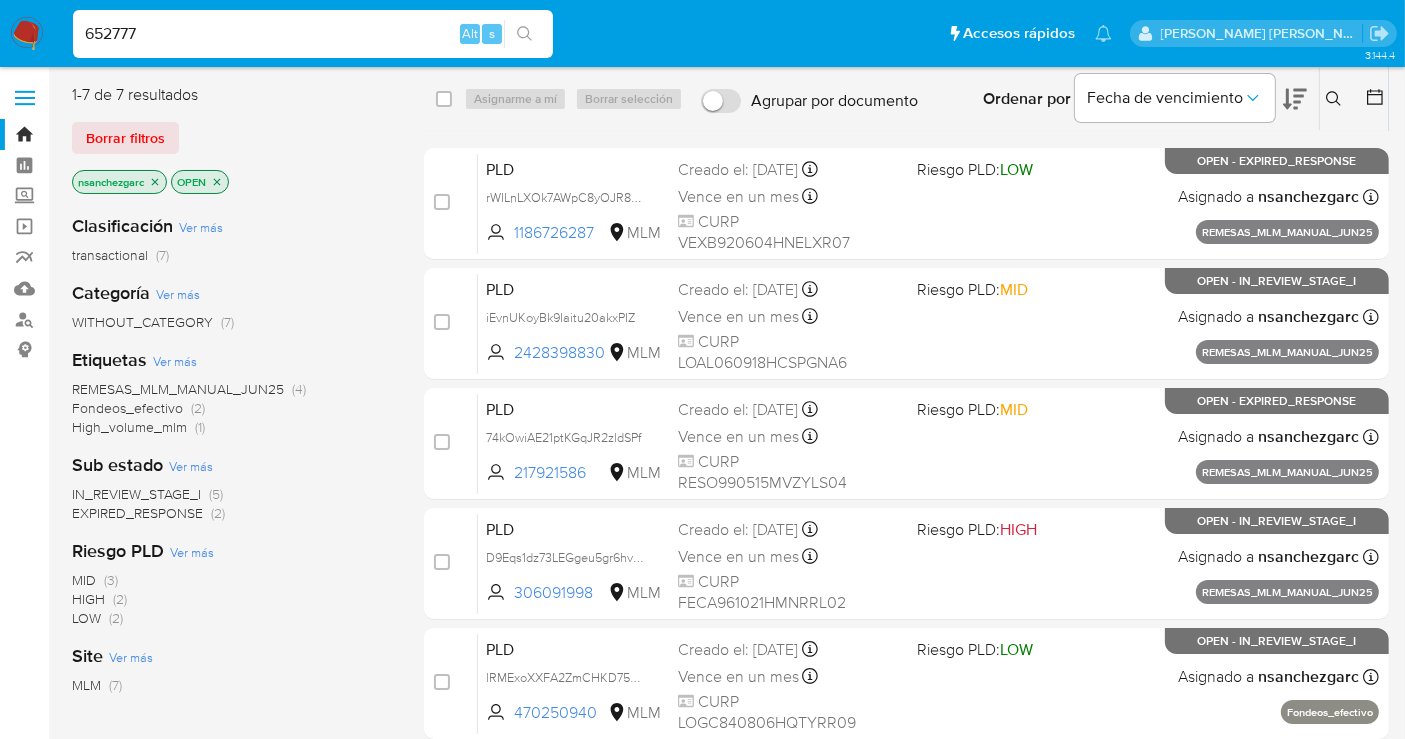 click on "652777" at bounding box center (313, 34) 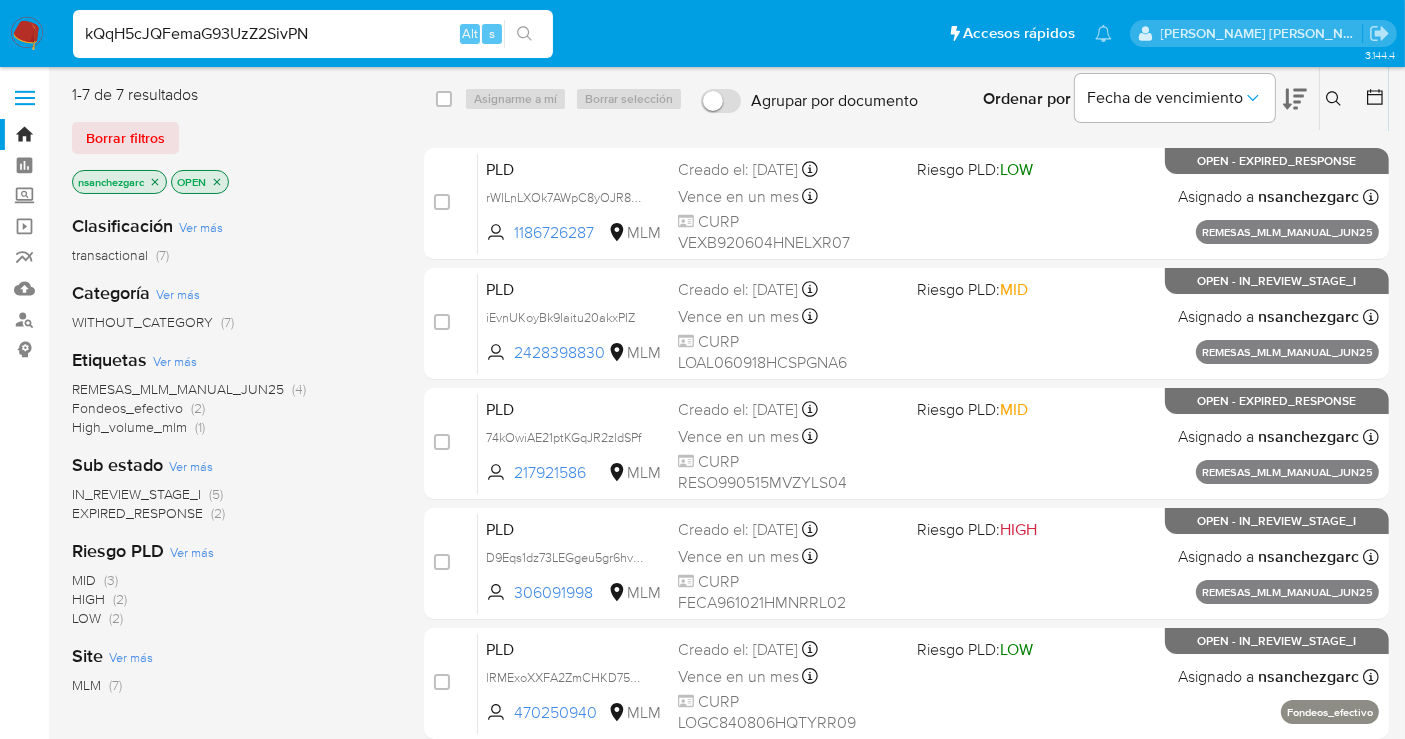 type on "kQqH5cJQFemaG93UzZ2SivPN" 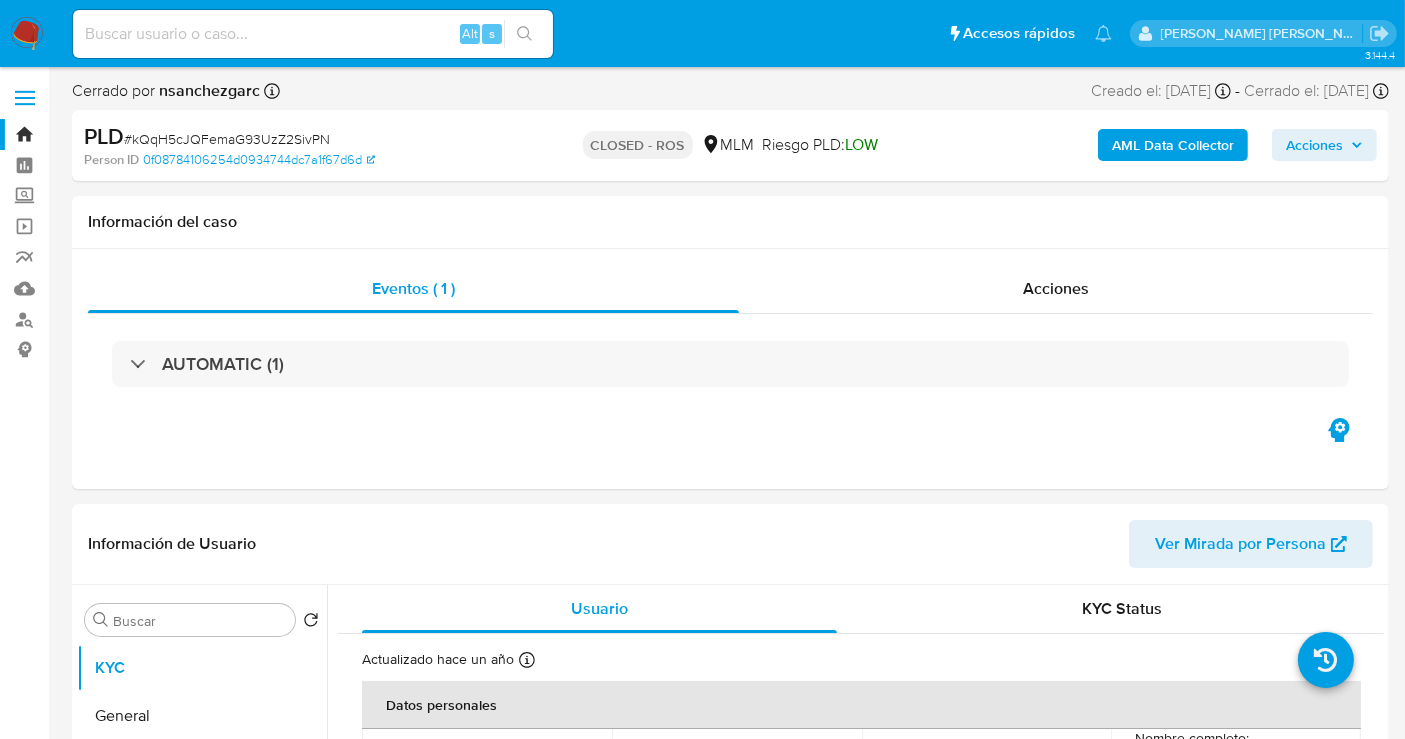 select on "10" 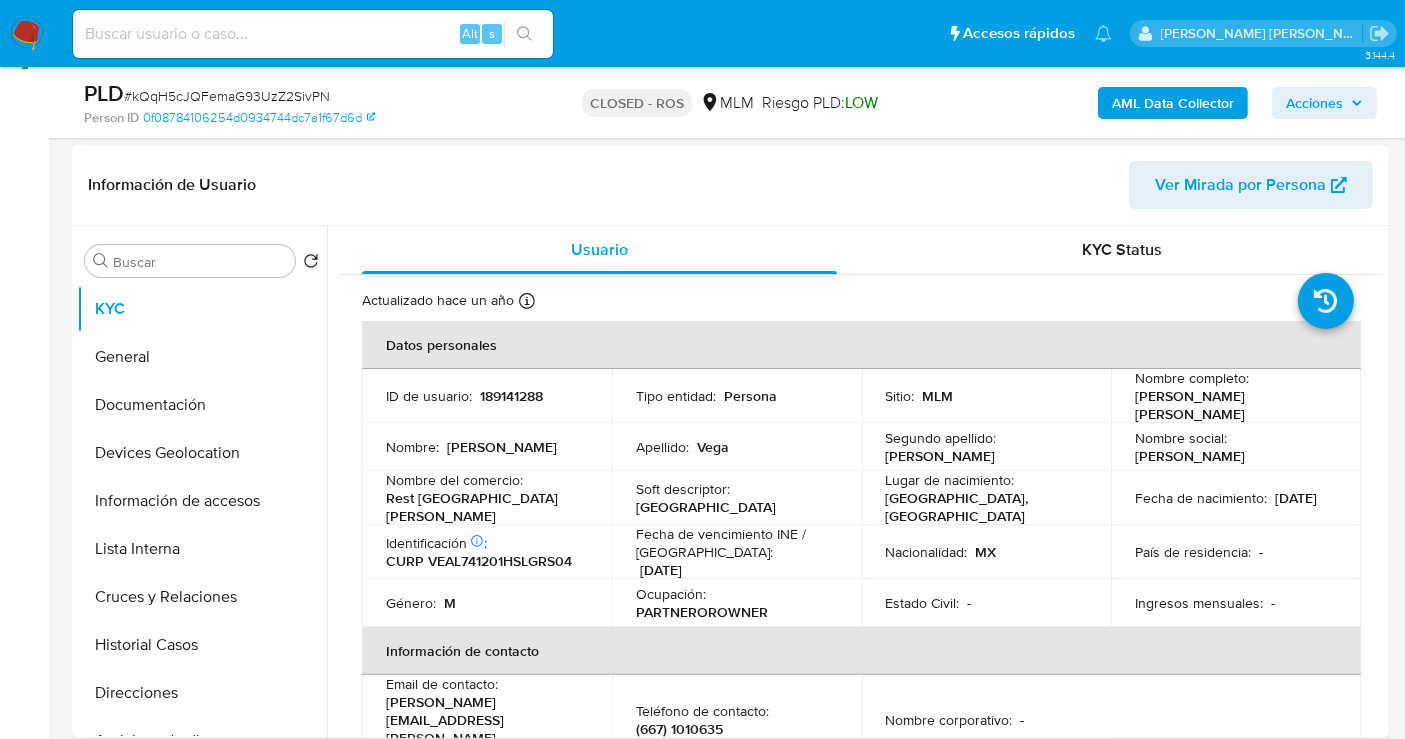 scroll, scrollTop: 333, scrollLeft: 0, axis: vertical 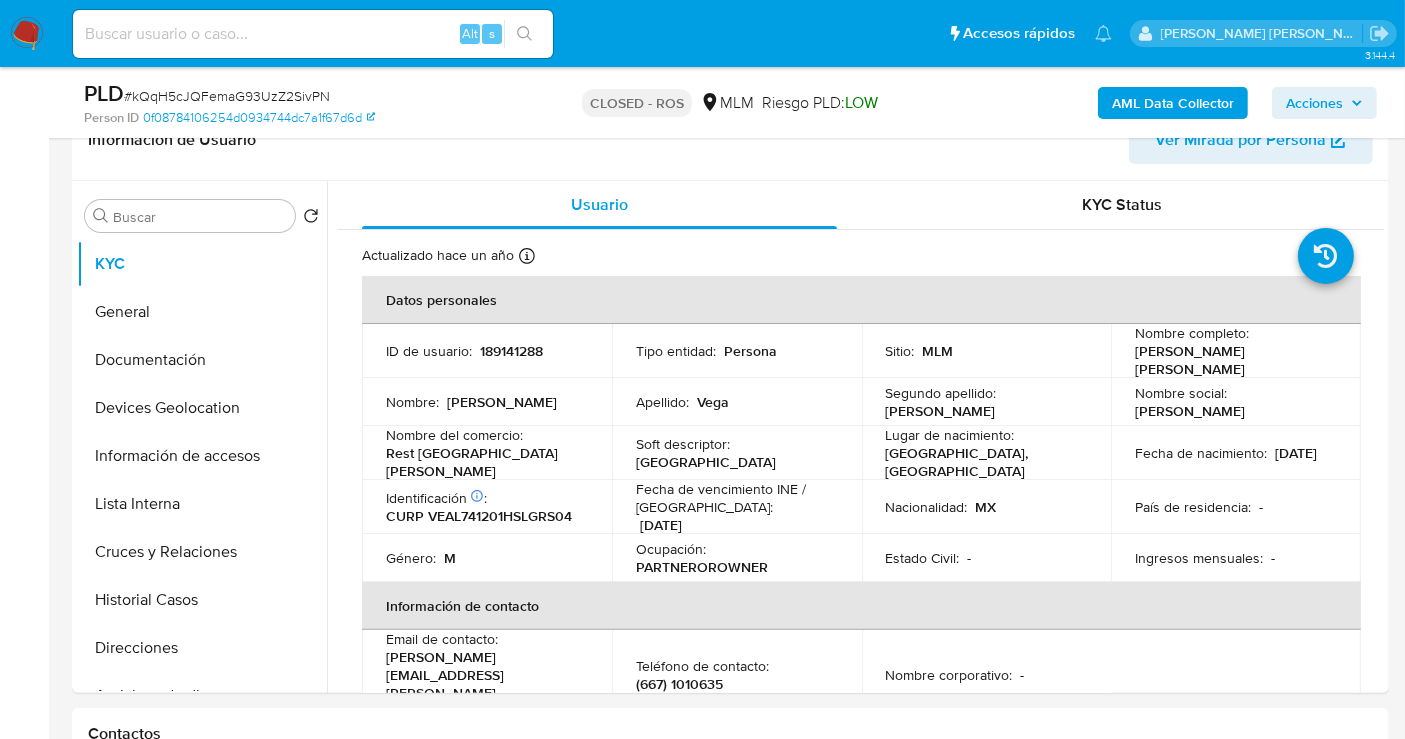 click on "Acciones" at bounding box center (1314, 103) 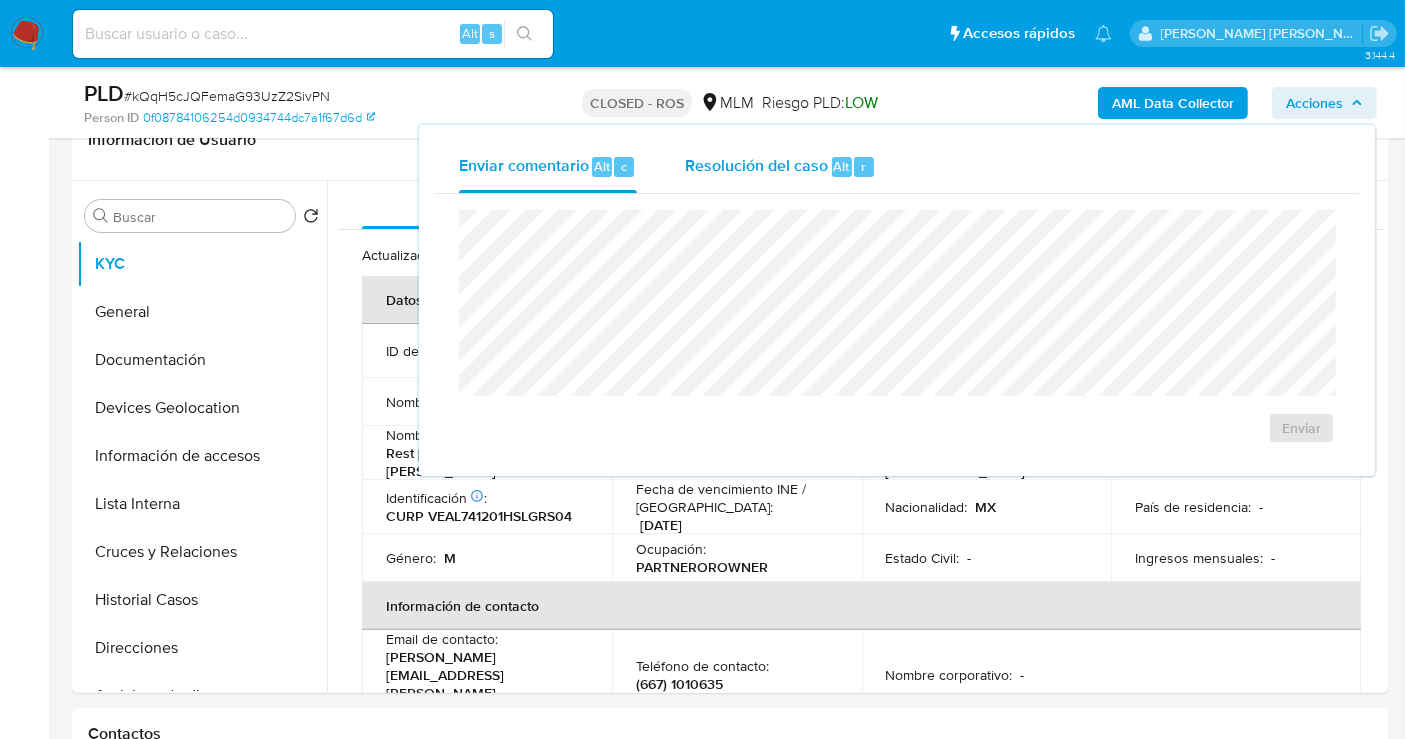 click on "Resolución del caso" at bounding box center (756, 165) 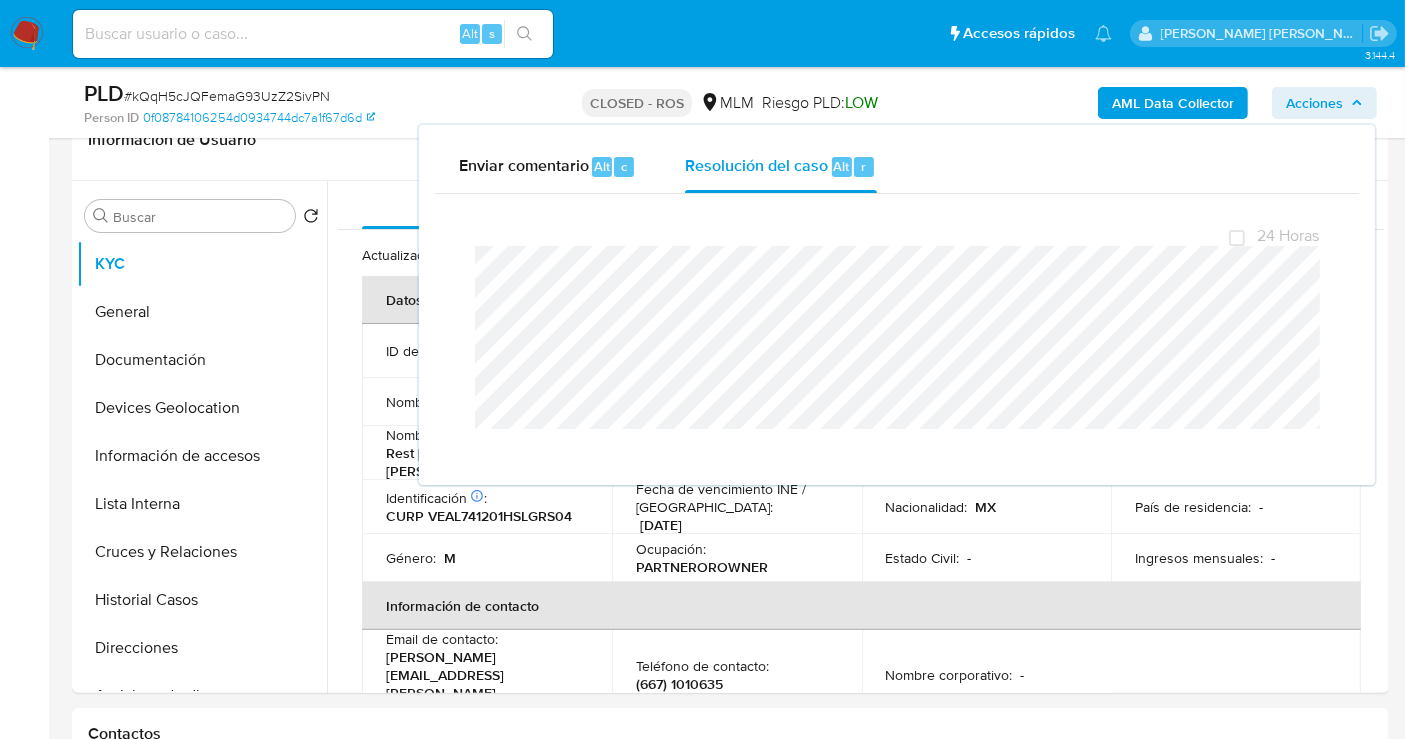 click at bounding box center (27, 34) 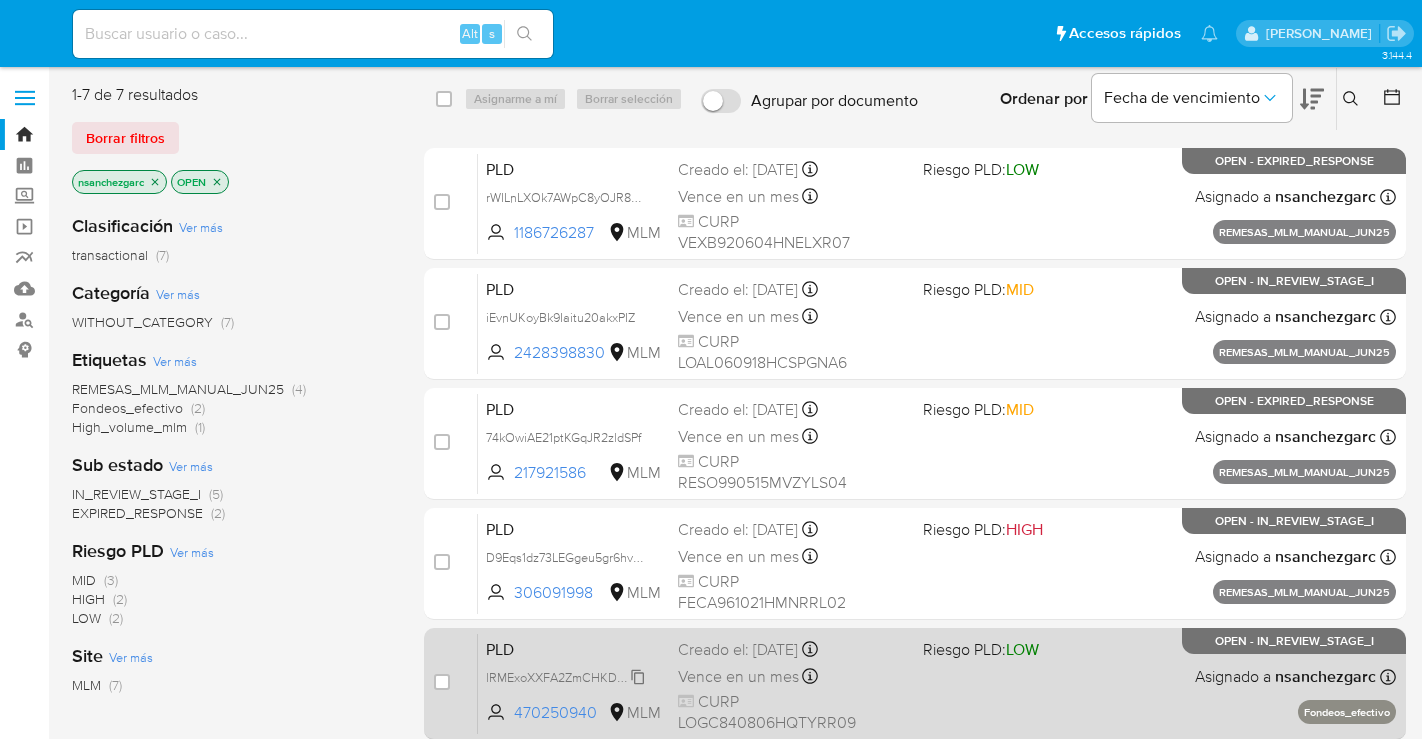 scroll, scrollTop: 0, scrollLeft: 0, axis: both 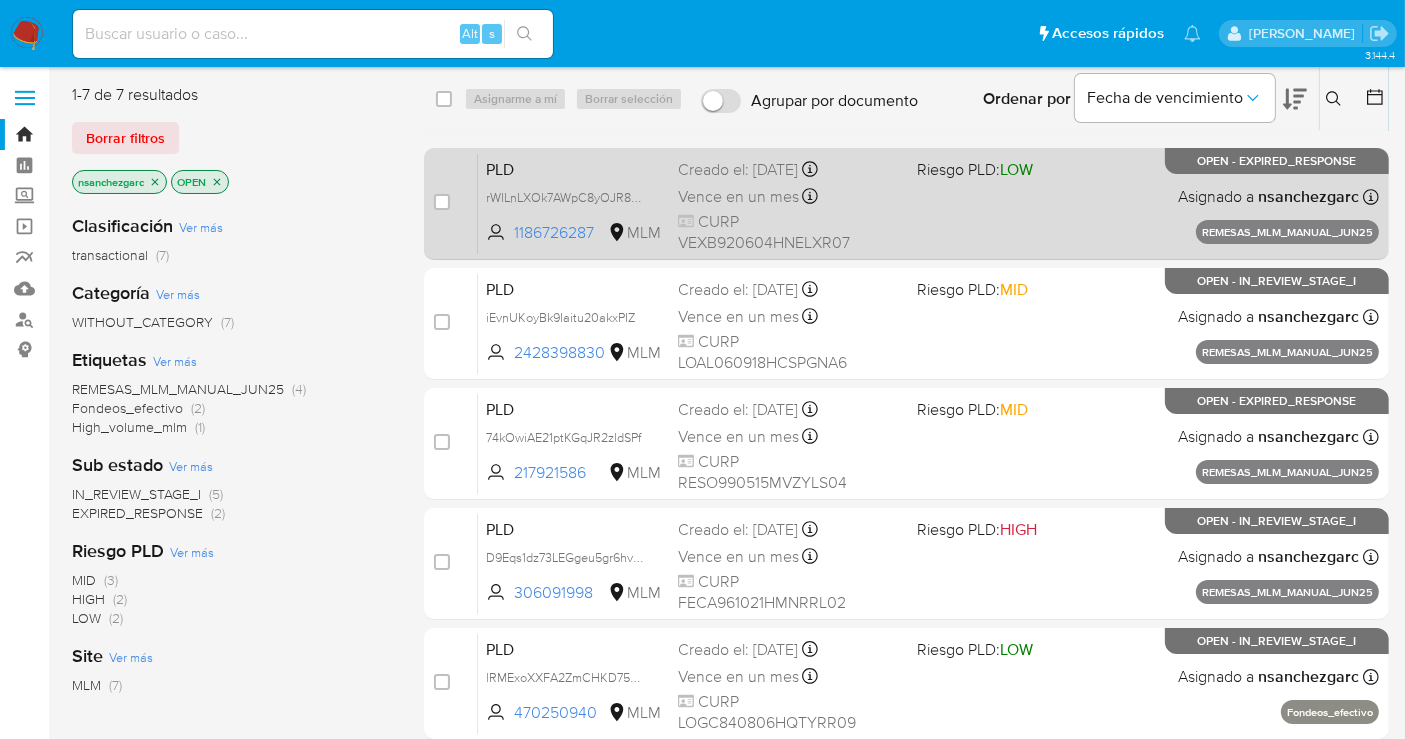click on "case-item-checkbox   No es posible asignar el caso" at bounding box center [456, 203] 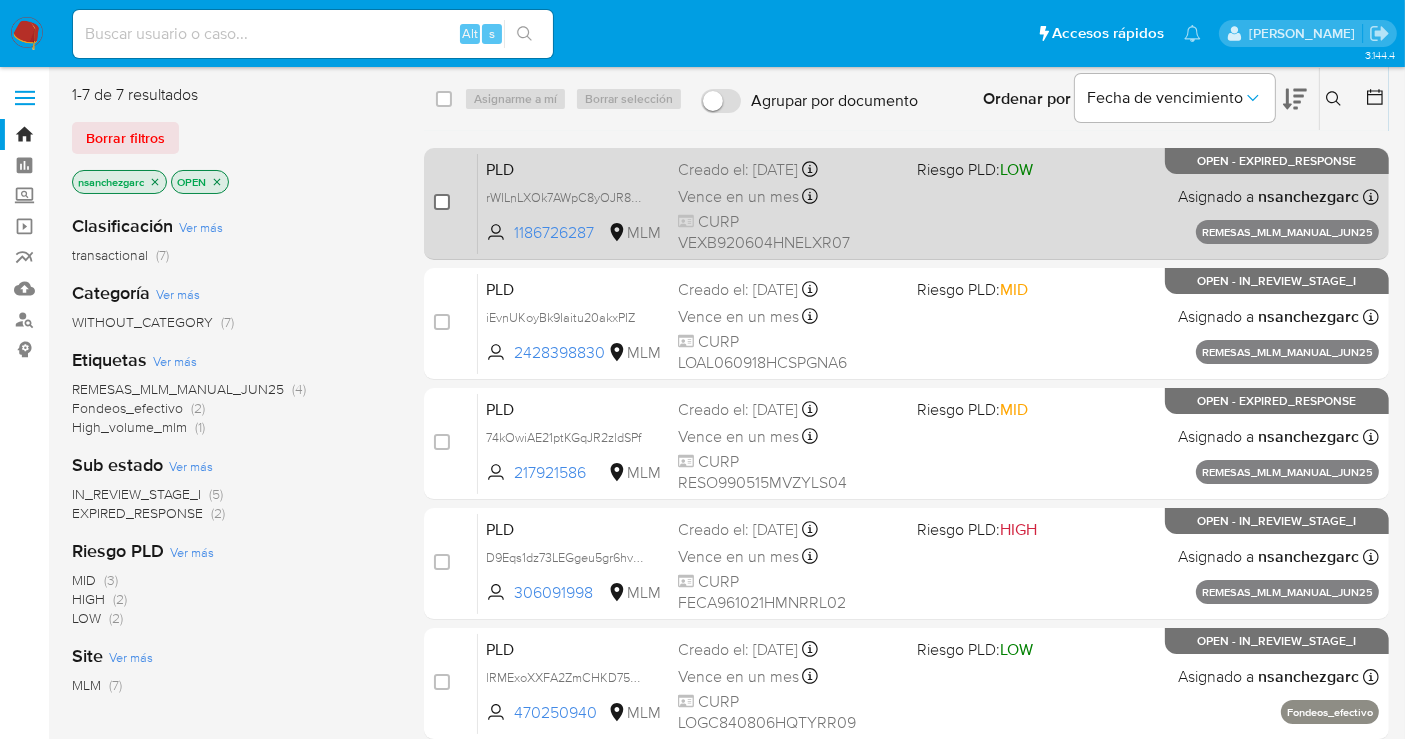 click at bounding box center (442, 202) 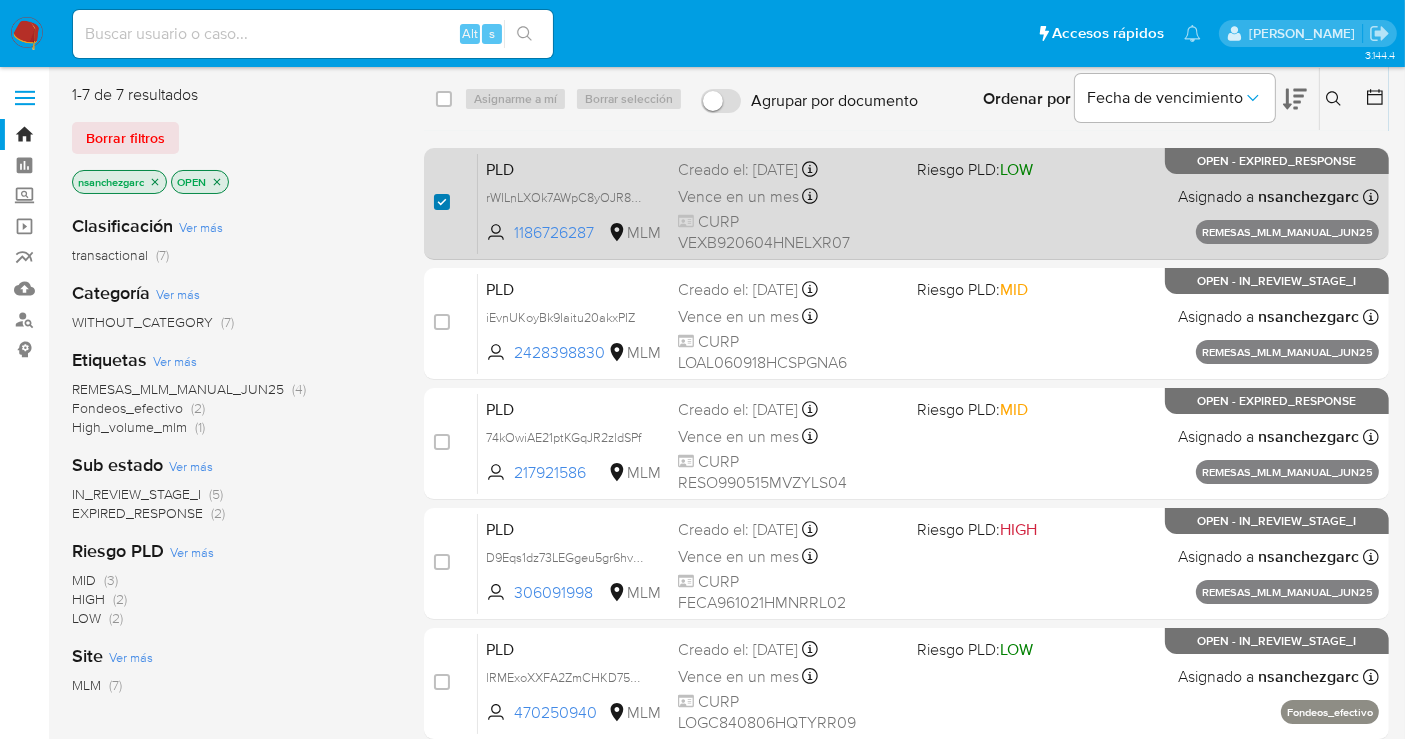checkbox on "true" 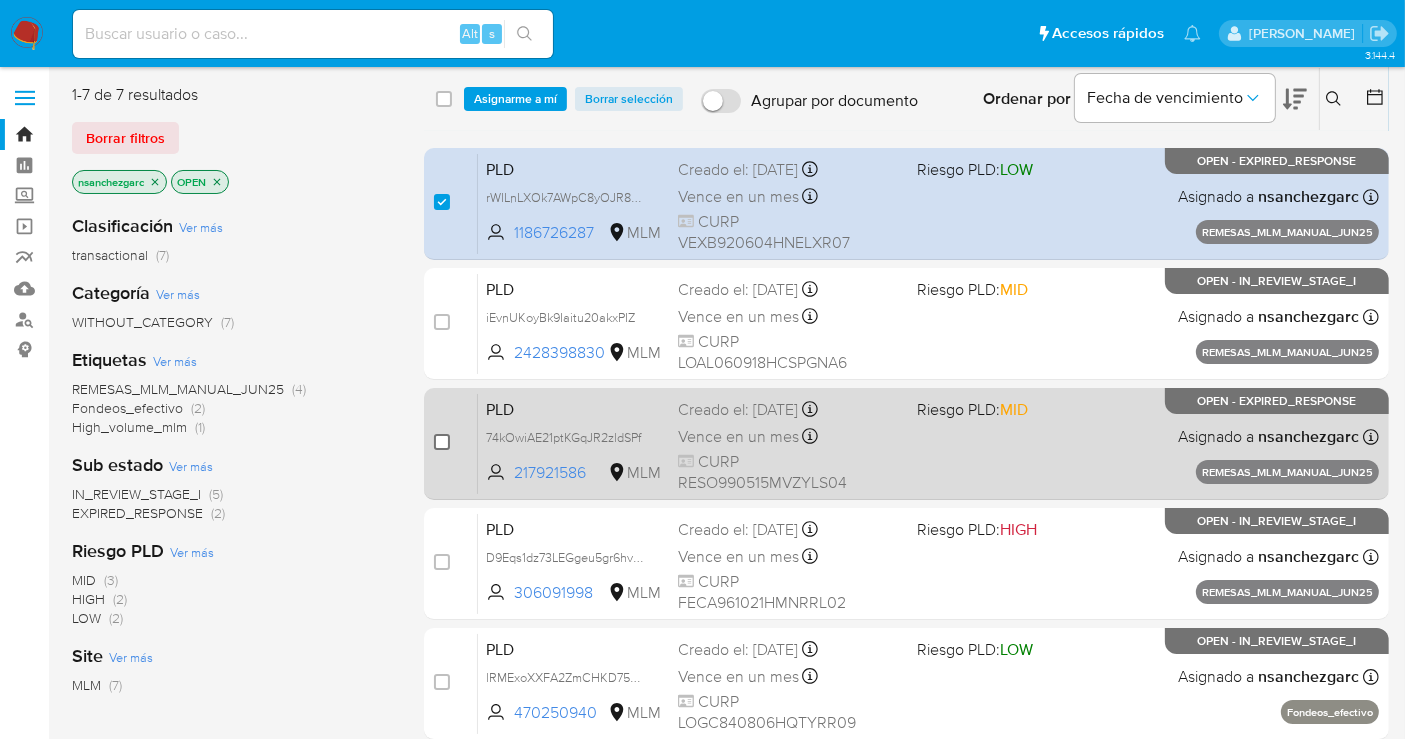 click at bounding box center (442, 442) 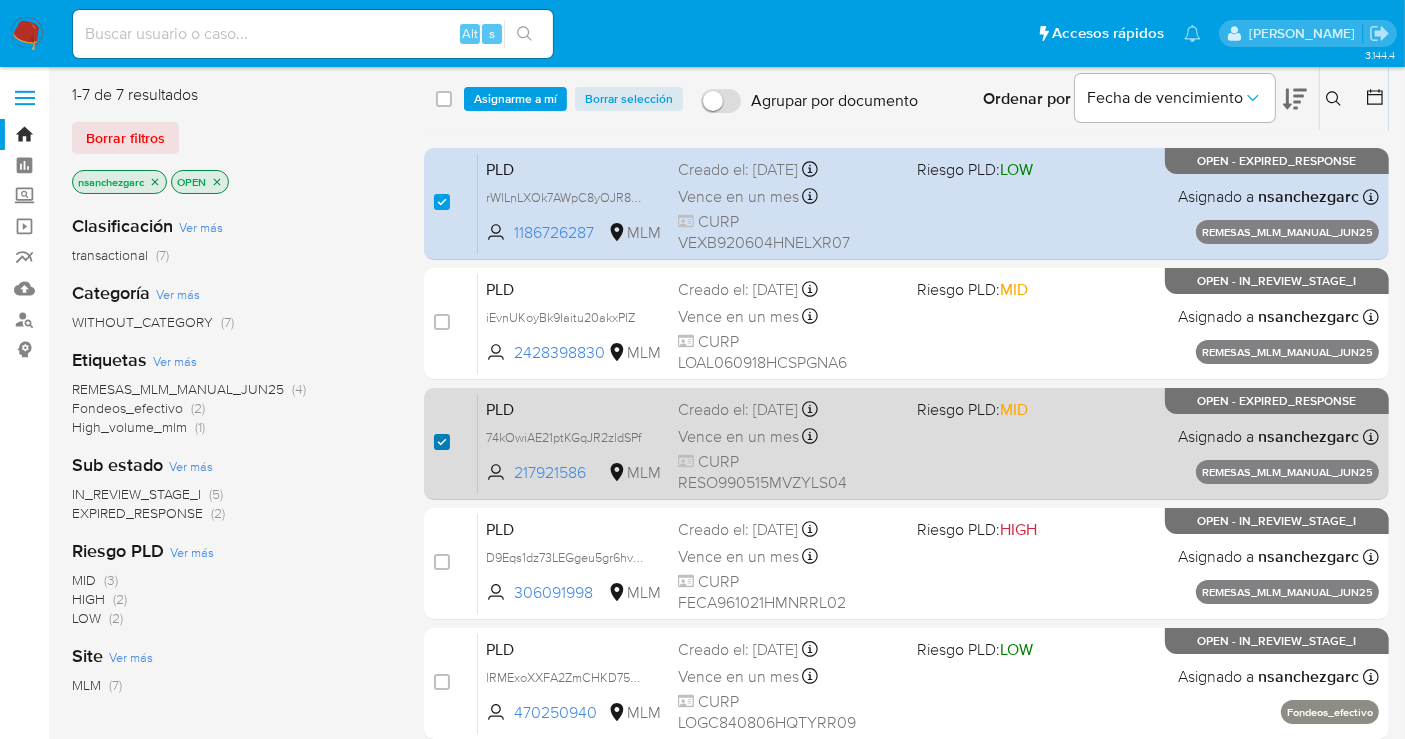 checkbox on "true" 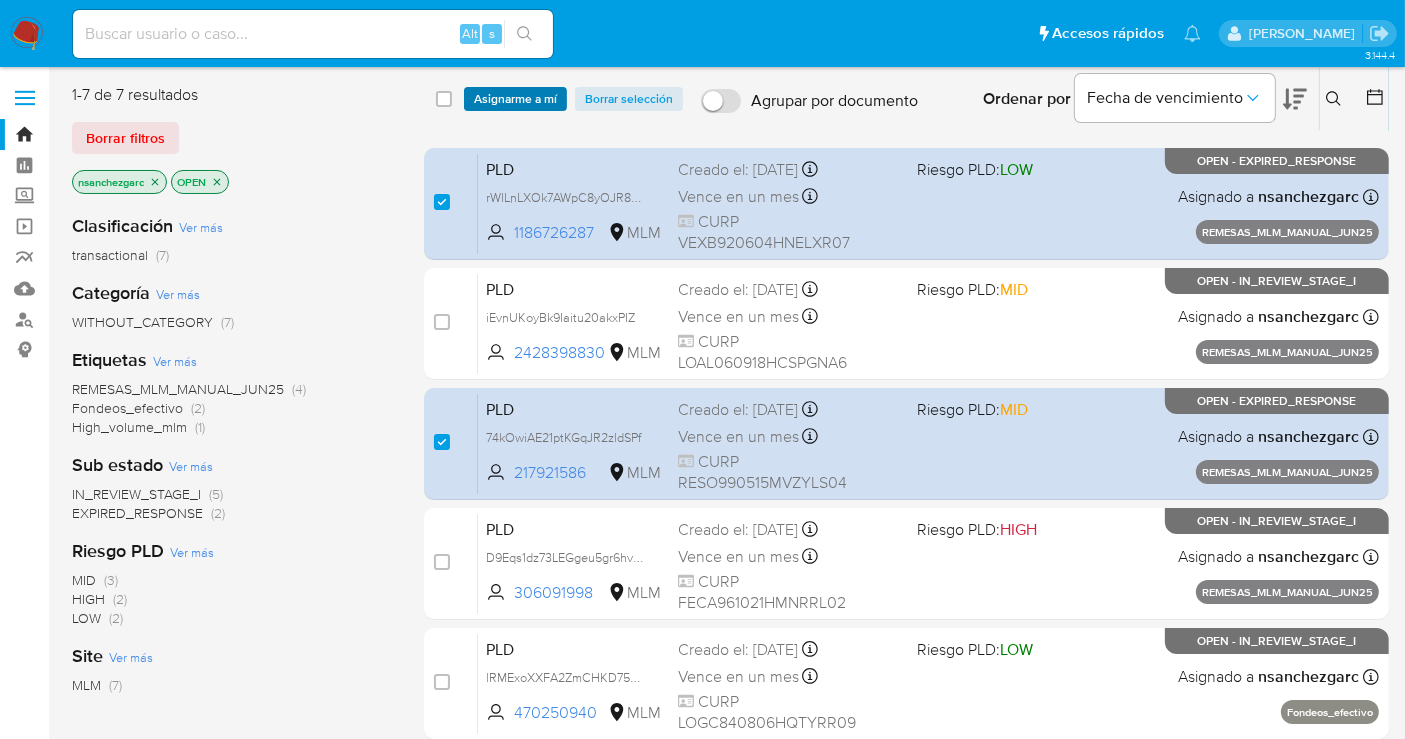 click on "Asignarme a mí" at bounding box center (515, 99) 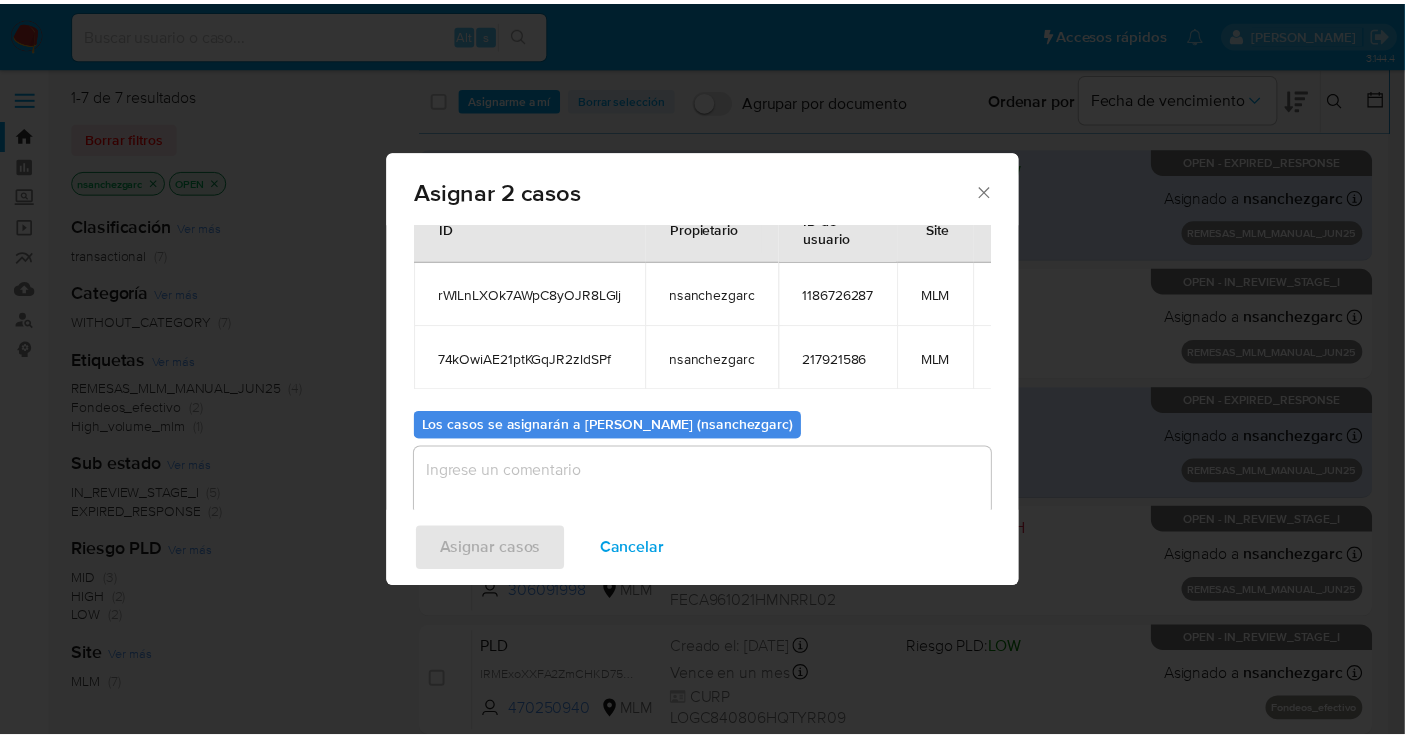 scroll, scrollTop: 114, scrollLeft: 0, axis: vertical 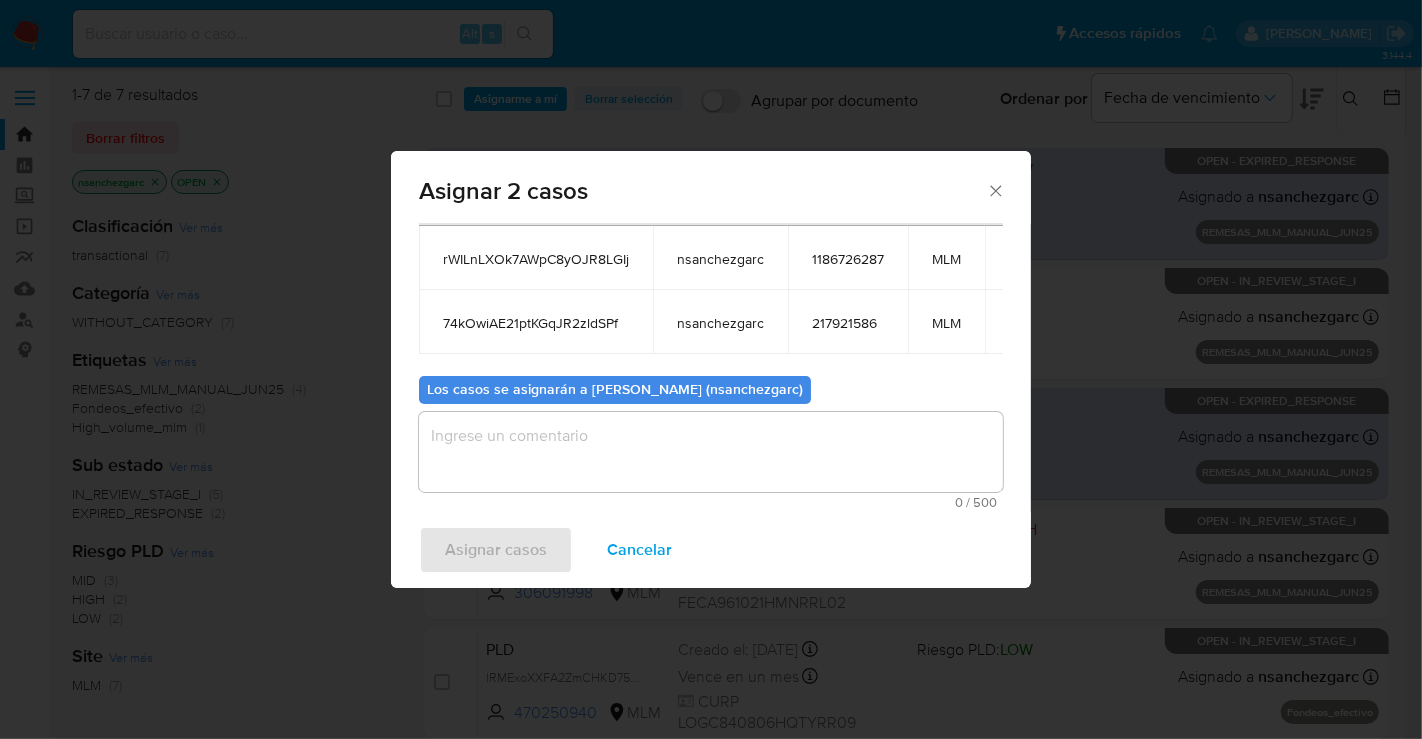 click at bounding box center (711, 452) 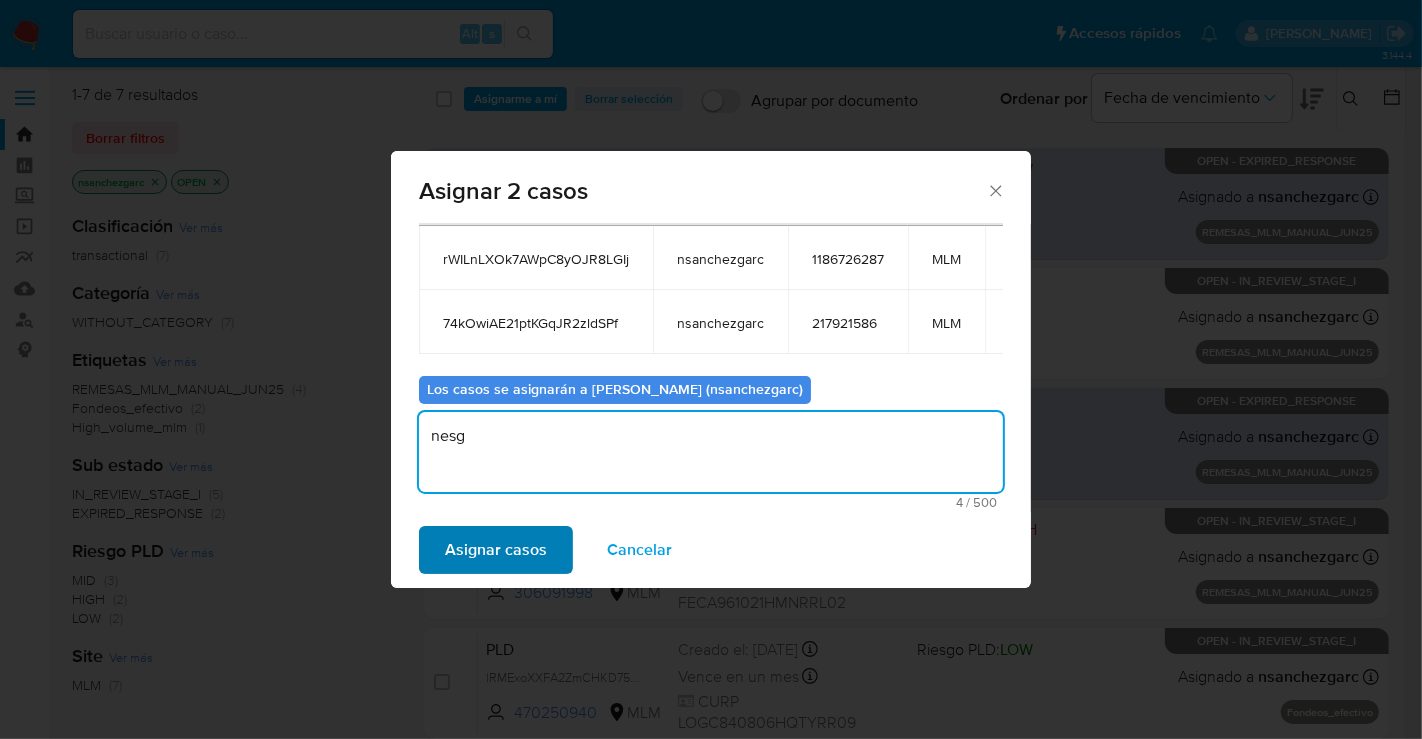 type on "nesg" 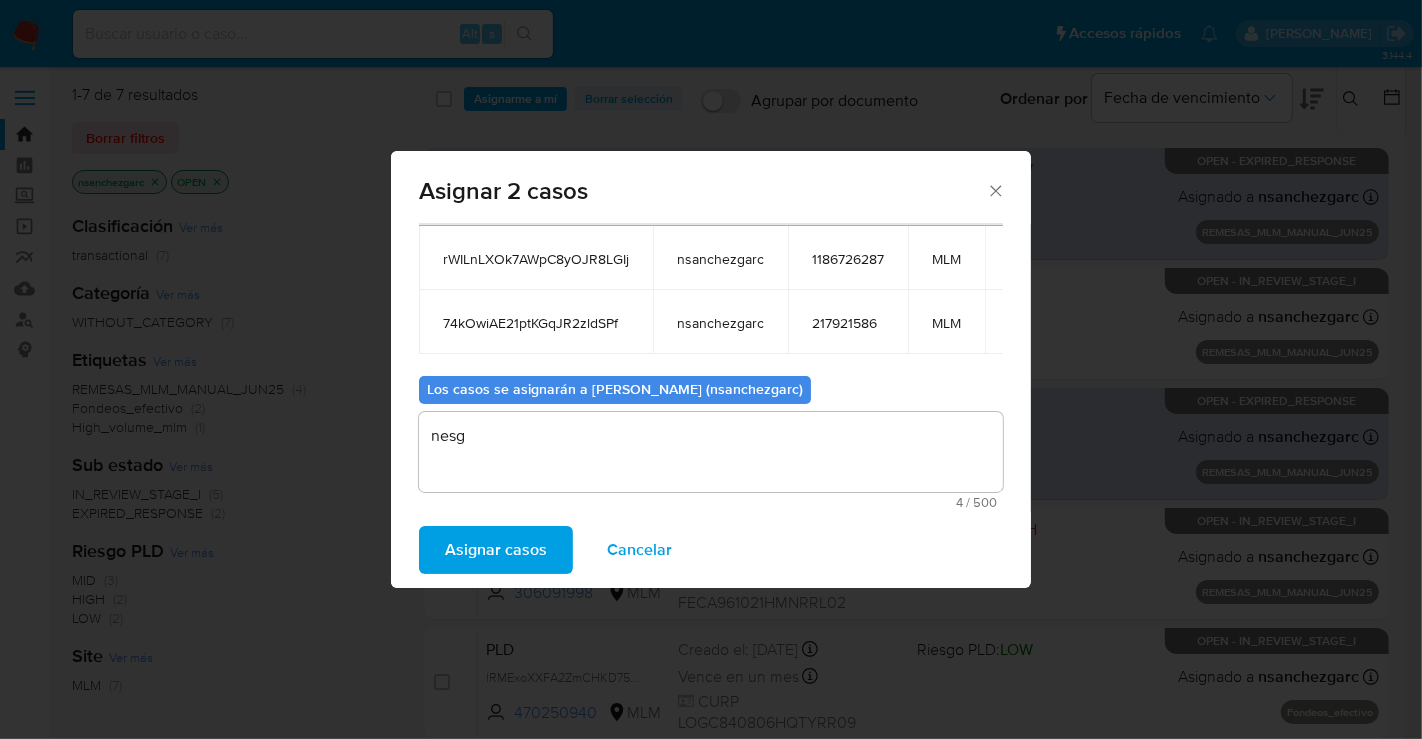click on "Asignar casos" at bounding box center [496, 550] 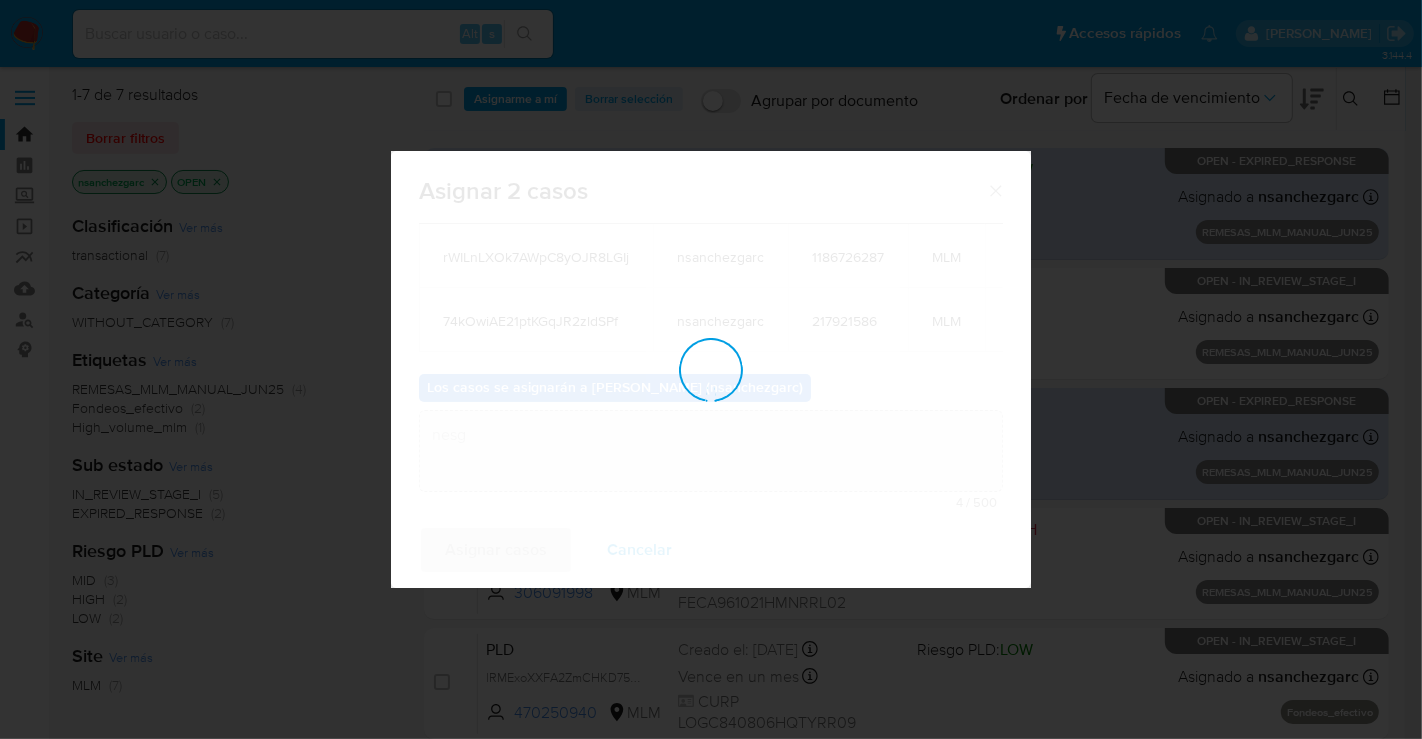 type 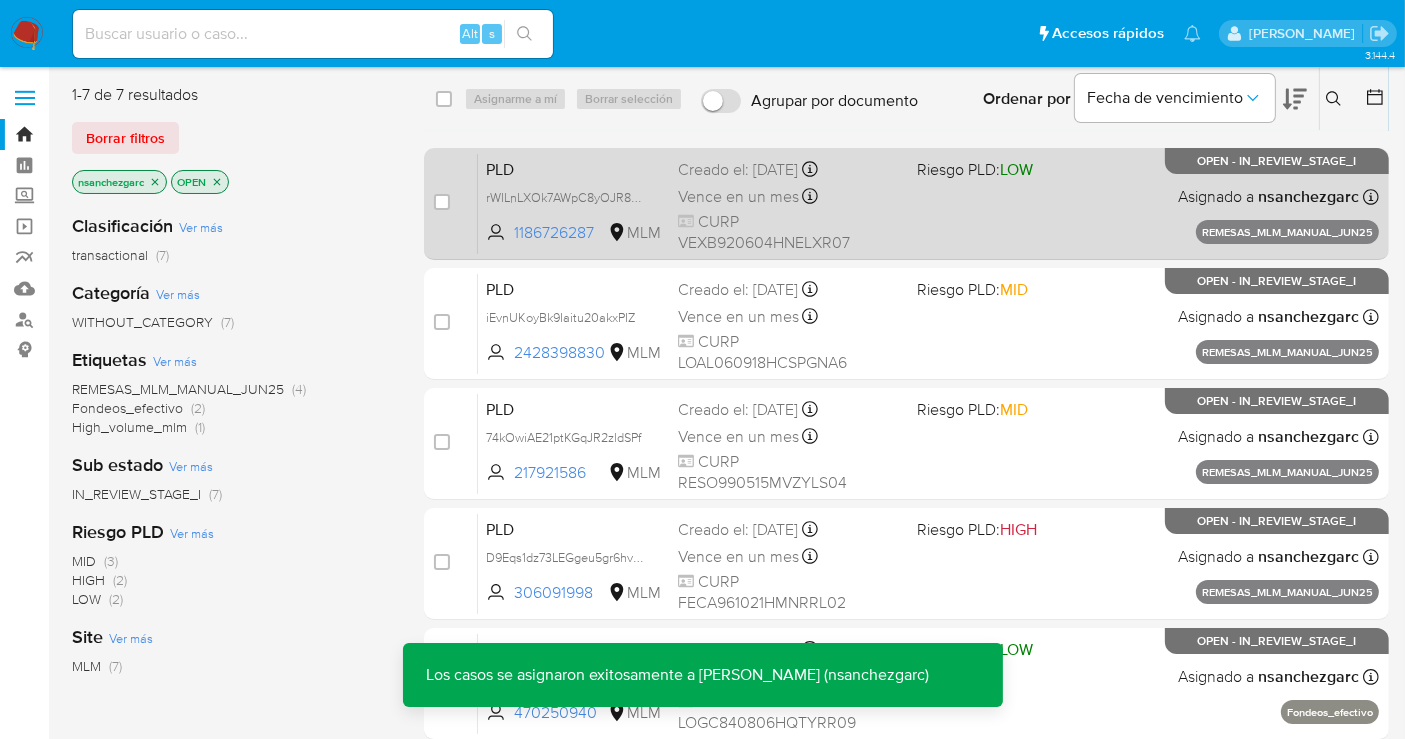 click on "Creado el: 25/06/2025   Creado el: 25/06/2025 13:17:19" at bounding box center [789, 170] 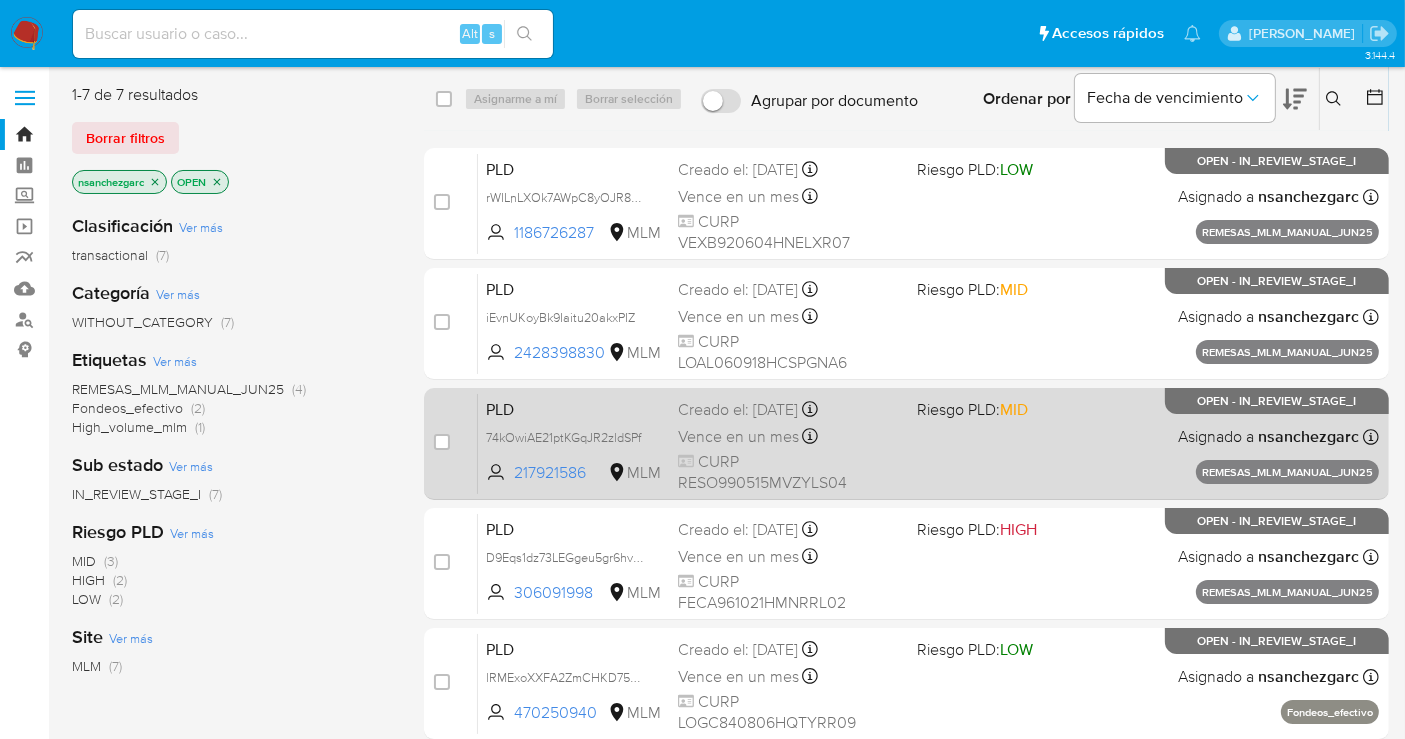 click on "Vence en un mes   Vence el 24/08/2025 13:16:03" at bounding box center [789, 436] 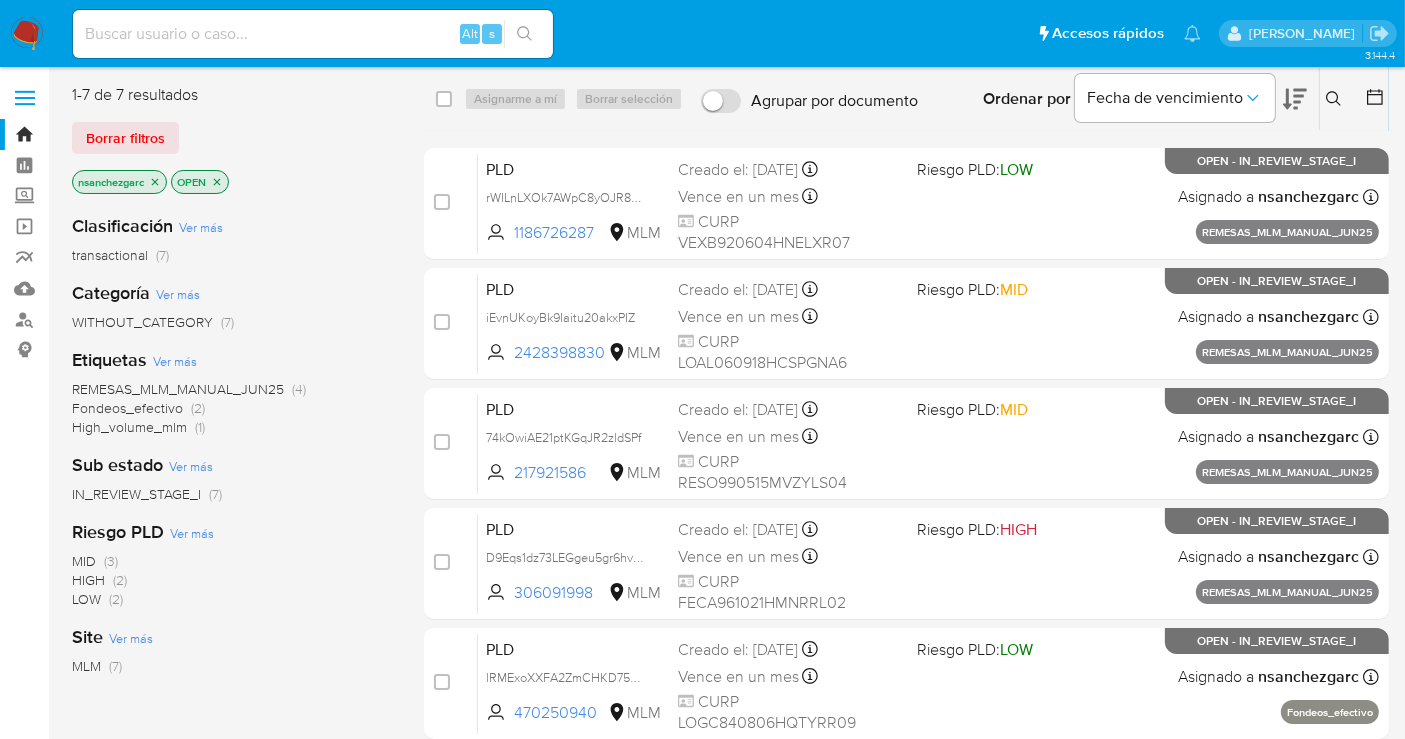 click at bounding box center (27, 34) 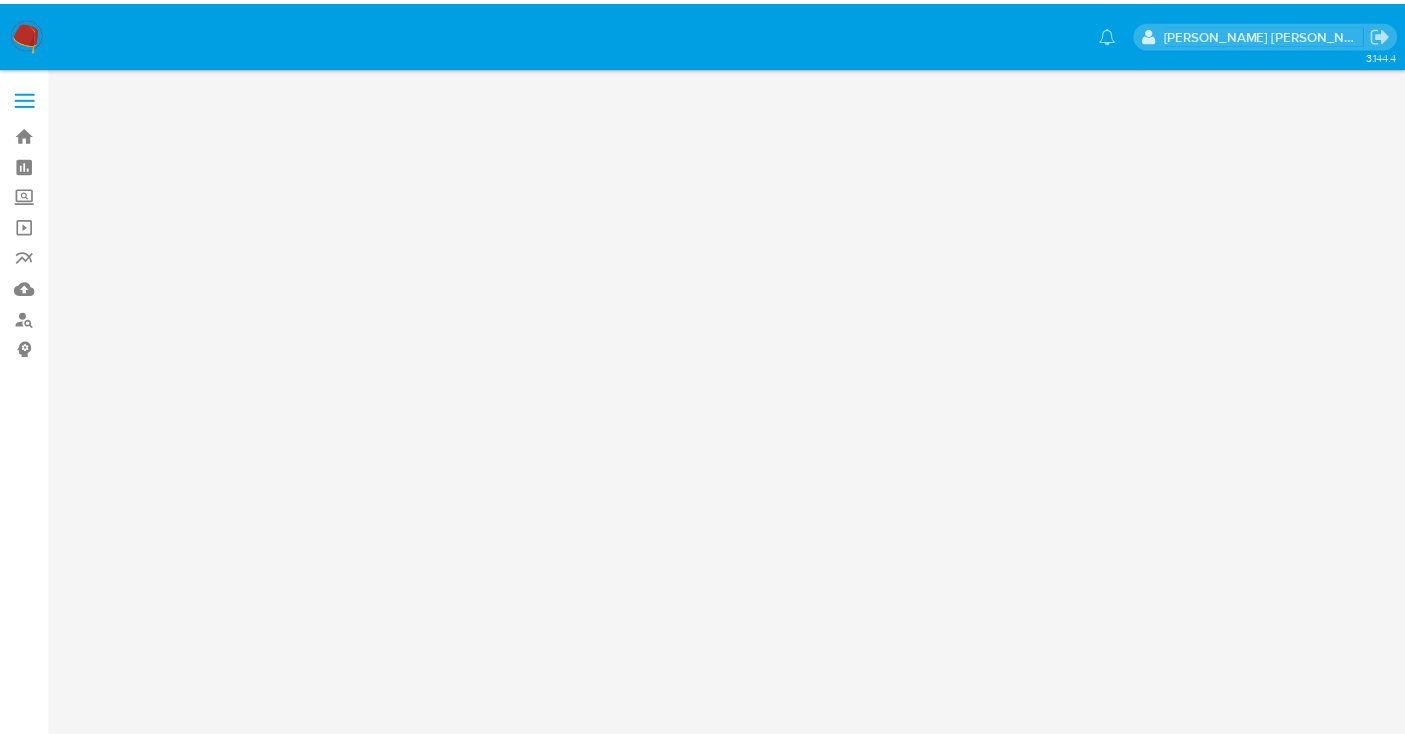 scroll, scrollTop: 0, scrollLeft: 0, axis: both 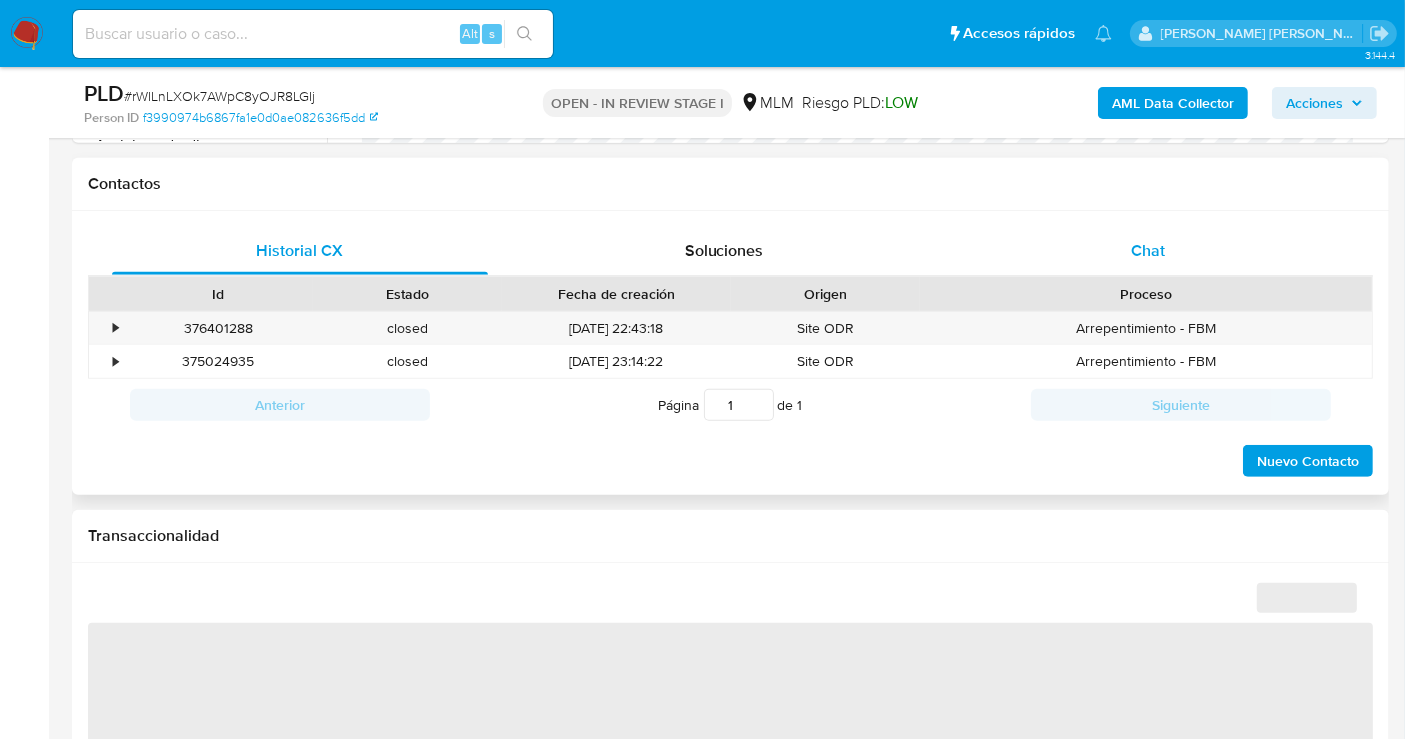 select on "10" 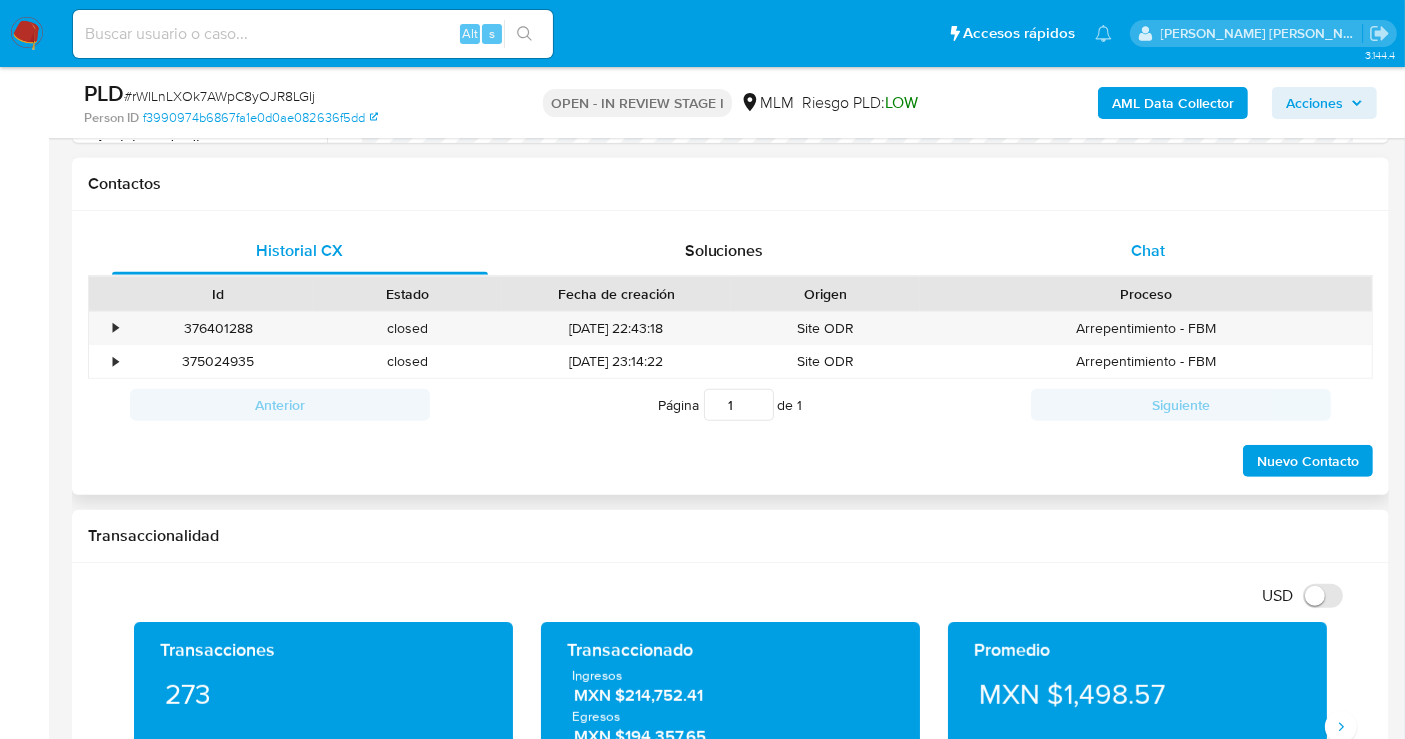 click on "Chat" at bounding box center (1148, 251) 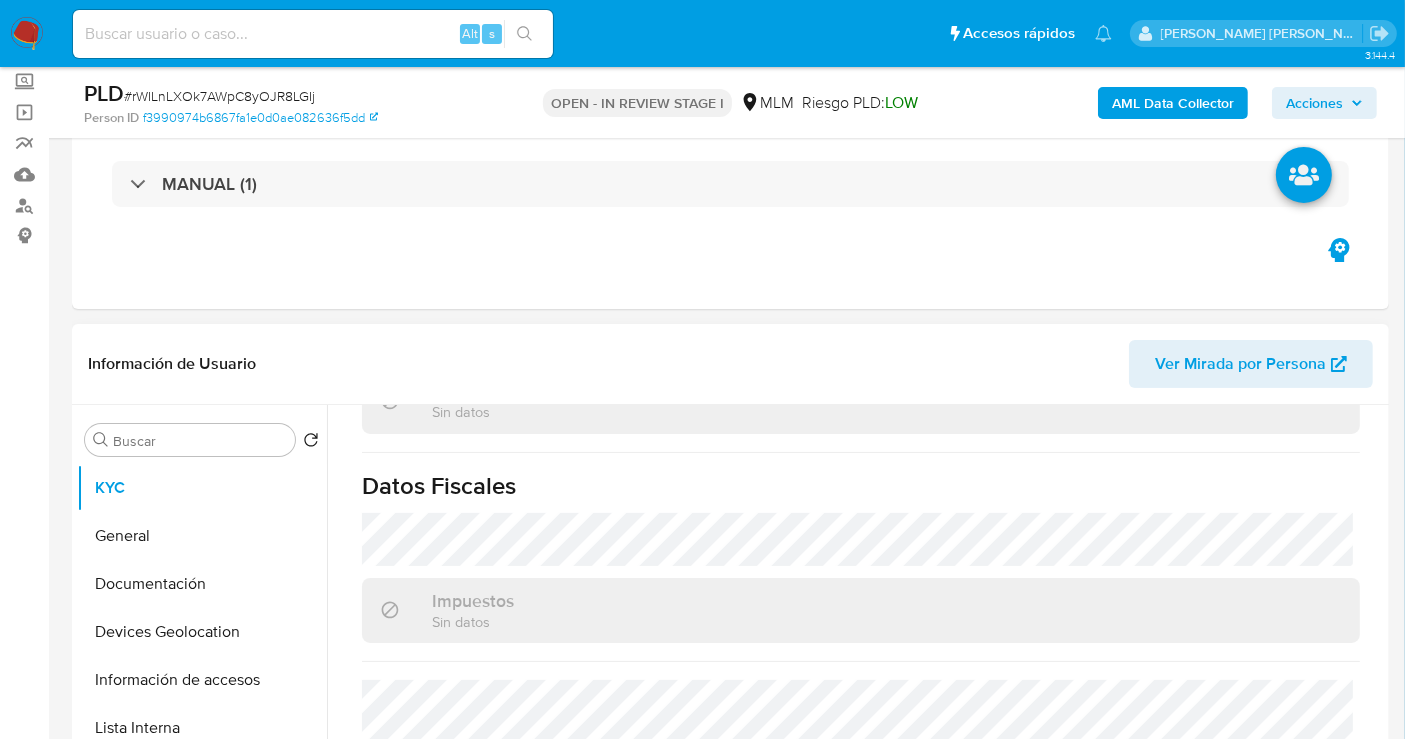 scroll, scrollTop: 222, scrollLeft: 0, axis: vertical 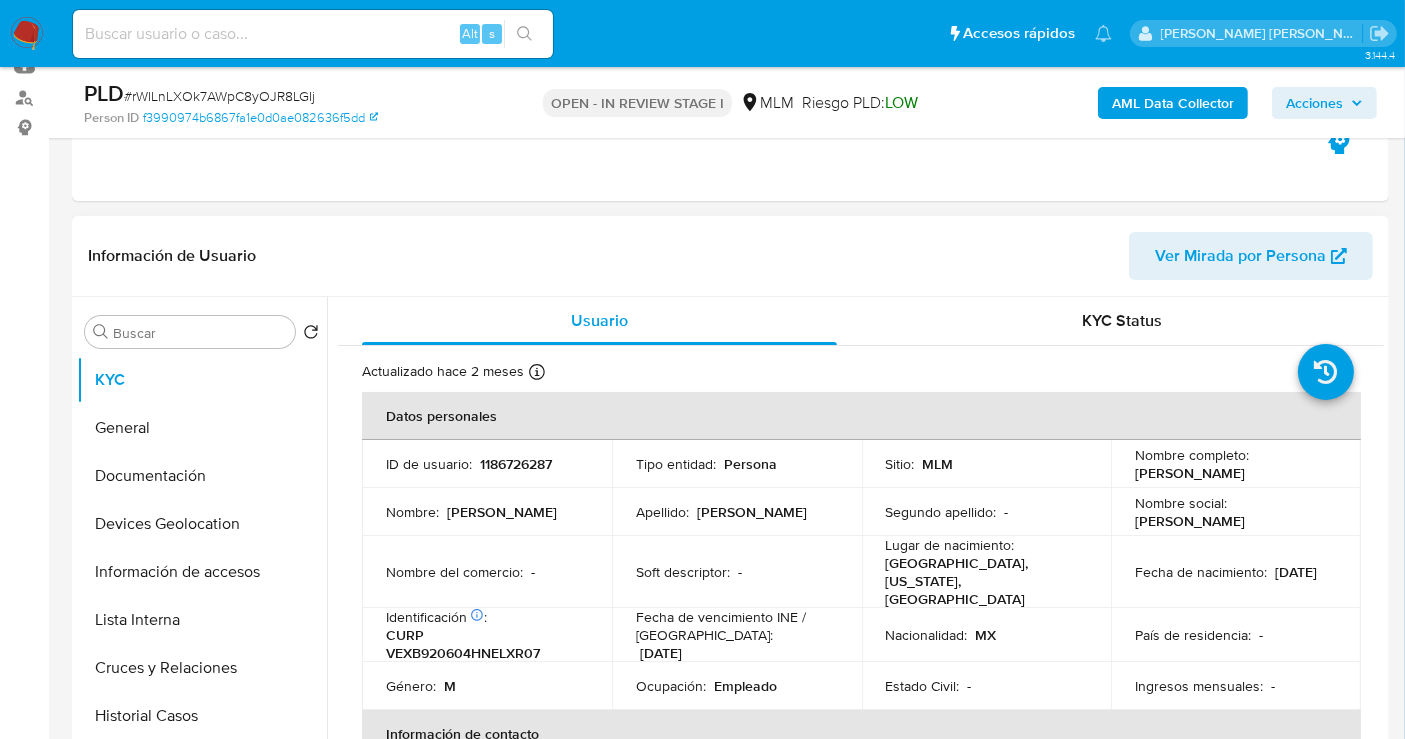 type 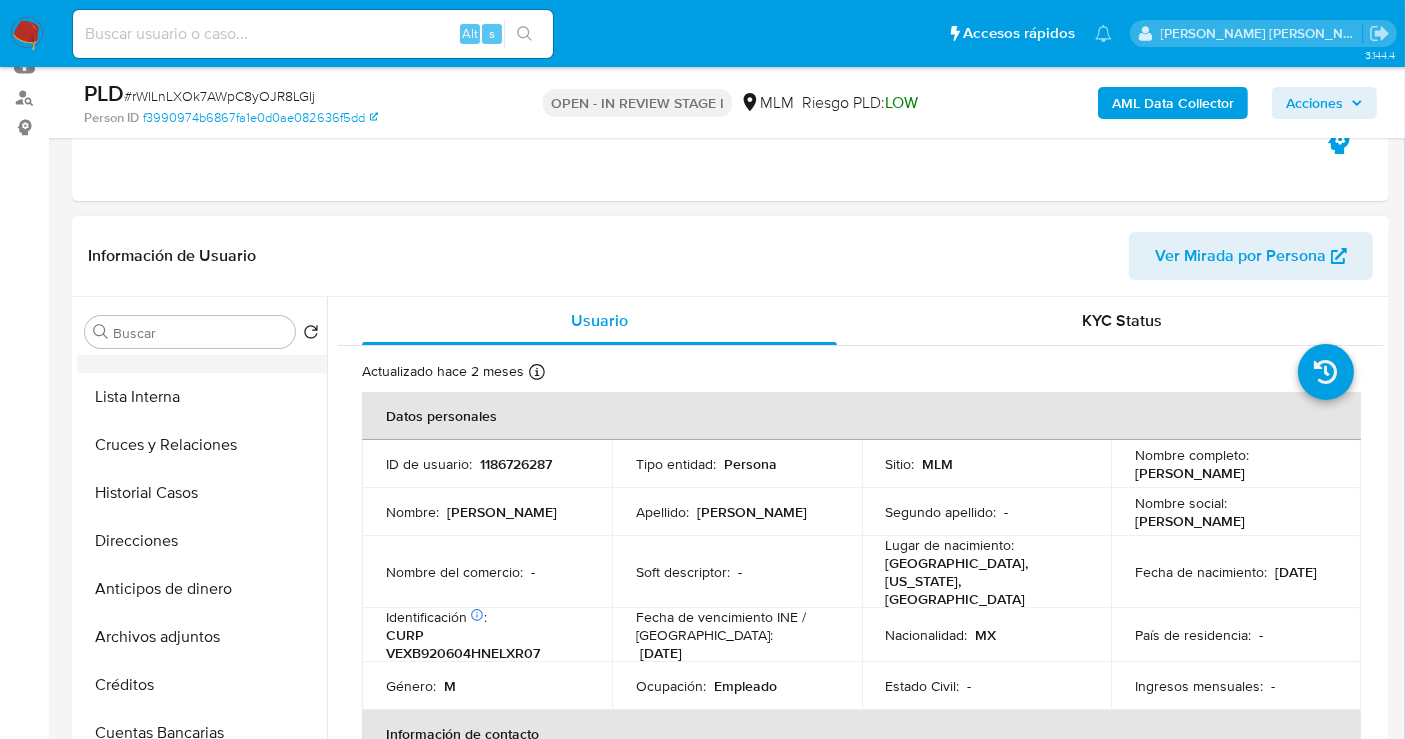 scroll, scrollTop: 311, scrollLeft: 0, axis: vertical 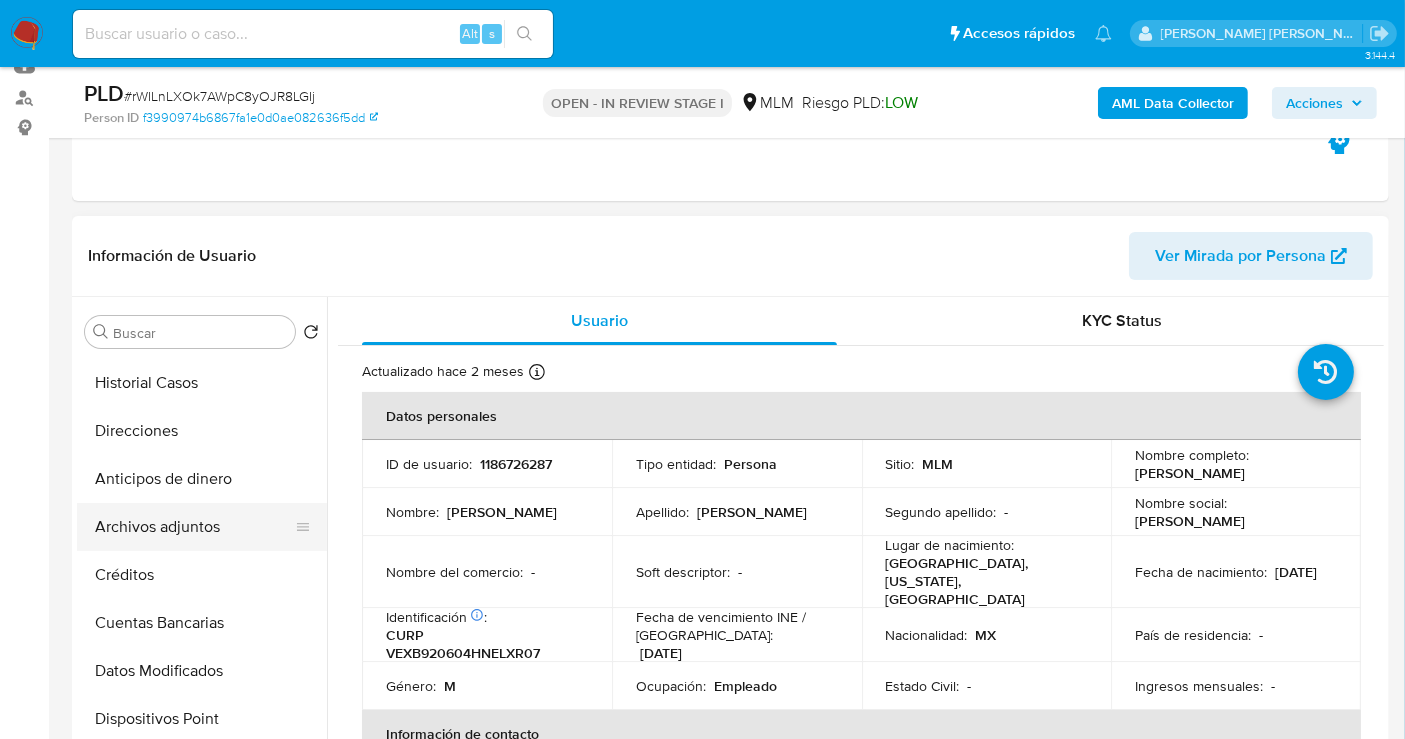 click on "Archivos adjuntos" at bounding box center [194, 527] 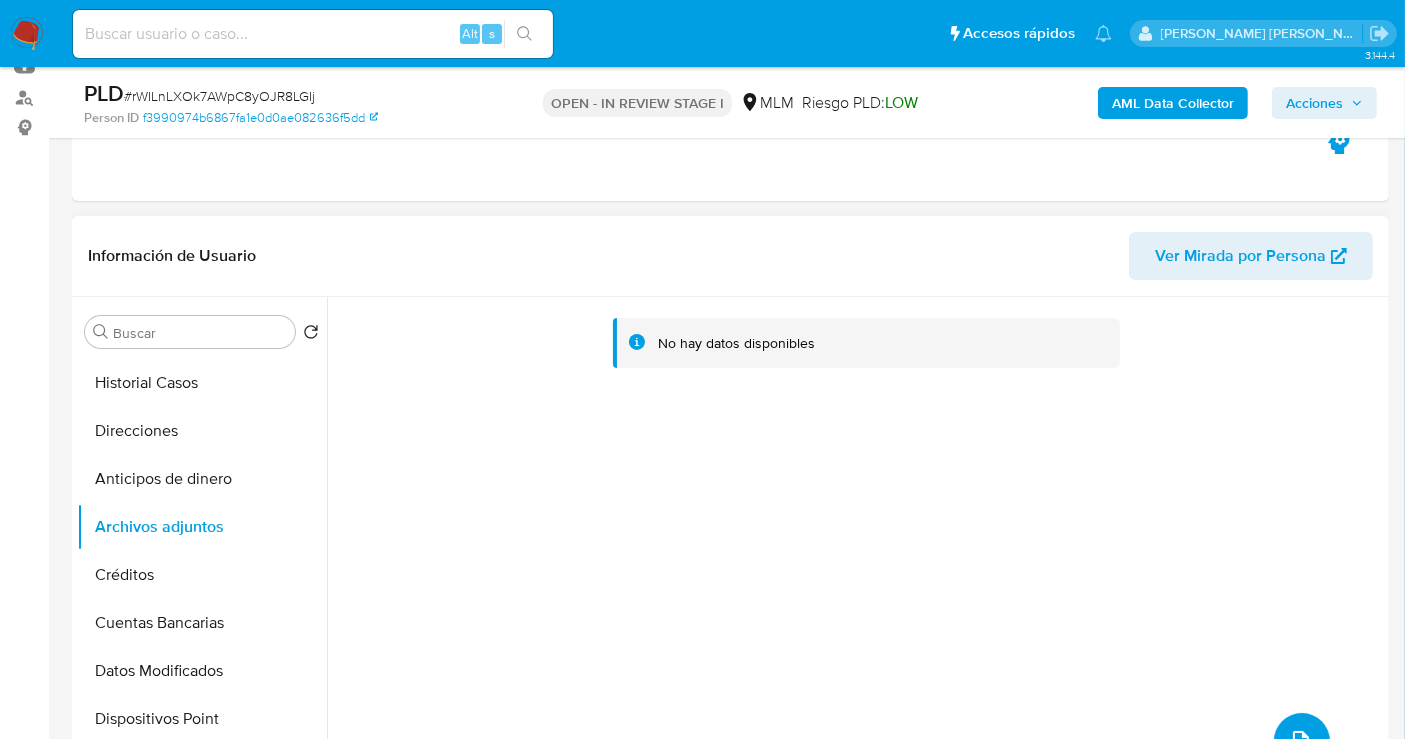 click at bounding box center (1301, 741) 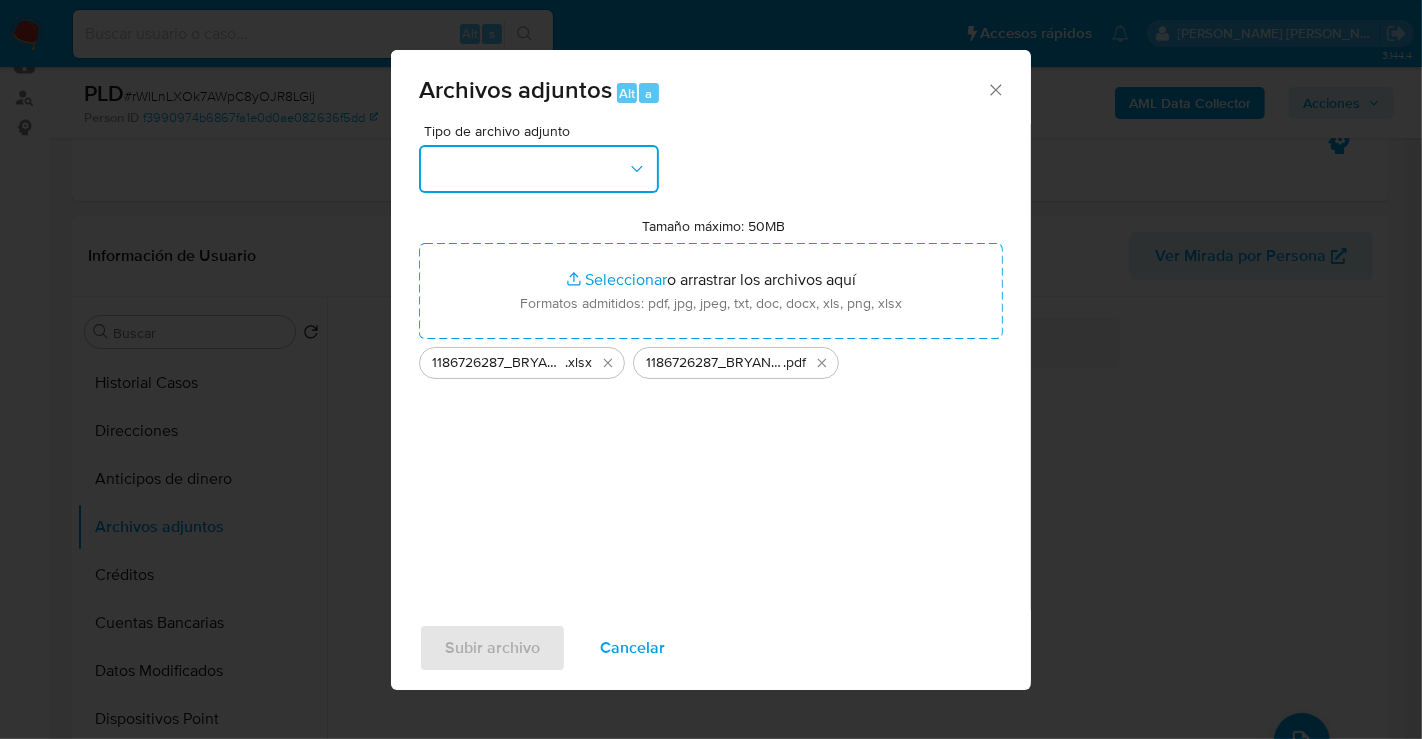 click at bounding box center (539, 169) 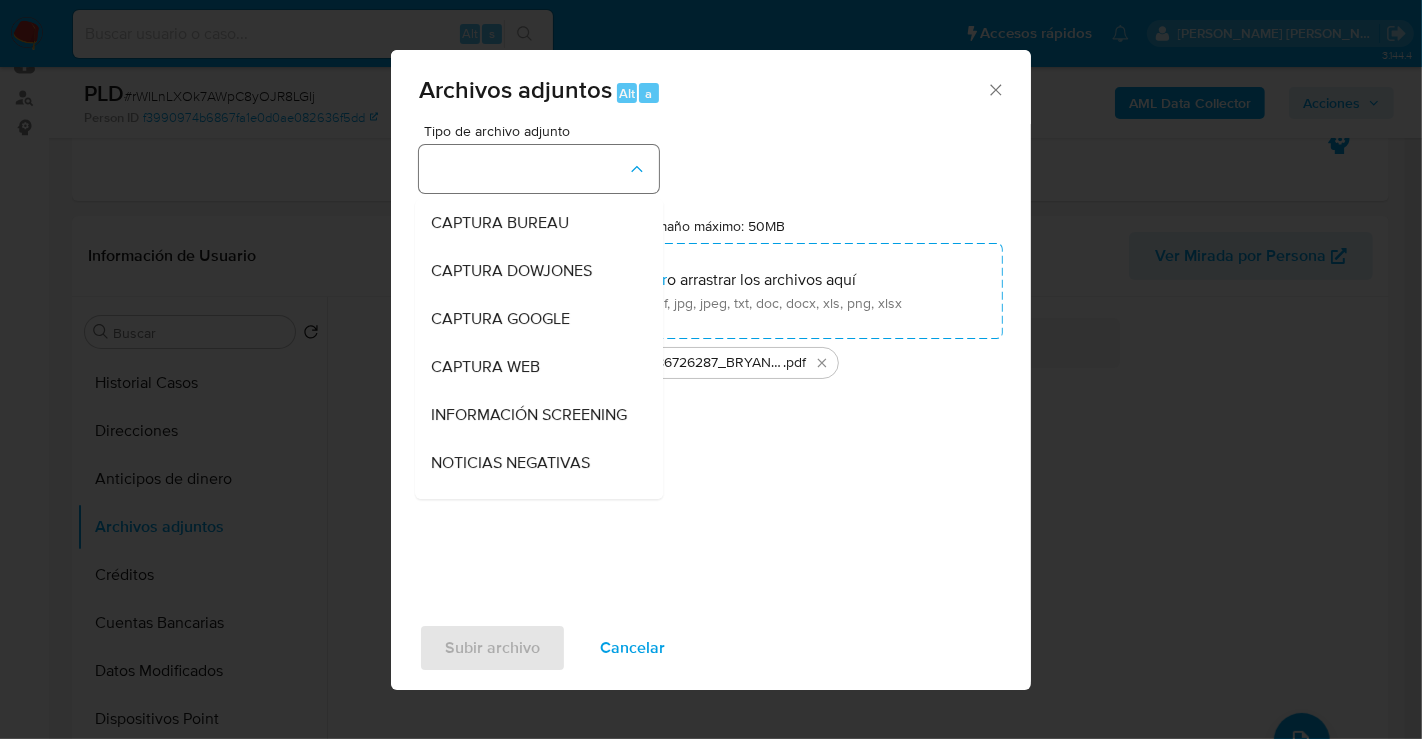 type 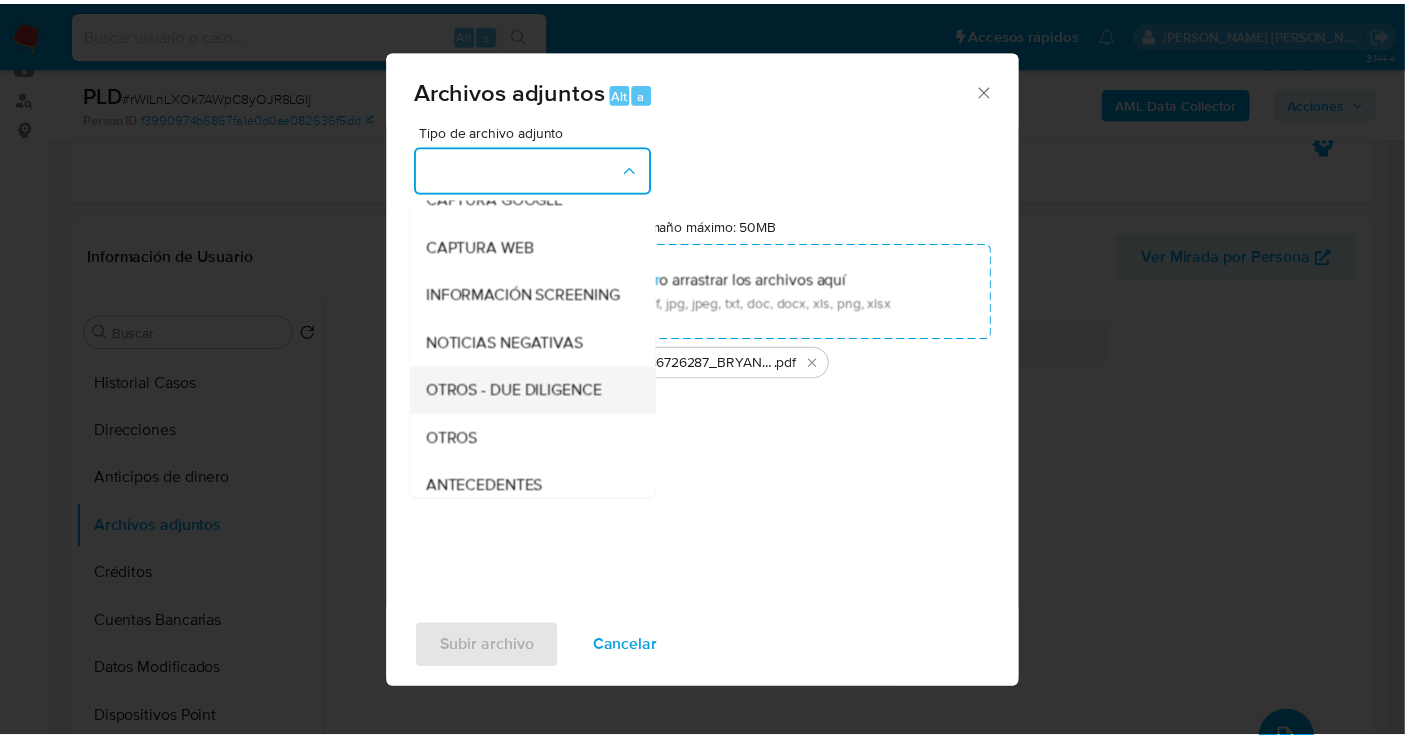 scroll, scrollTop: 167, scrollLeft: 0, axis: vertical 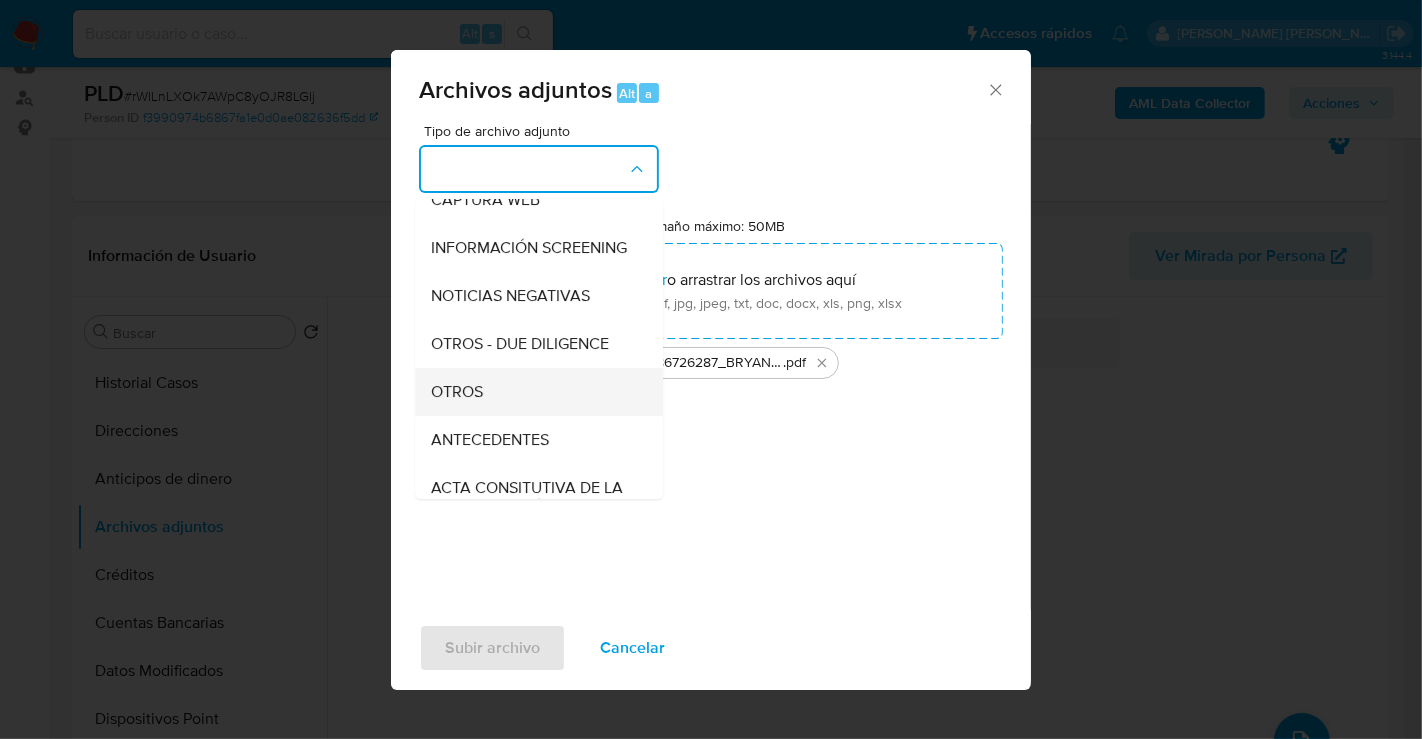 click on "OTROS" at bounding box center [533, 392] 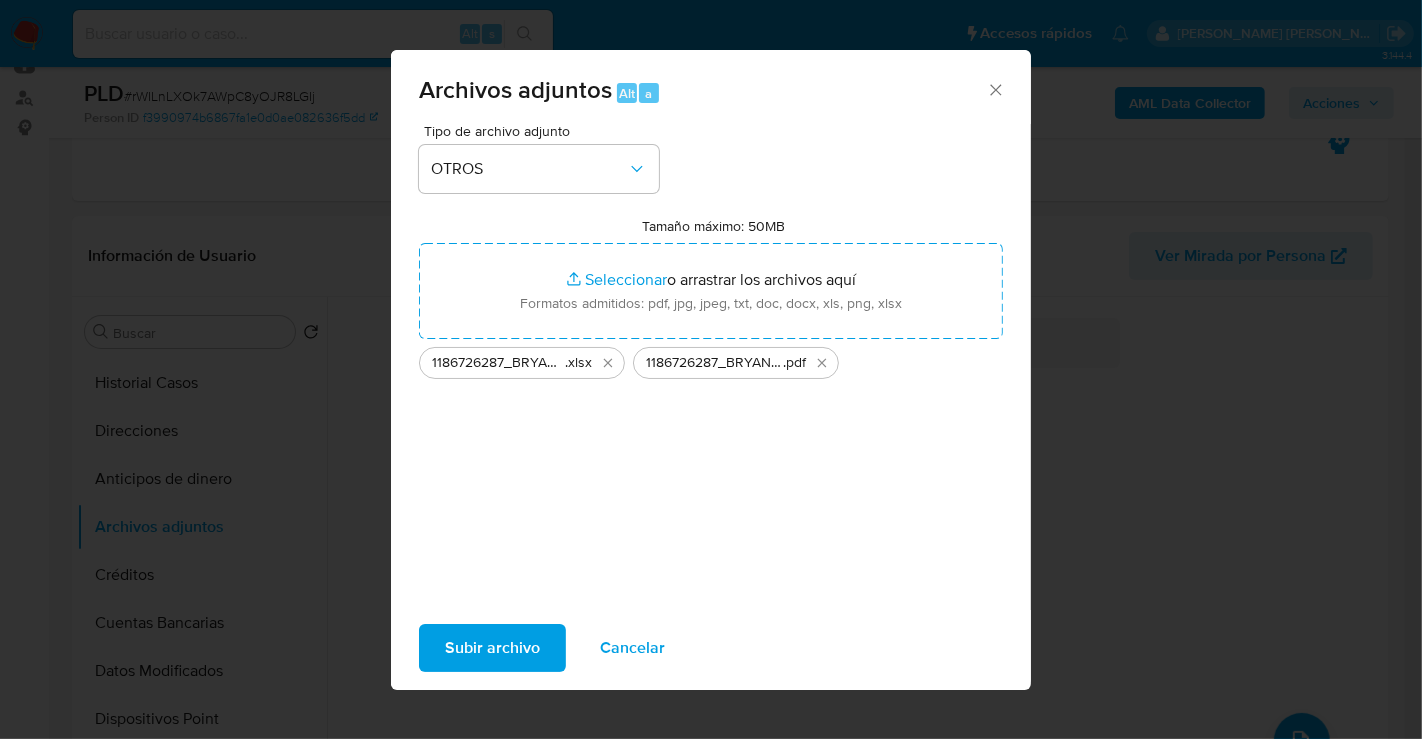 click on "Subir archivo" at bounding box center (492, 648) 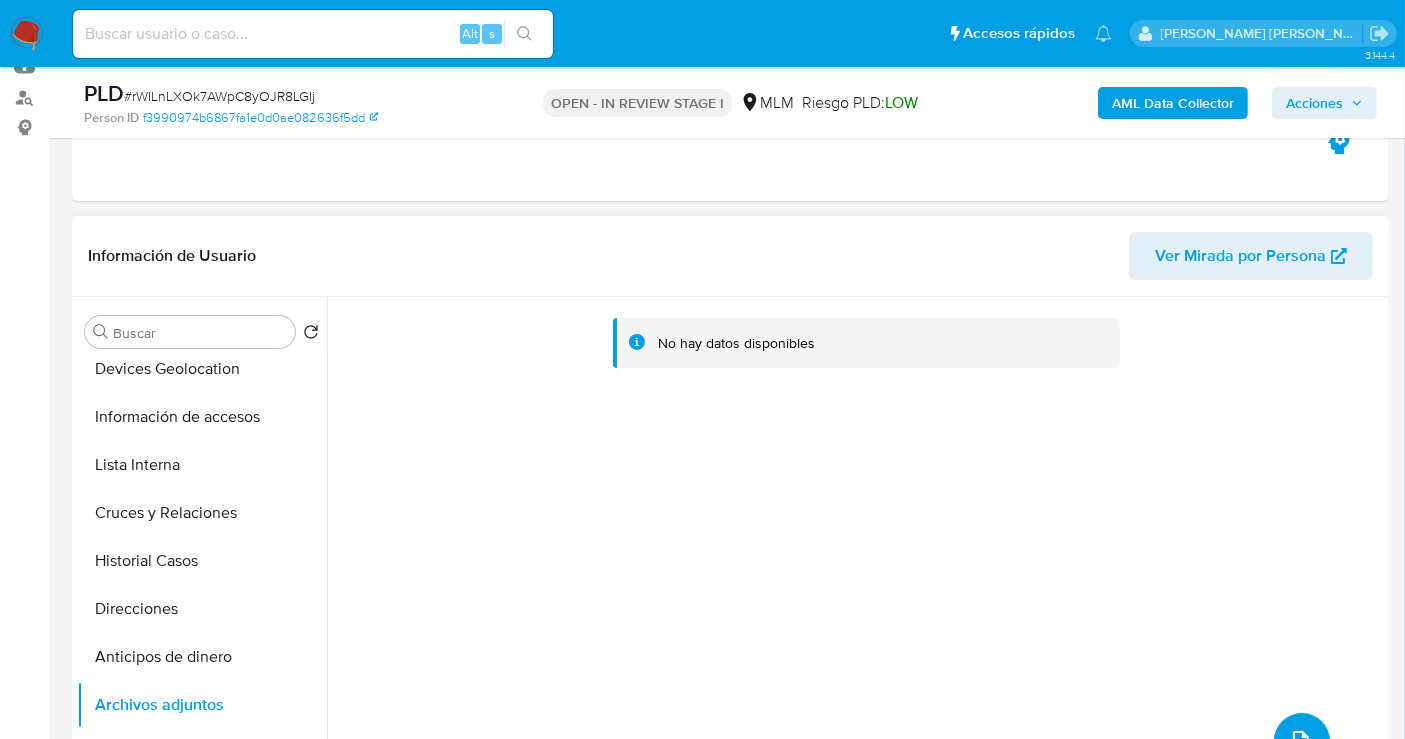 scroll, scrollTop: 0, scrollLeft: 0, axis: both 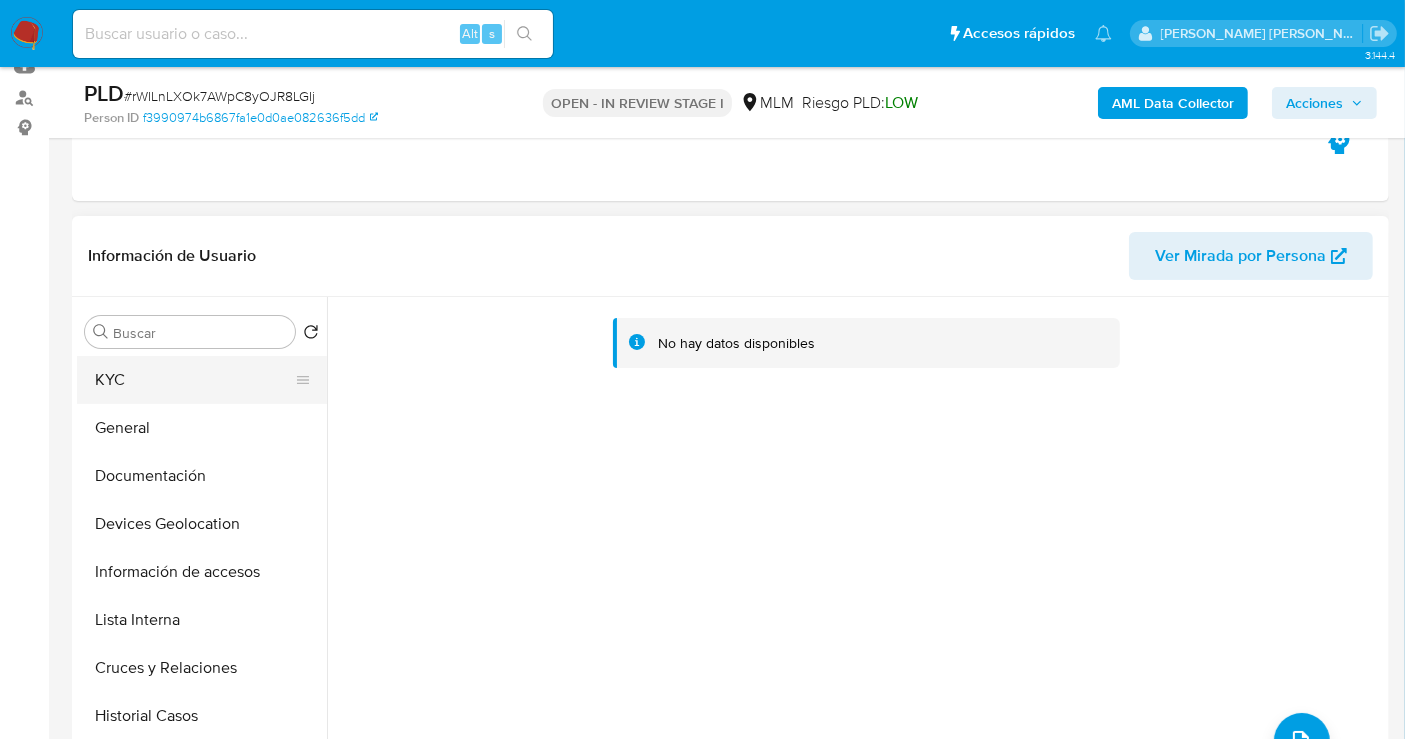 click on "KYC" at bounding box center (194, 380) 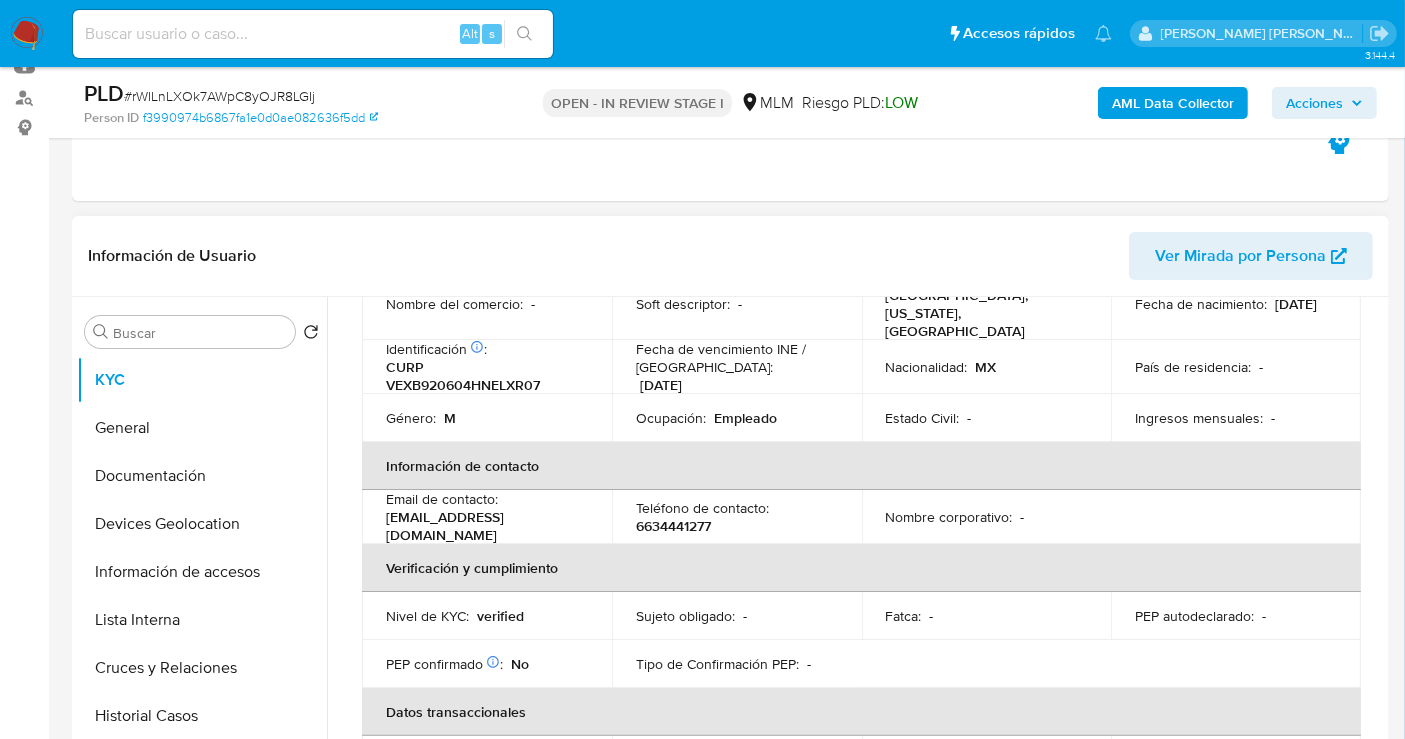 scroll, scrollTop: 0, scrollLeft: 0, axis: both 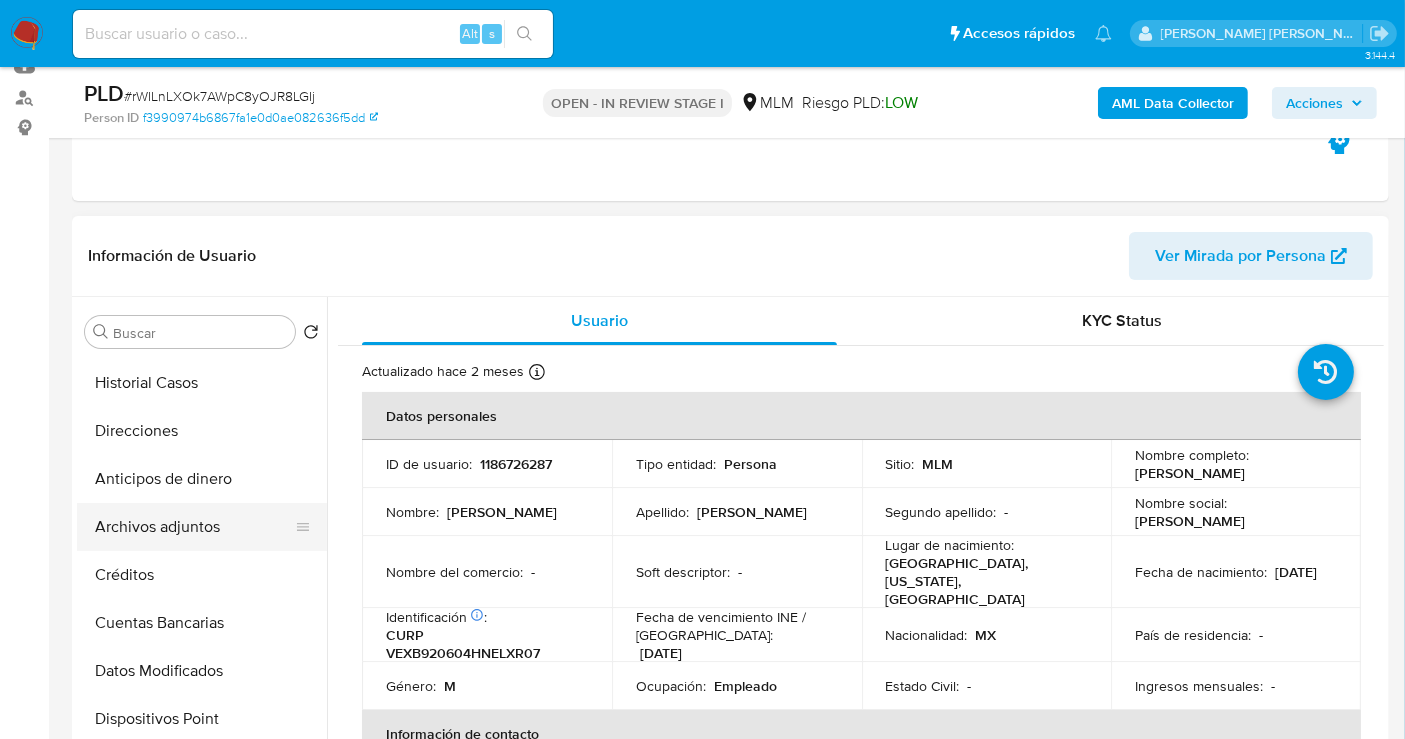 click on "Archivos adjuntos" at bounding box center (194, 527) 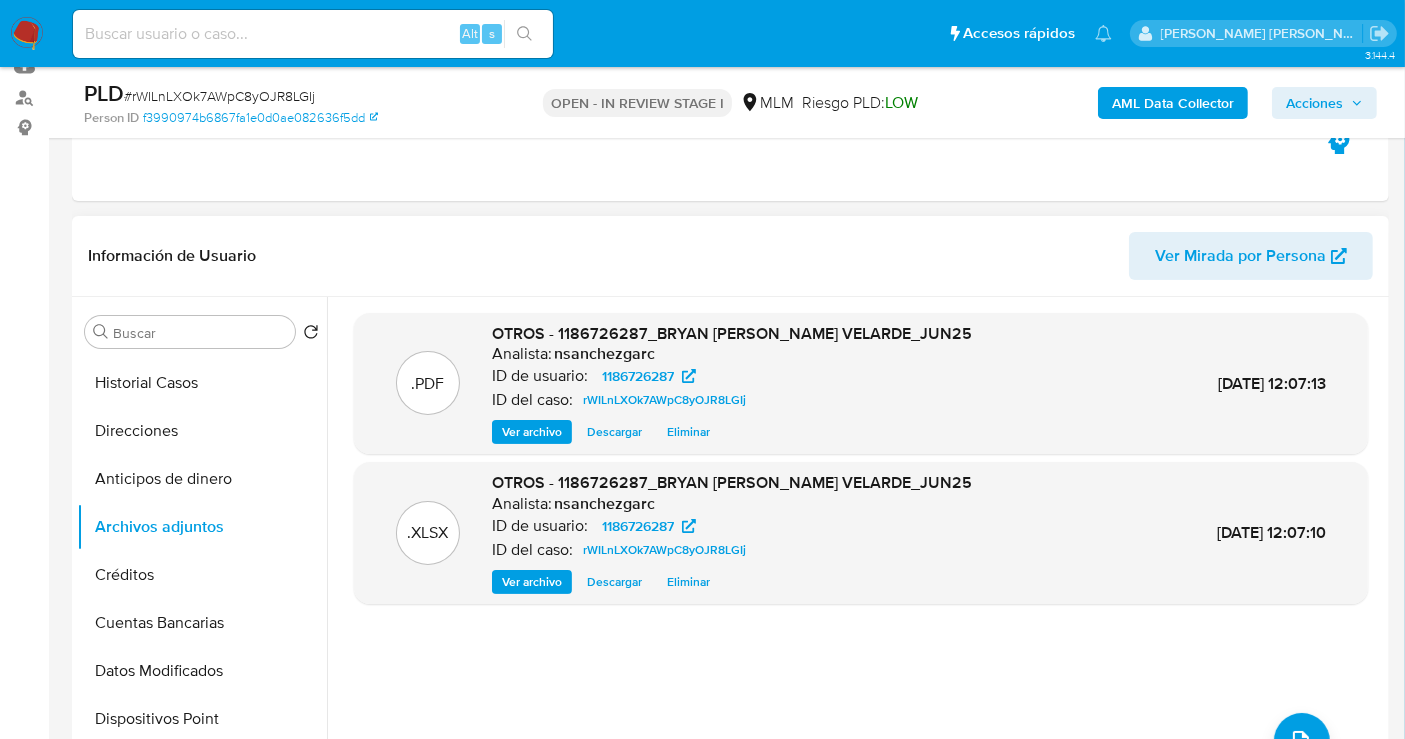 click on "Ver archivo" at bounding box center (532, 432) 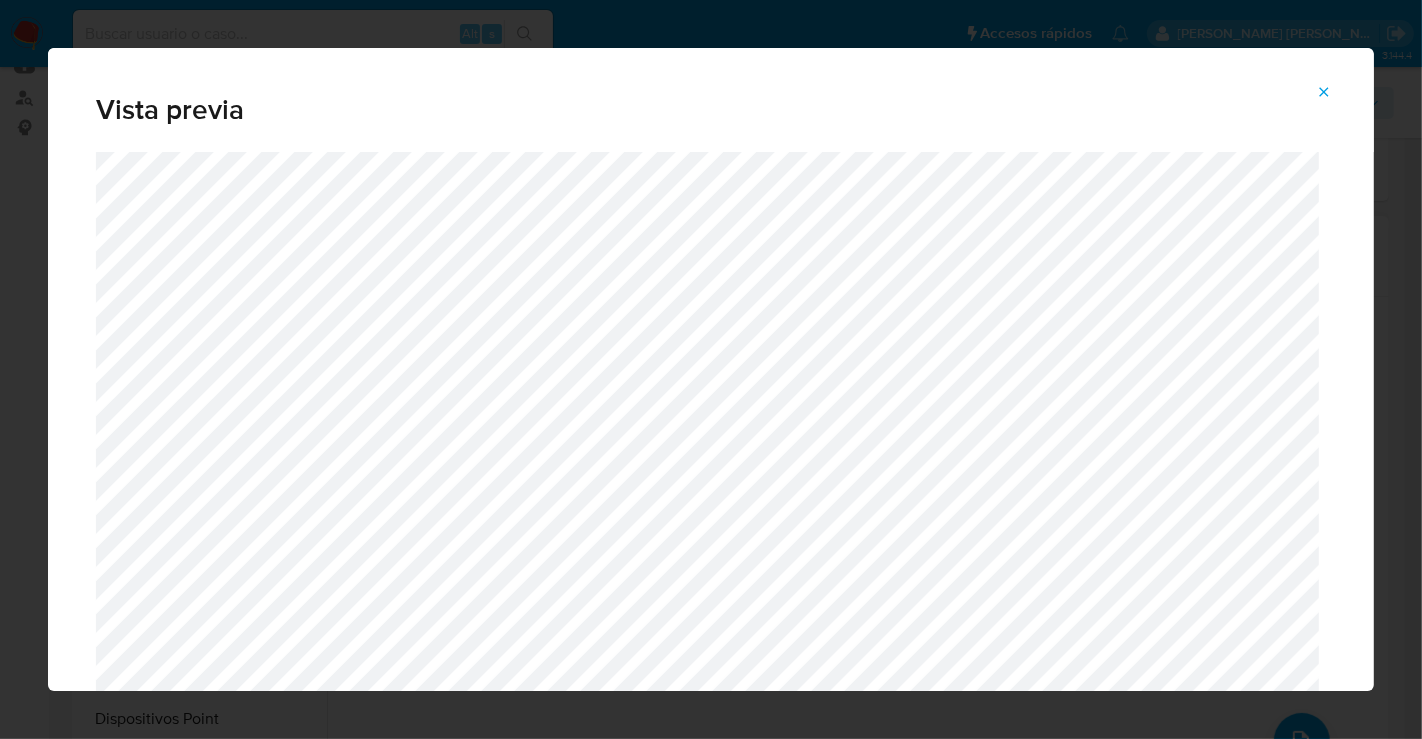 click 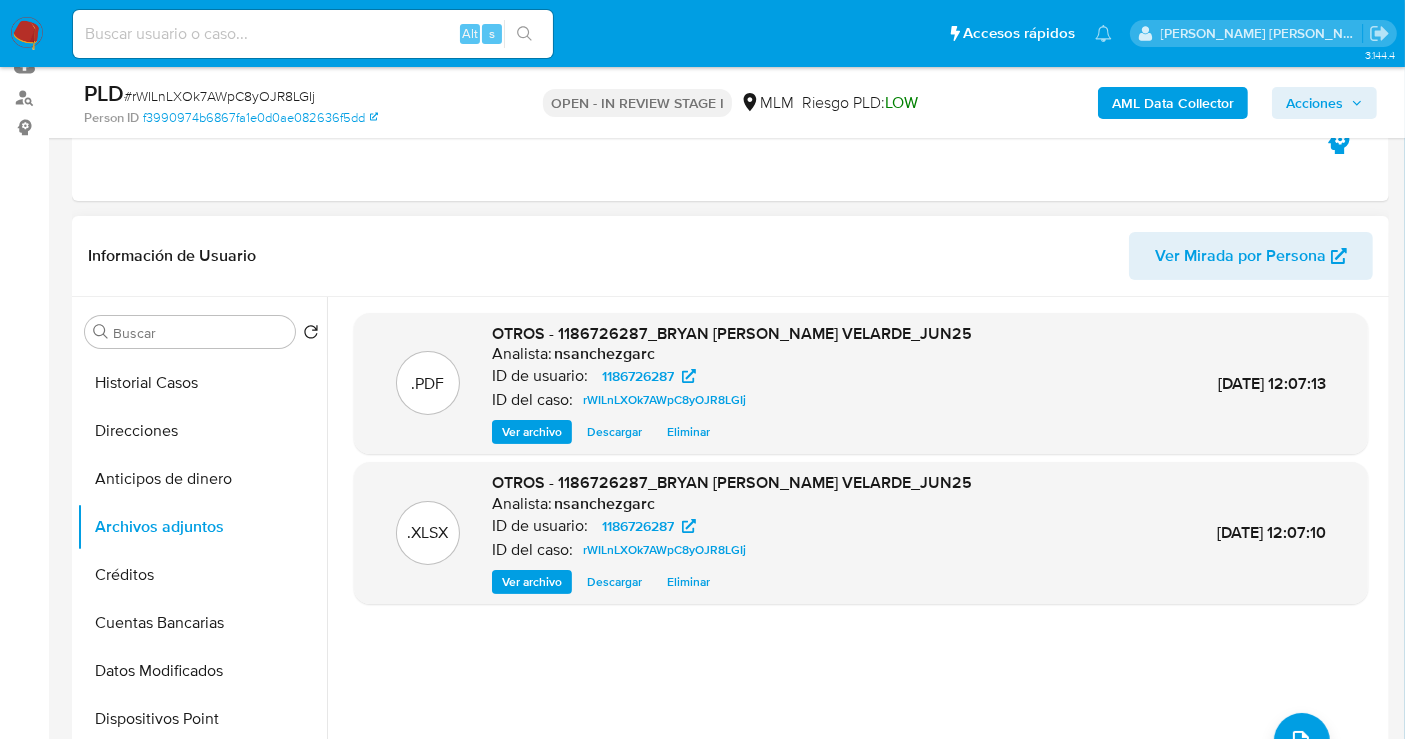 click on "Ver archivo" at bounding box center (532, 582) 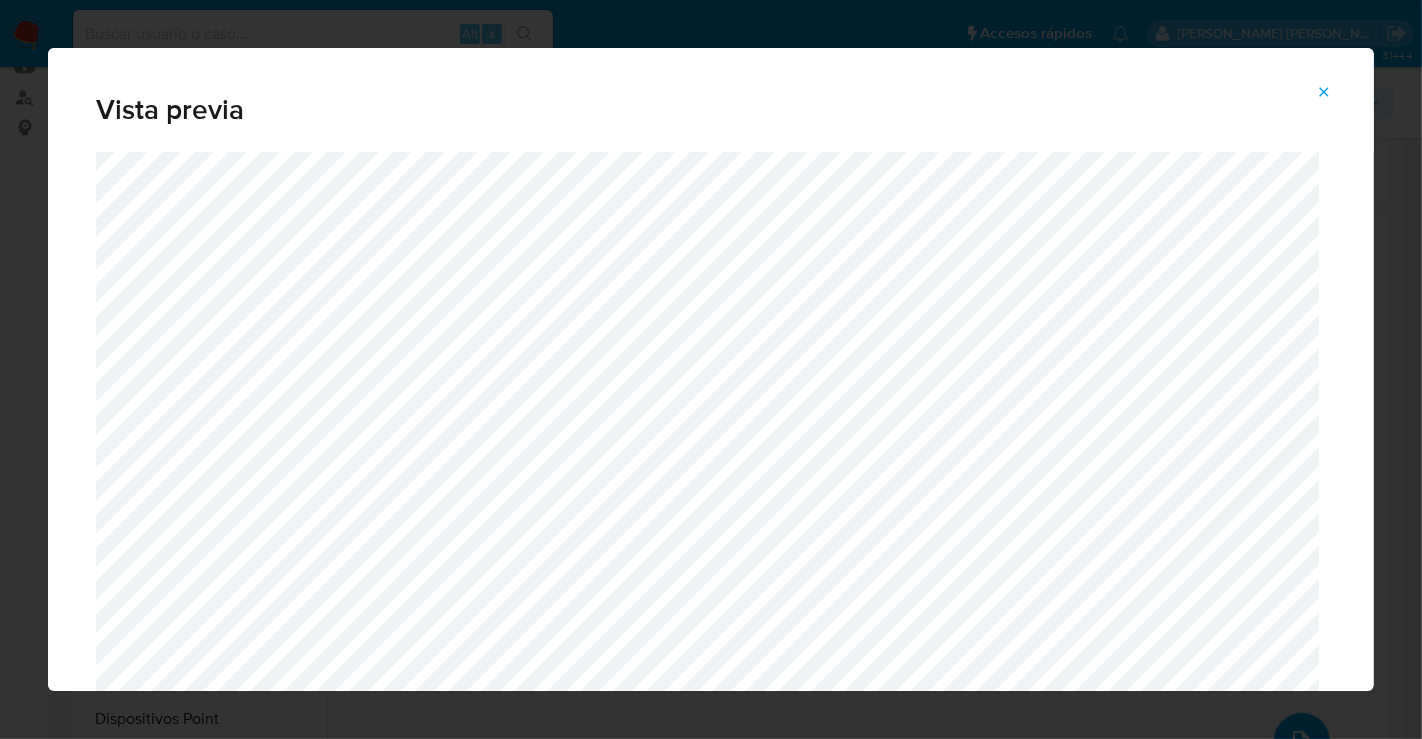 click 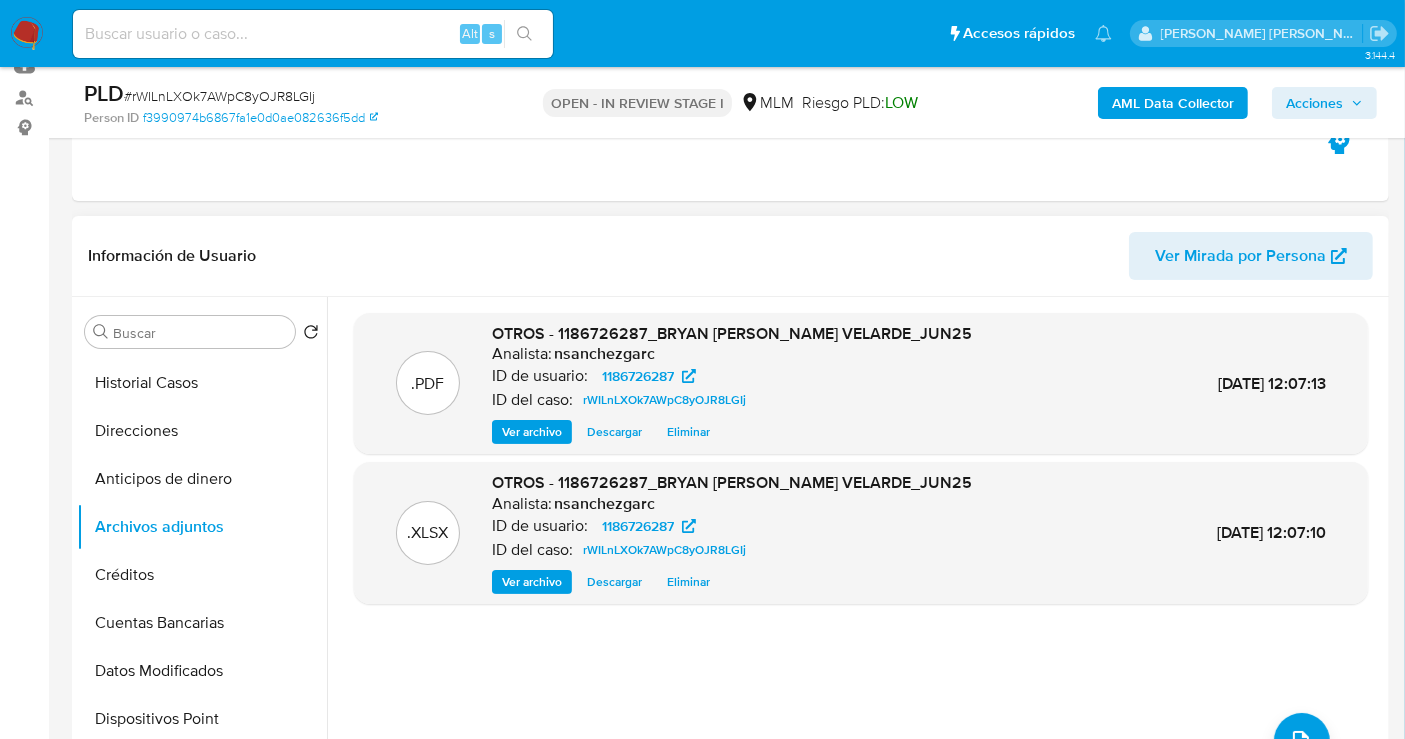 click on "Ver archivo" at bounding box center [532, 432] 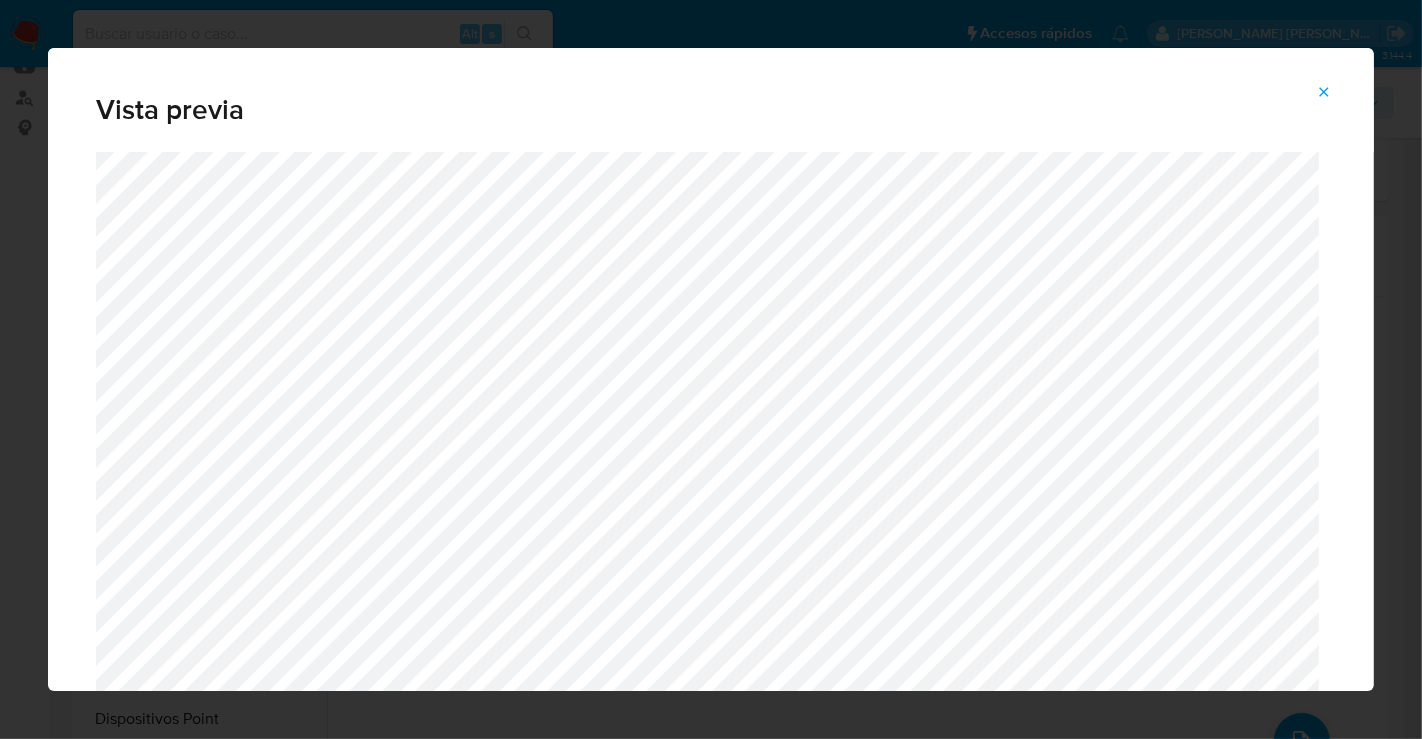 click 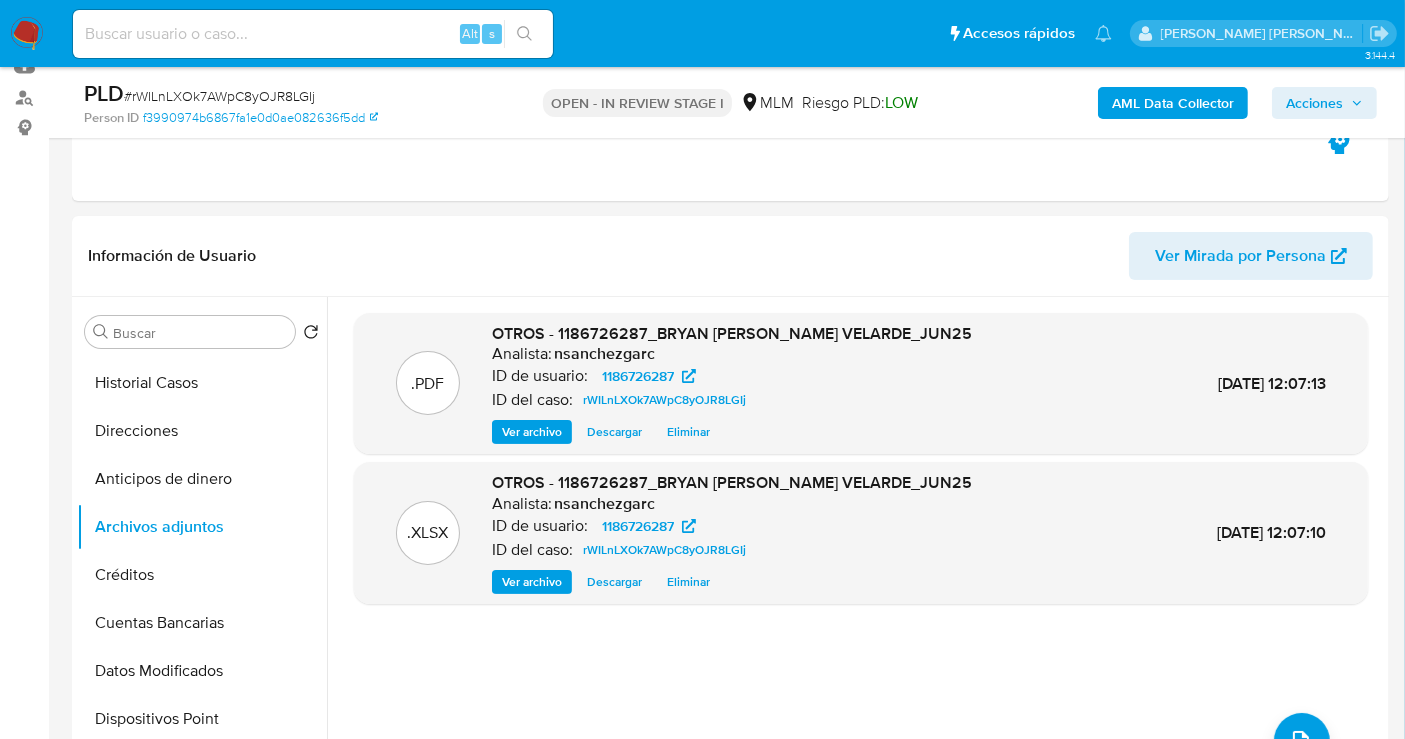 click on "Acciones" at bounding box center (1314, 103) 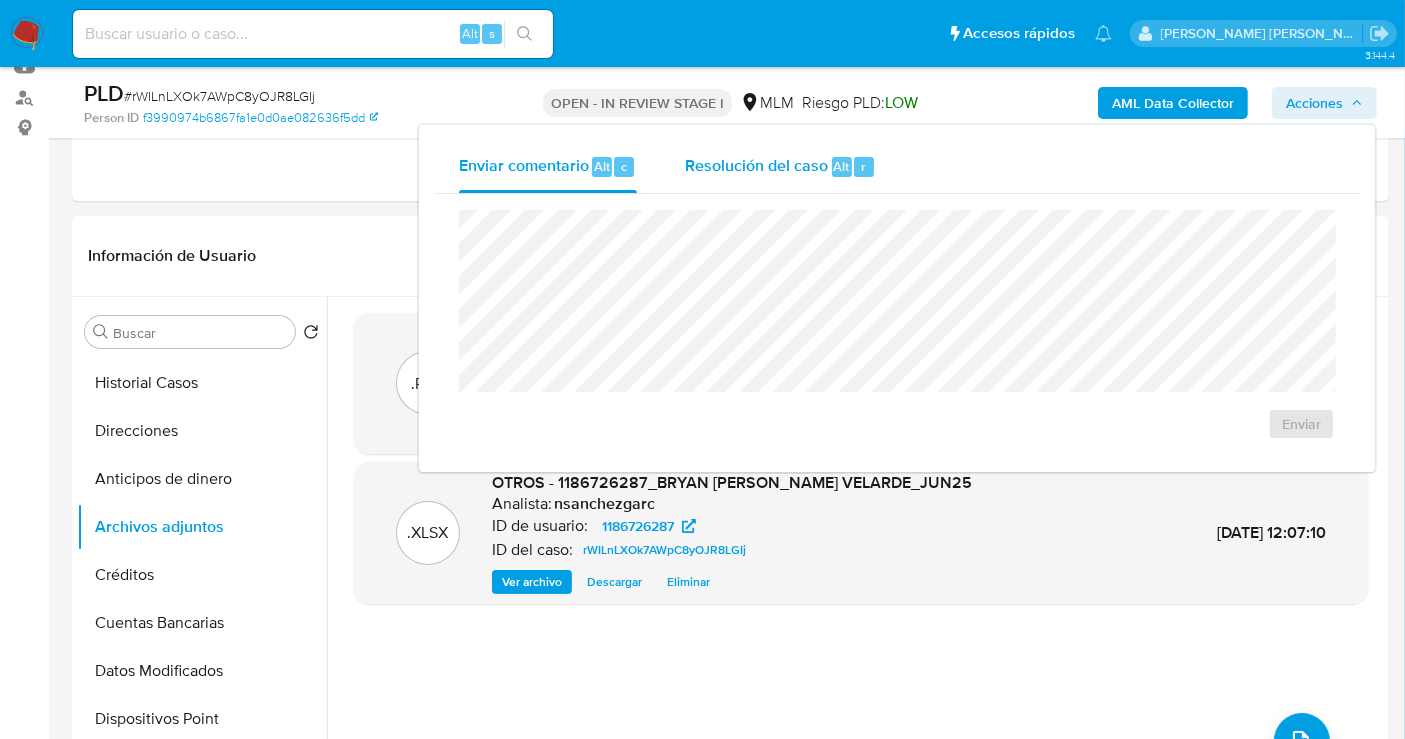 click on "Resolución del caso" at bounding box center [756, 165] 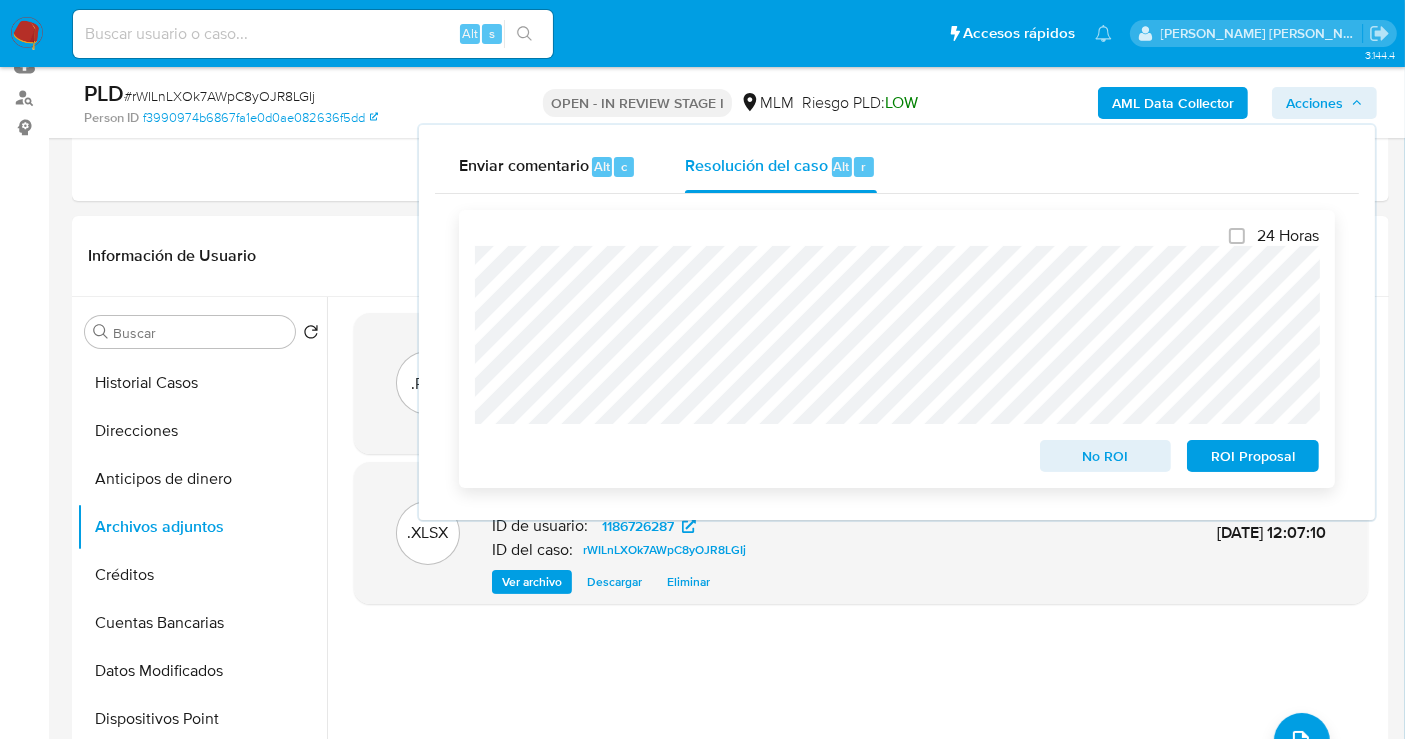 click on "No ROI" at bounding box center [1106, 456] 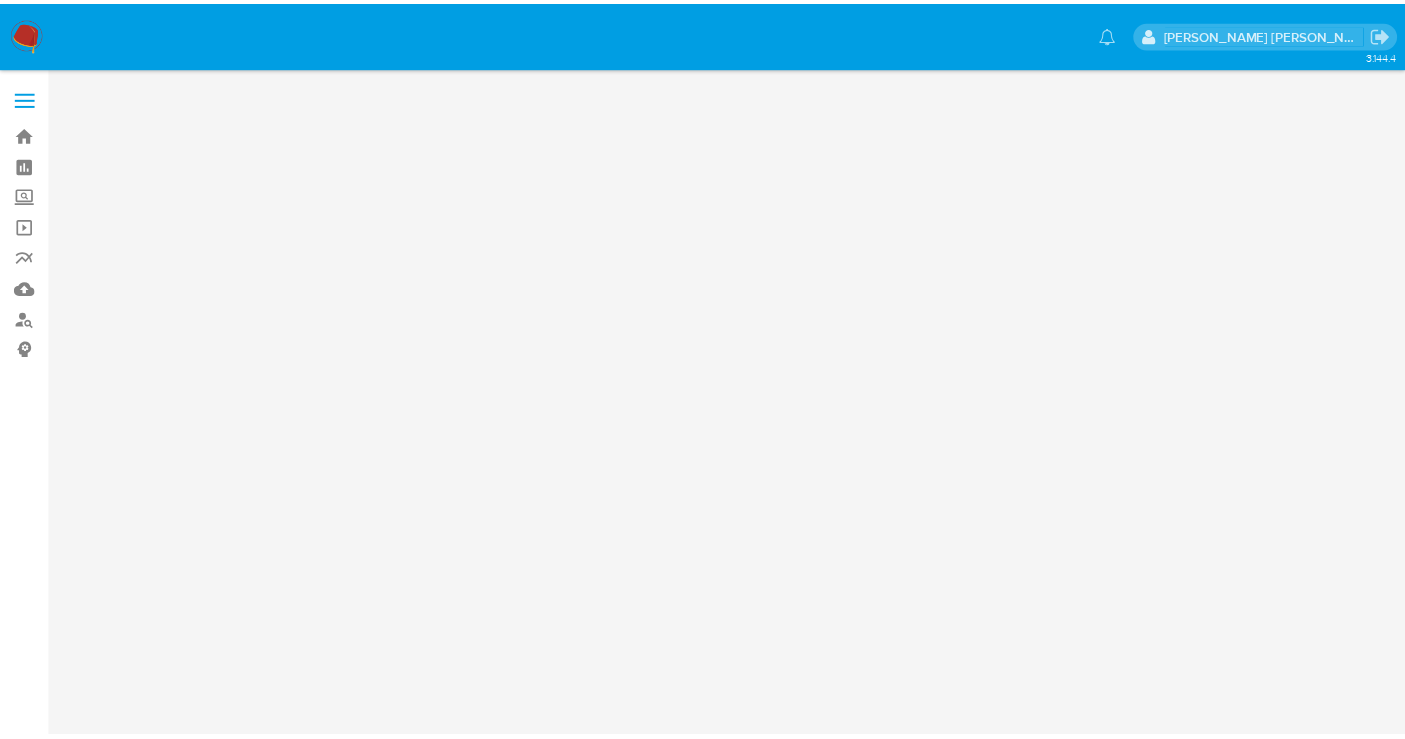 scroll, scrollTop: 0, scrollLeft: 0, axis: both 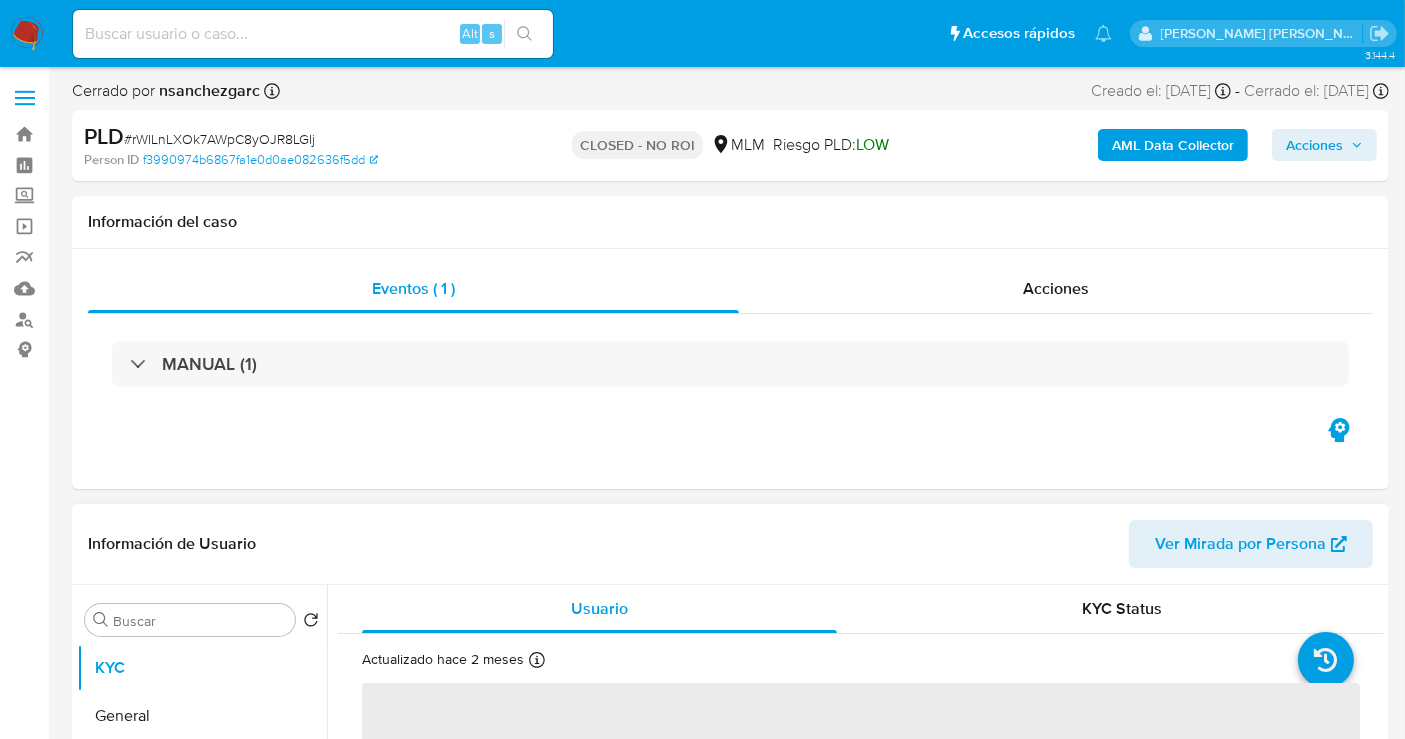 select on "10" 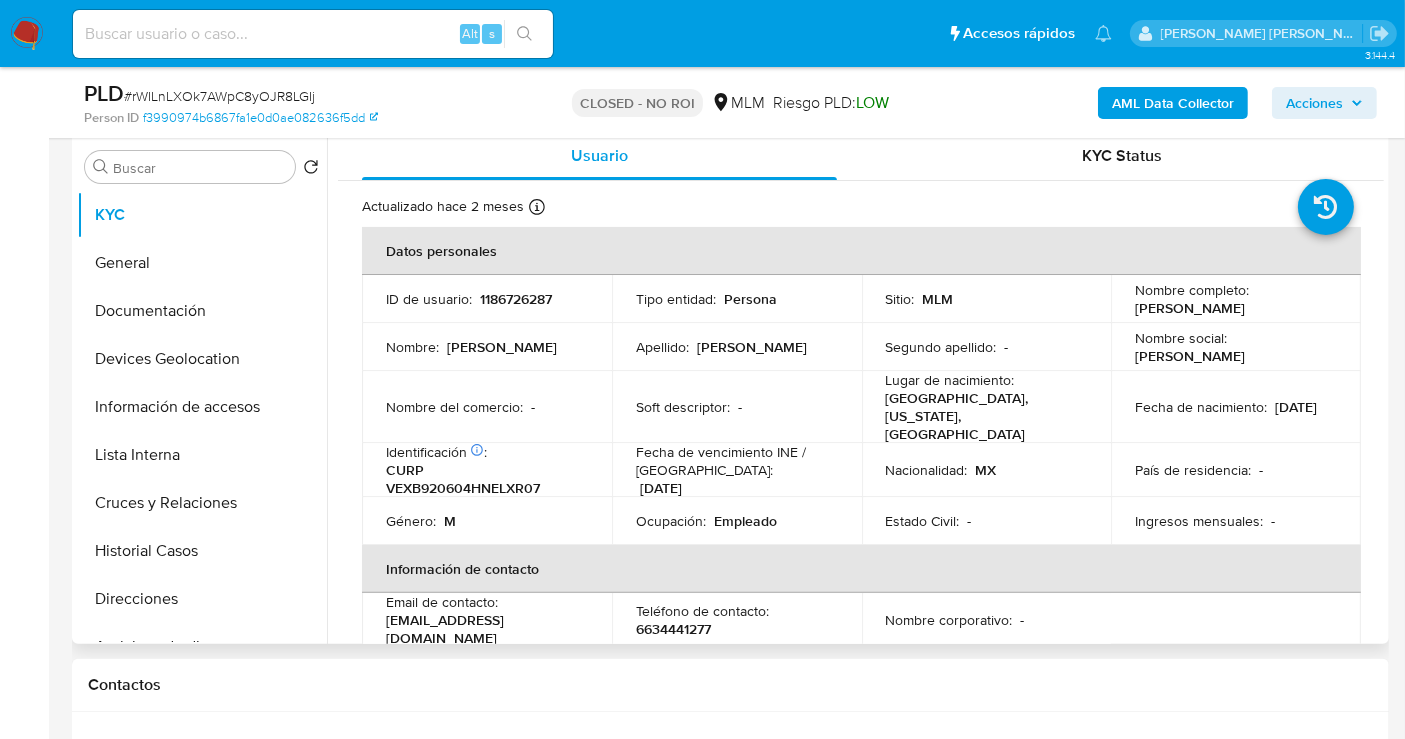 scroll, scrollTop: 333, scrollLeft: 0, axis: vertical 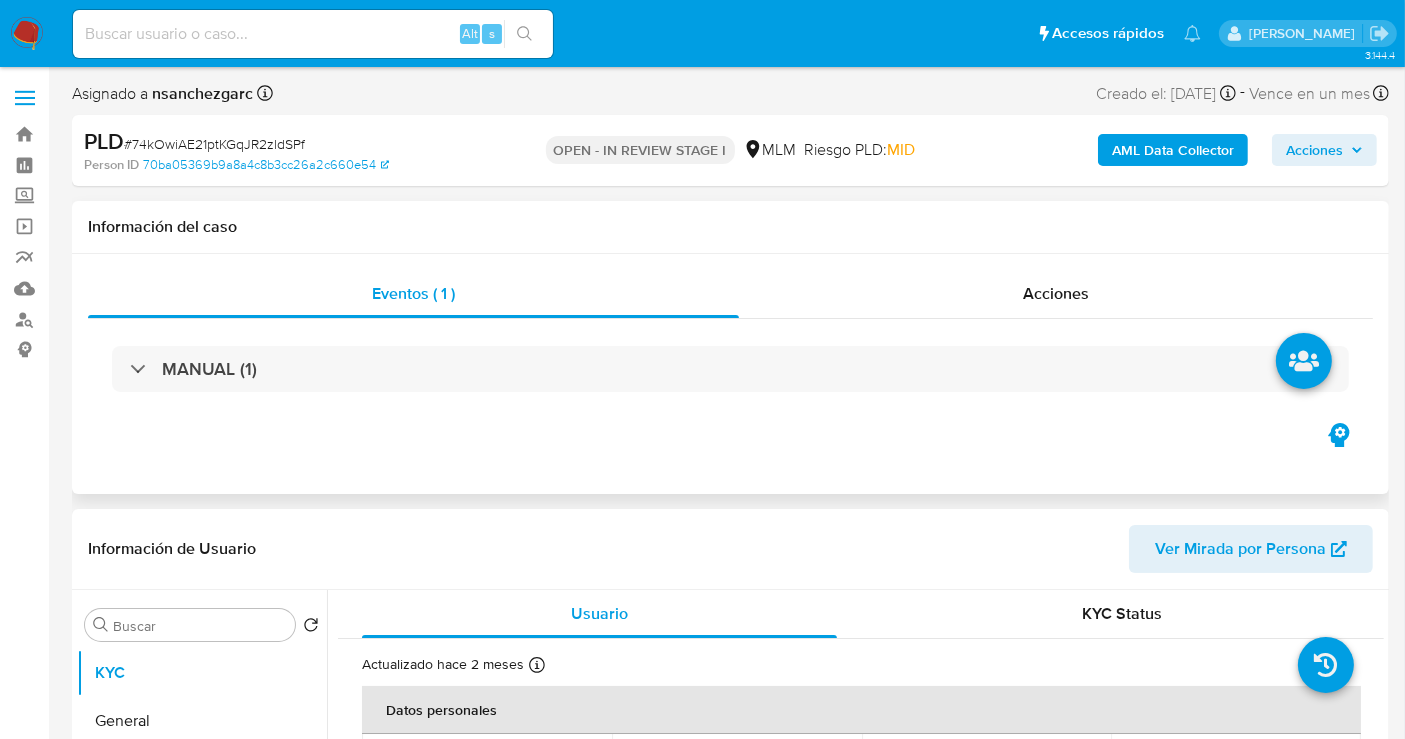 select on "10" 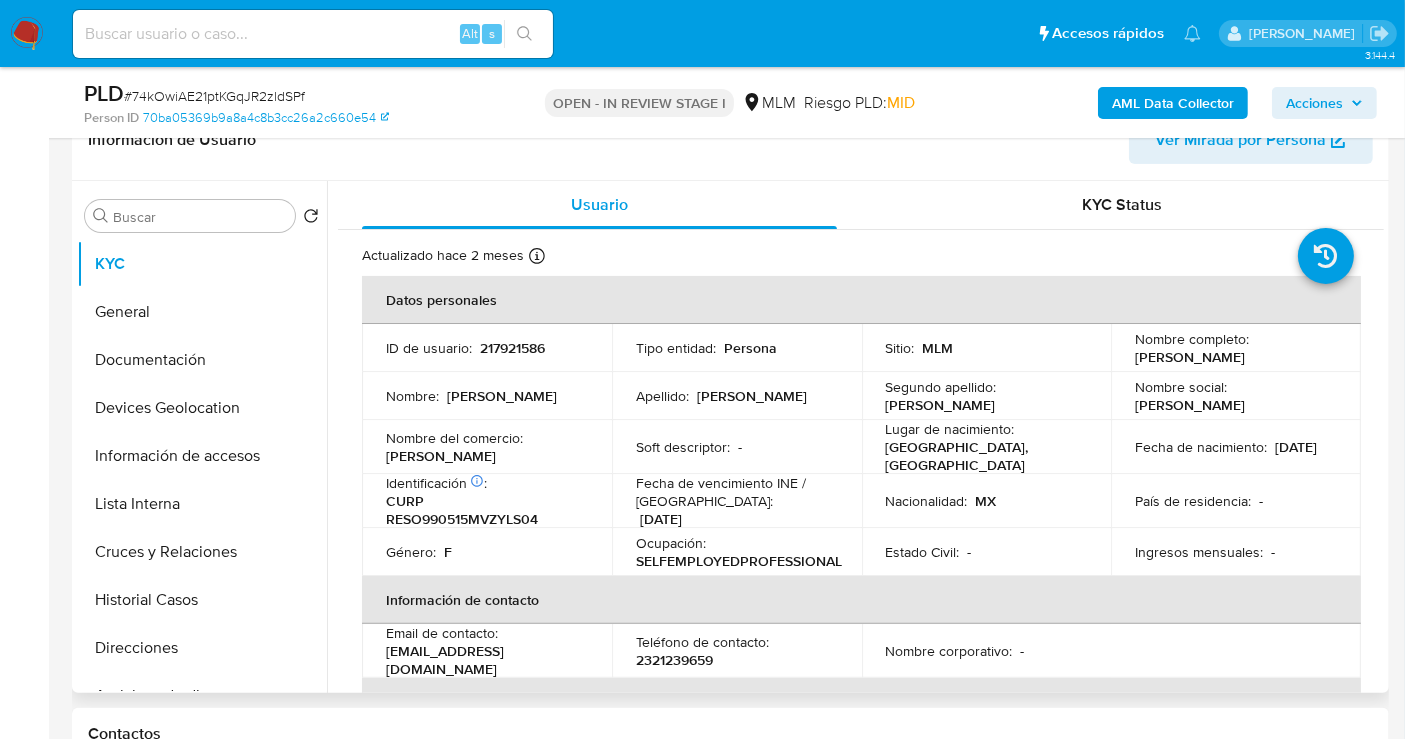 scroll, scrollTop: 444, scrollLeft: 0, axis: vertical 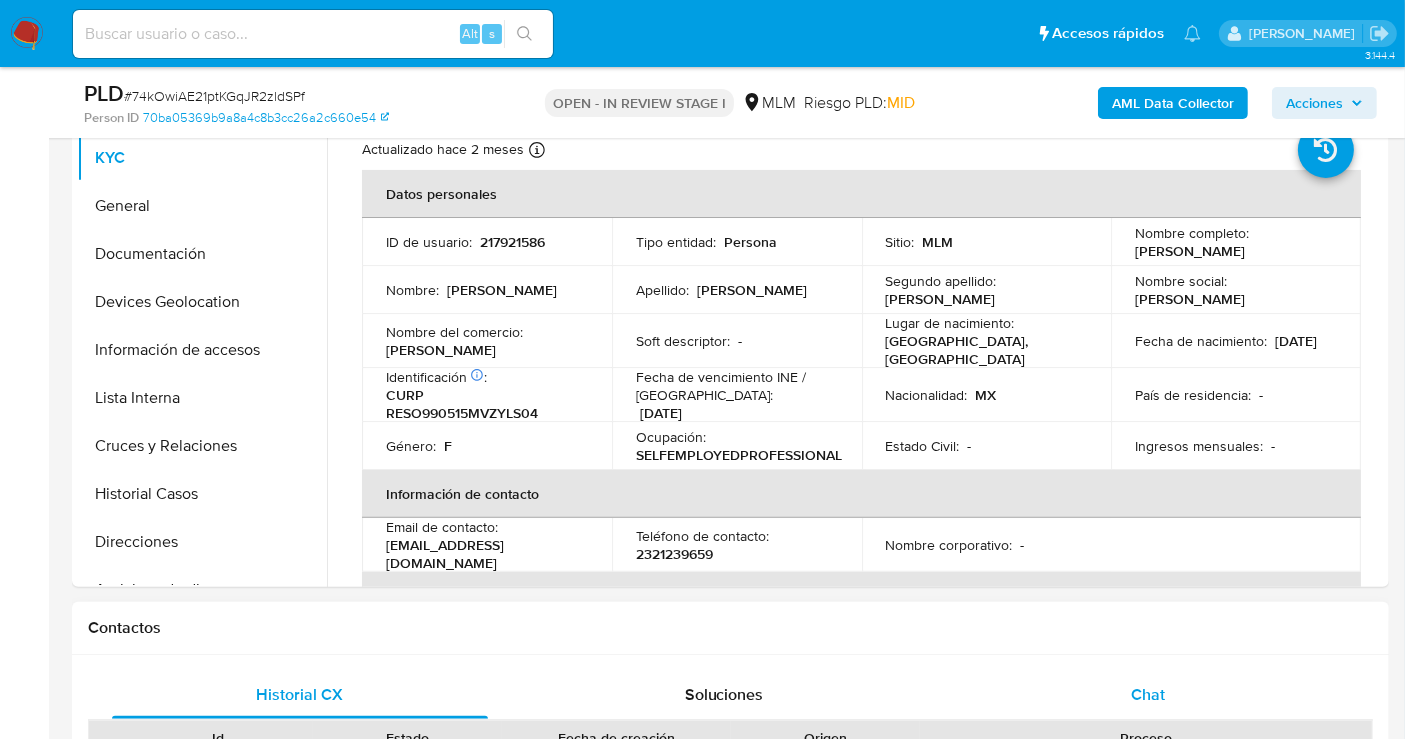 click on "Chat" at bounding box center [1148, 694] 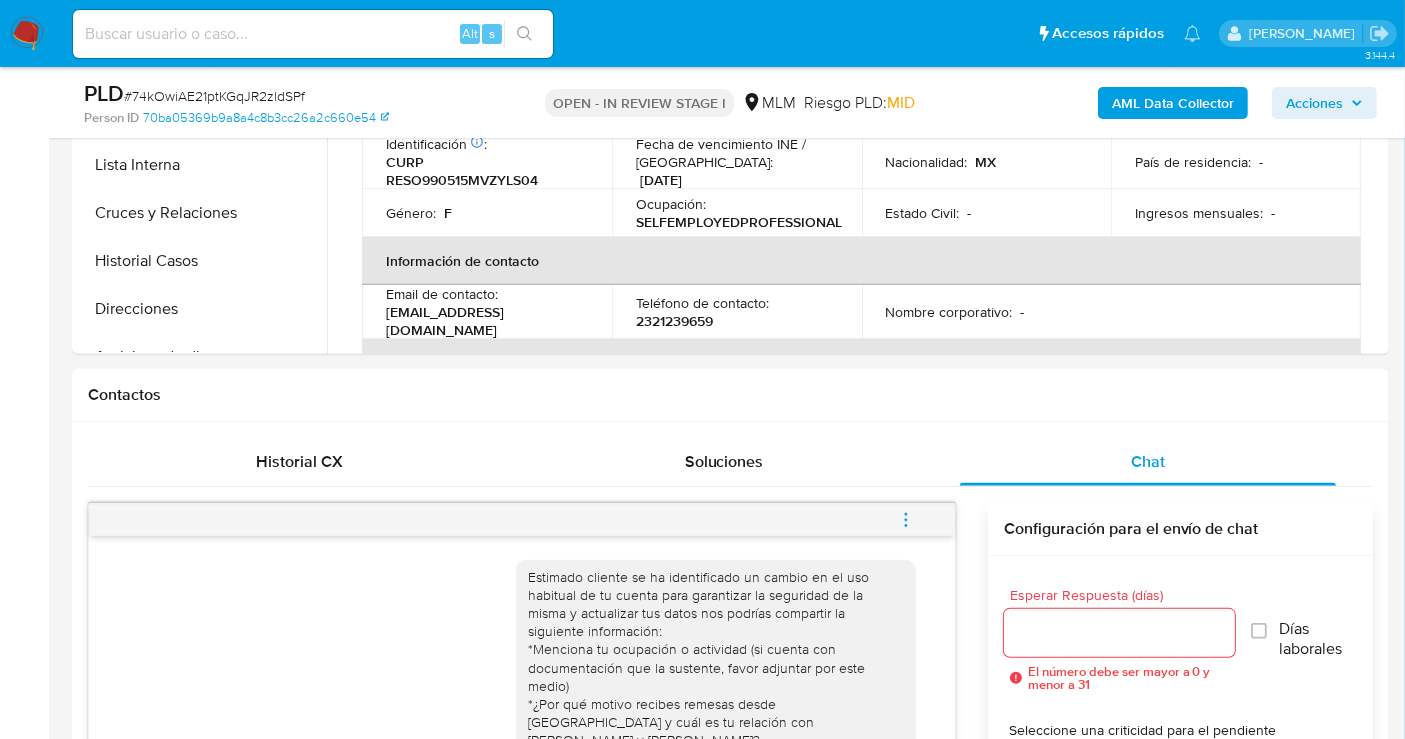 scroll, scrollTop: 854, scrollLeft: 0, axis: vertical 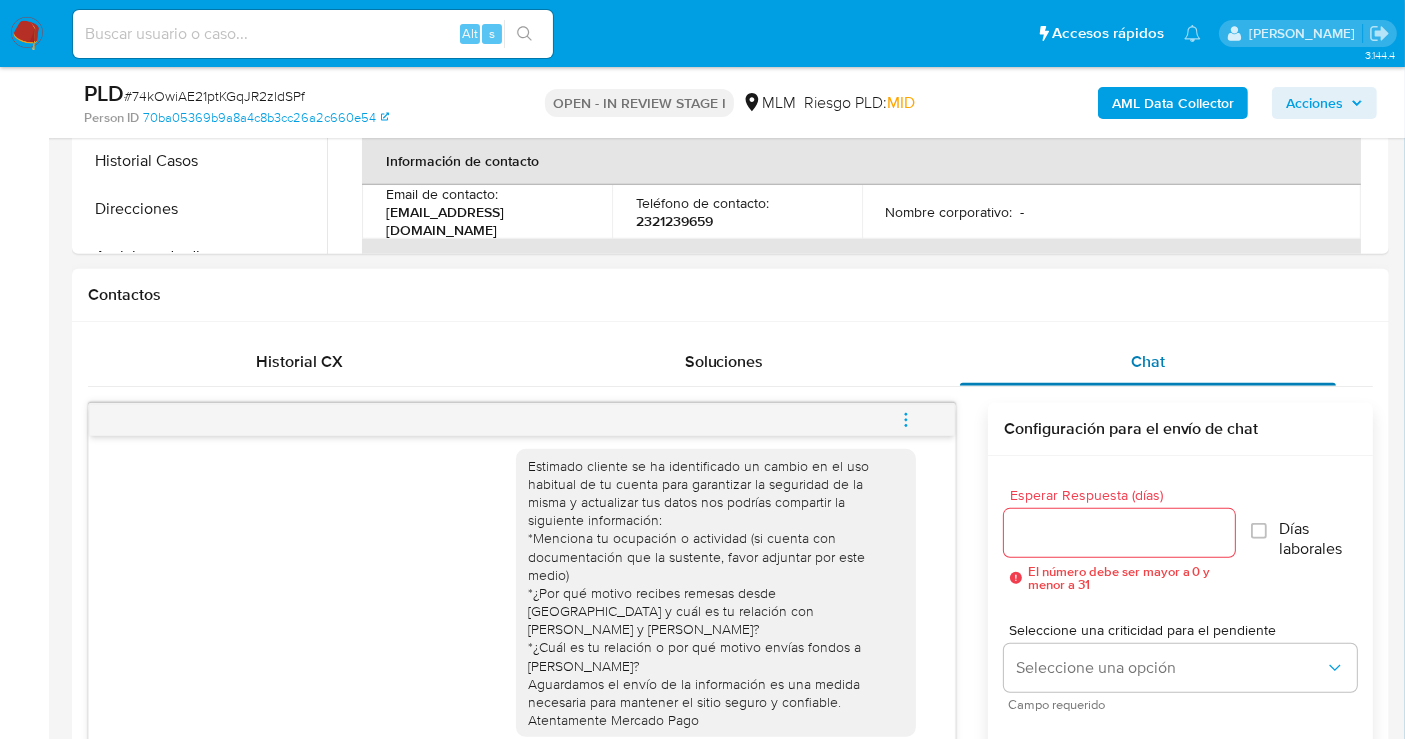 type 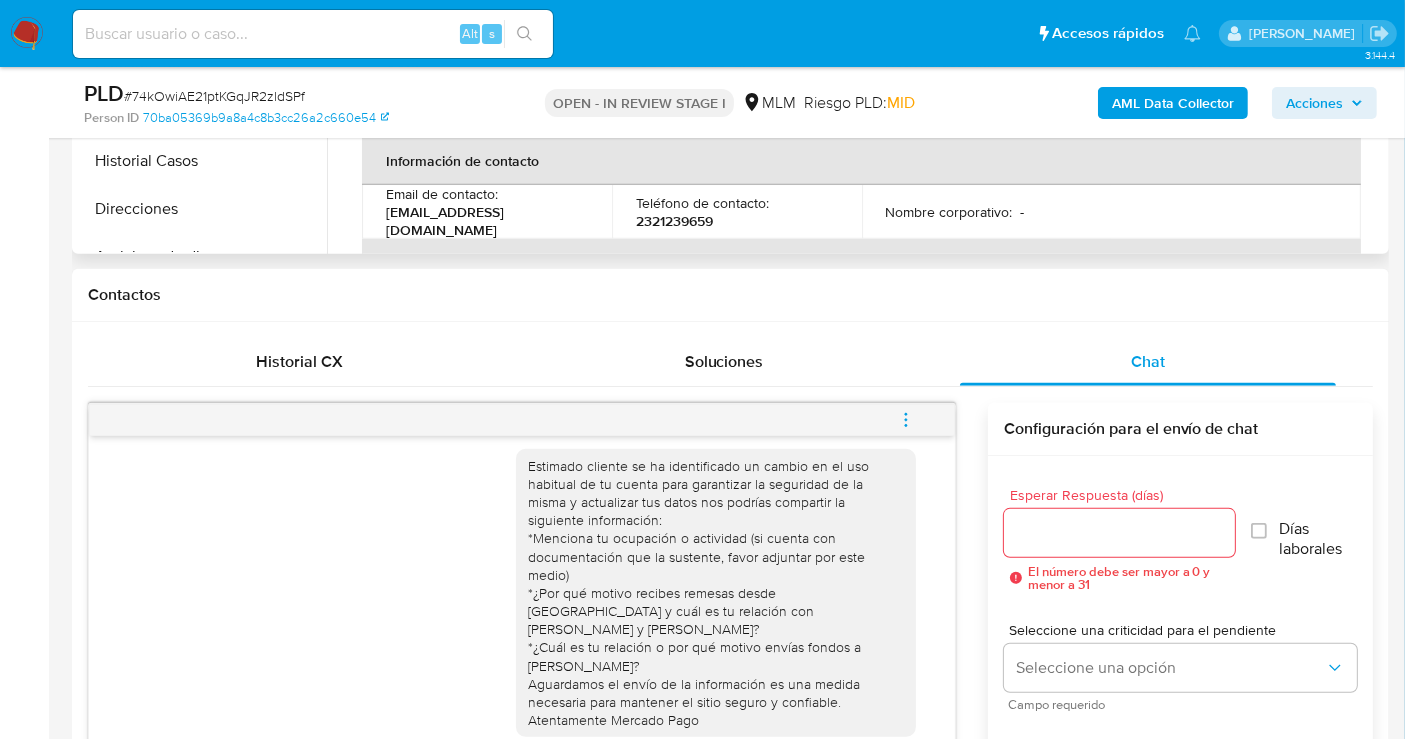 scroll, scrollTop: 333, scrollLeft: 0, axis: vertical 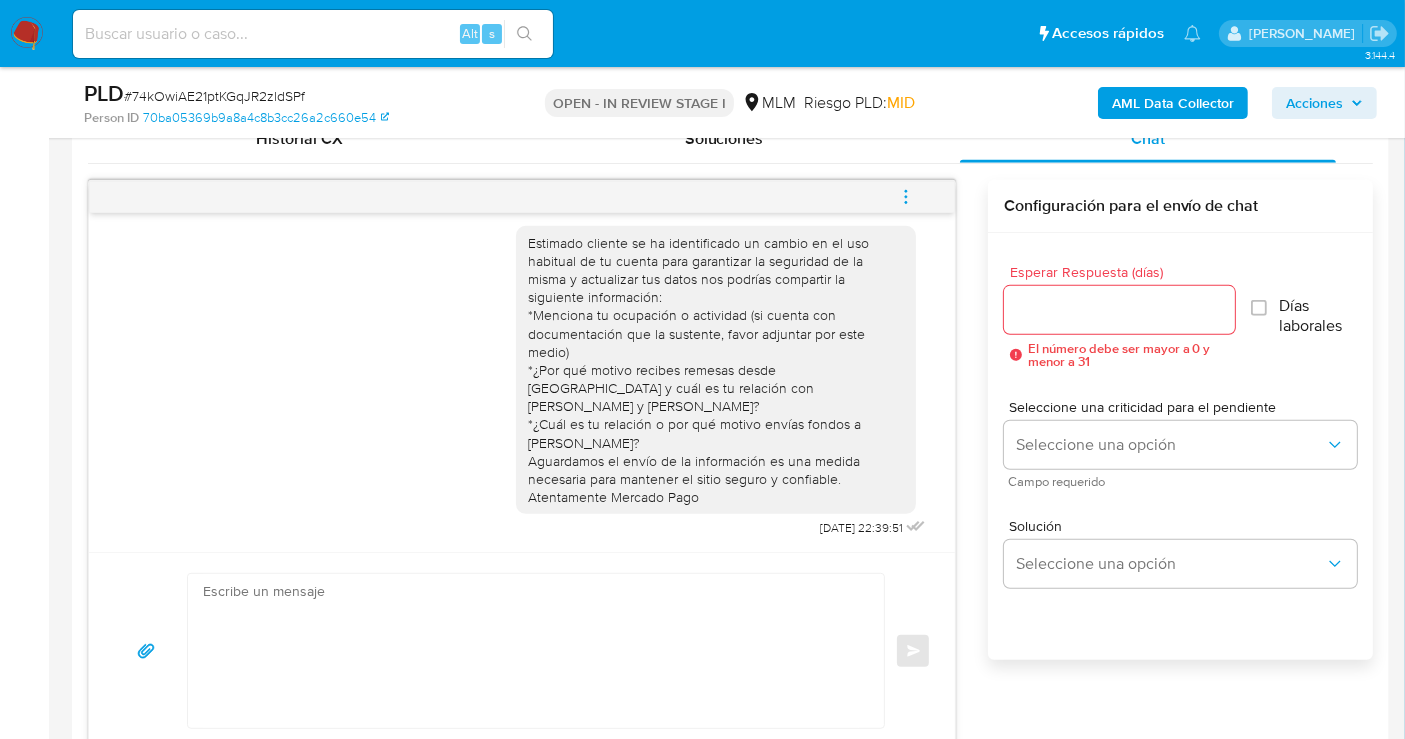 click on "Esperar Respuesta (días)" at bounding box center [1119, 310] 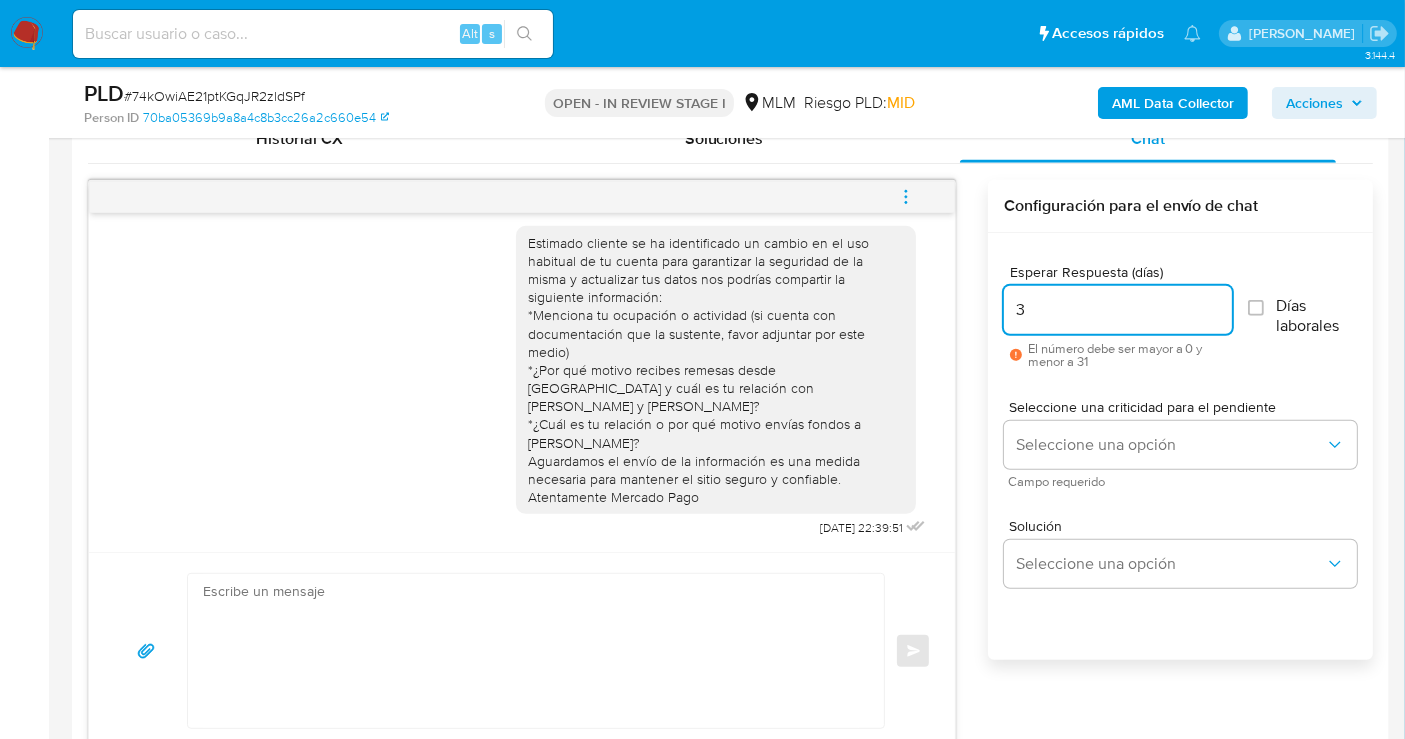 type on "3" 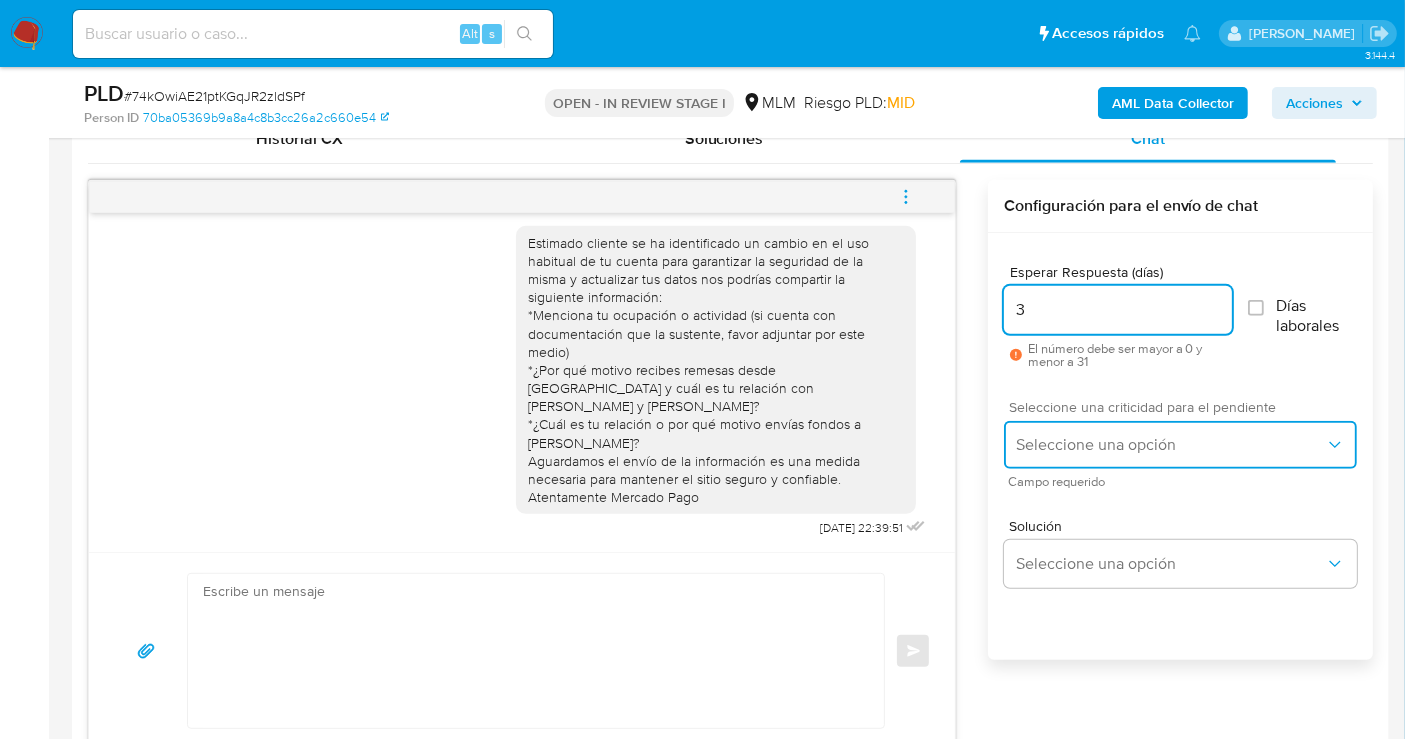 click on "Seleccione una opción" at bounding box center (1170, 445) 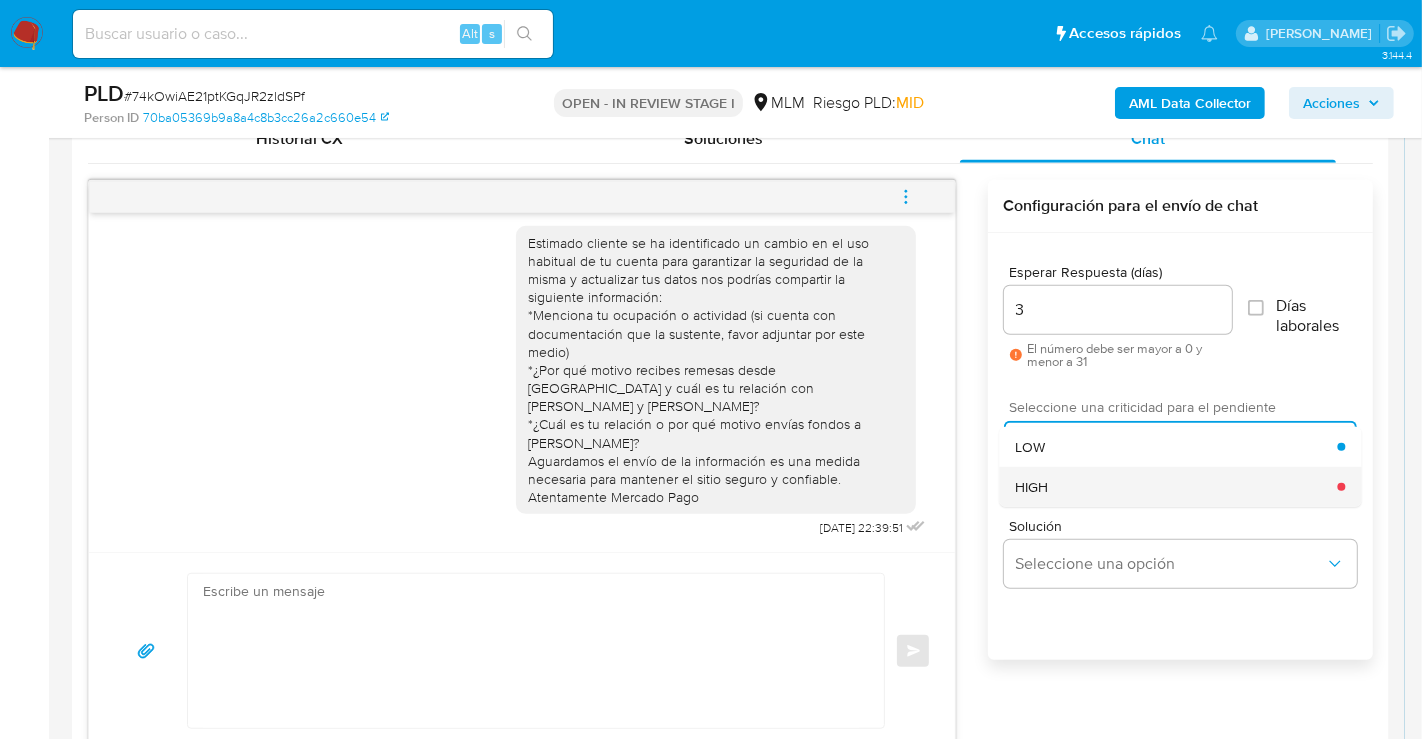 click on "HIGH" at bounding box center (1031, 487) 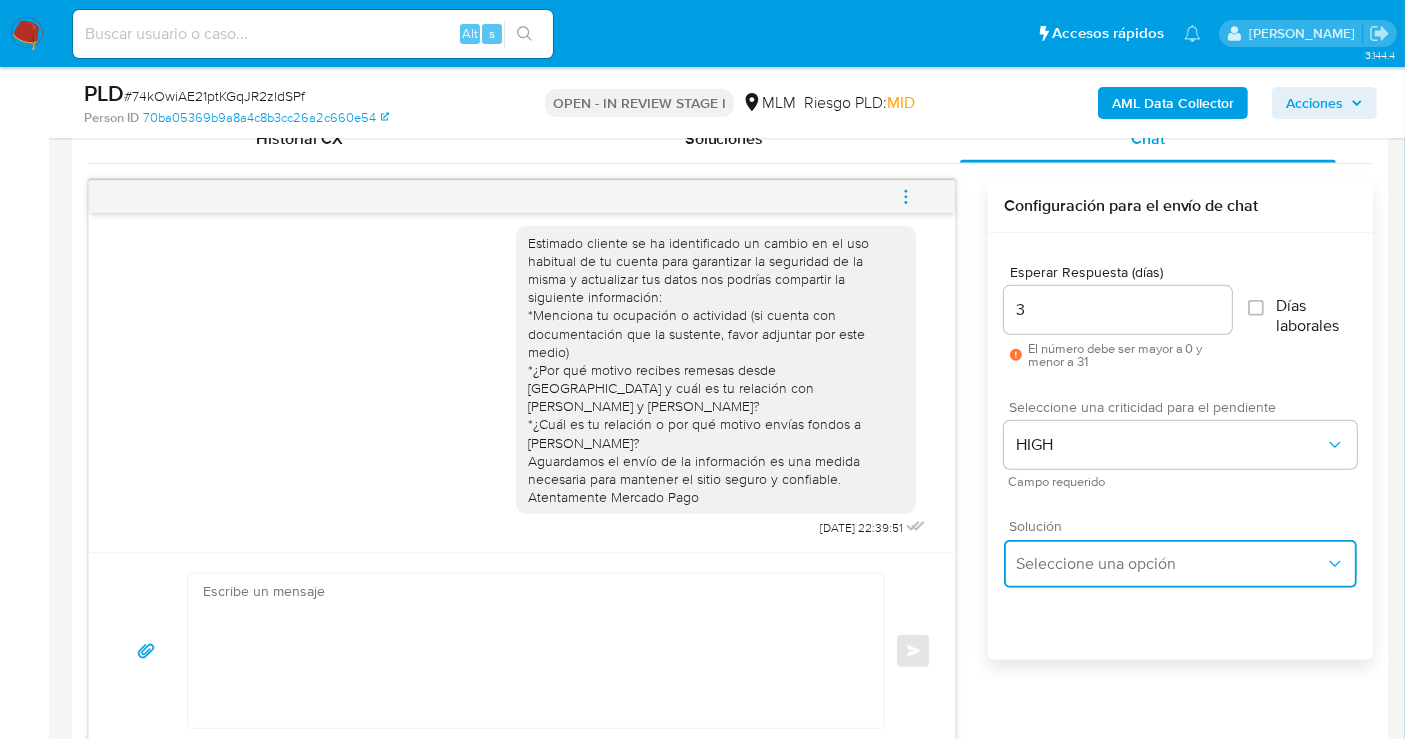 click on "Seleccione una opción" at bounding box center (1180, 564) 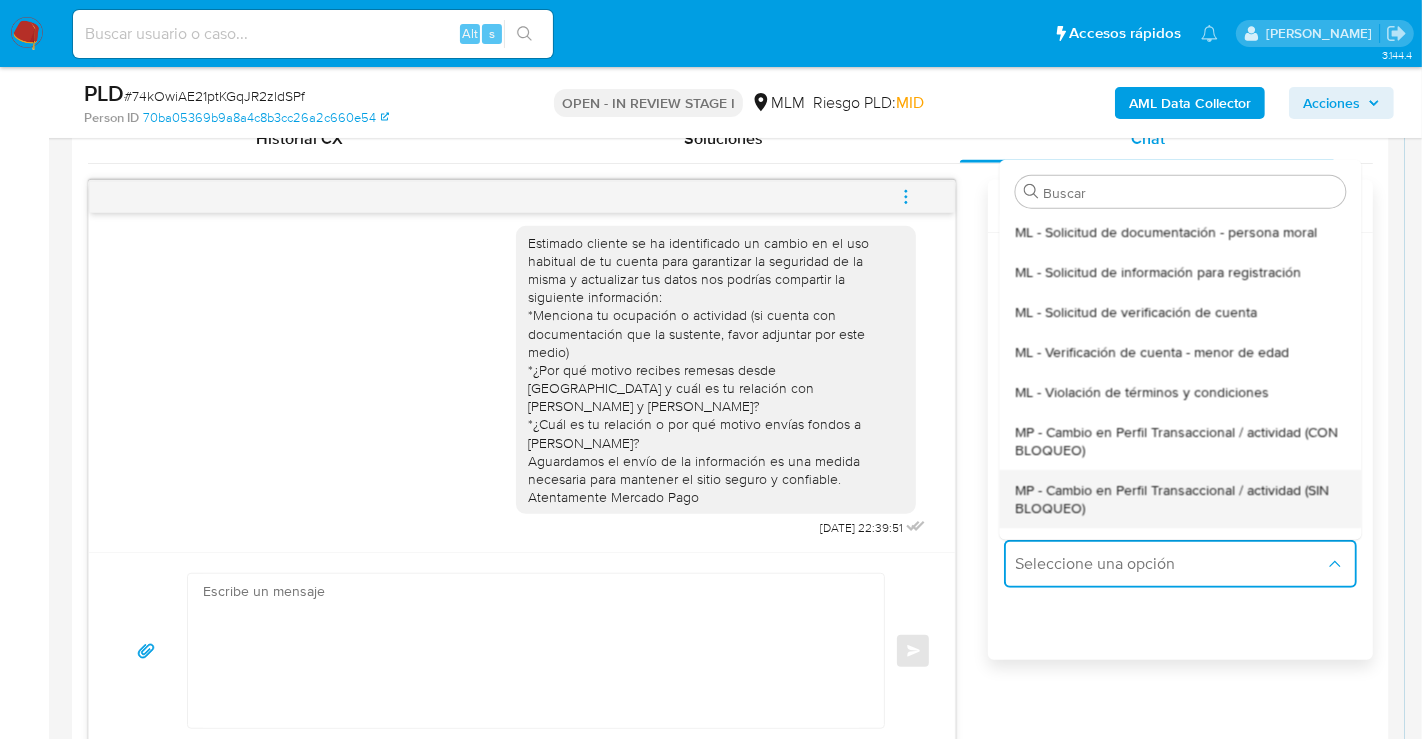 click on "MP - Cambio en Perfil Transaccional / actividad (SIN BLOQUEO)" at bounding box center [1180, 498] 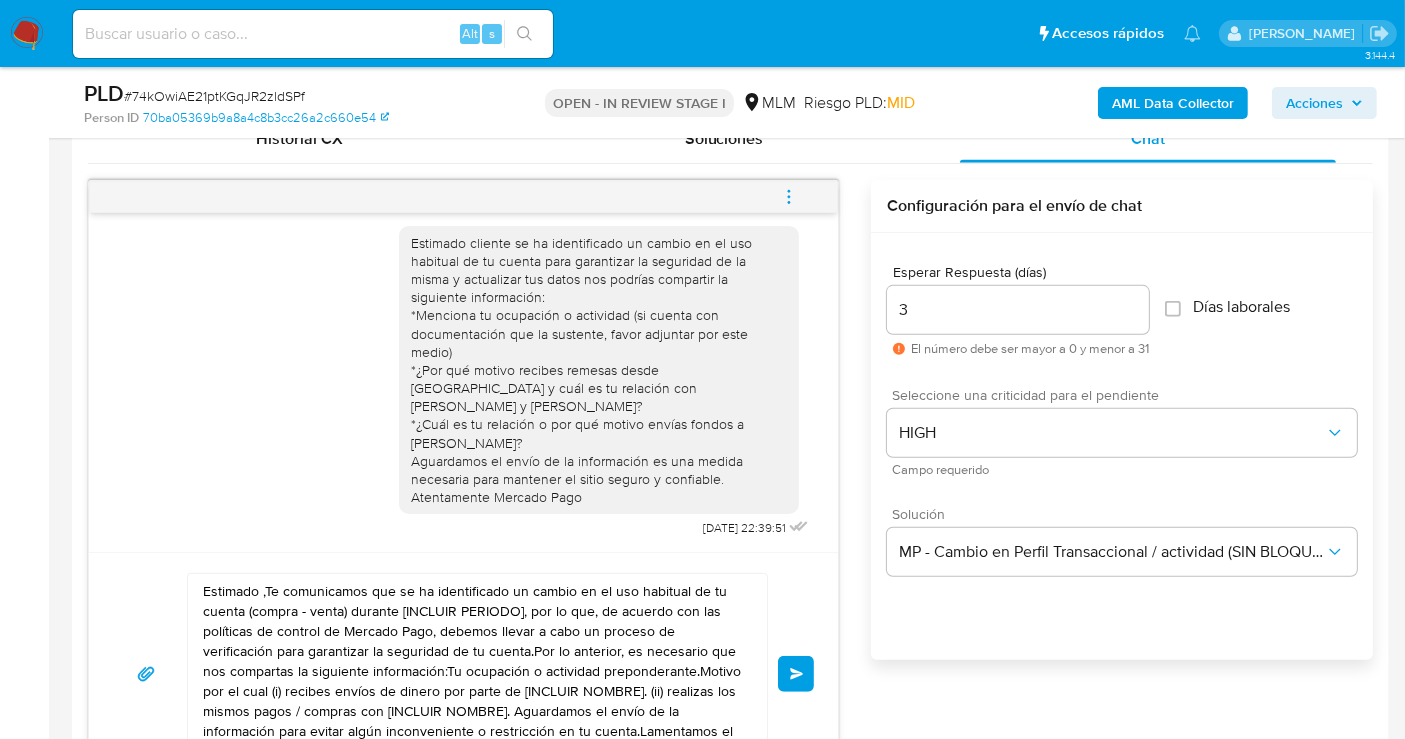 click on "Estimado ,Te comunicamos que se ha identificado un cambio en el uso habitual de tu cuenta (compra - venta) durante [INCLUIR PERIODO], por lo que, de acuerdo con las políticas de control de Mercado Pago, debemos llevar a cabo un proceso de verificación para garantizar la seguridad de tu cuenta.Por lo anterior, es necesario que nos compartas la siguiente información:Tu ocupación o actividad preponderante.Motivo por el cual (i) recibes envíos de dinero por parte de [INCLUIR NOMBRE]. (ii) realizas los mismos pagos / compras con [INCLUIR NOMBRE]. Aguardamos el envío de la información para evitar algún inconveniente o restricción en tu cuenta.Lamentamos el malestar que esta situación te pudiera ocasionar, pero es una medida necesaria para mantener el sitio seguro y confiable.Atentamente,Mercado Pago" at bounding box center (472, 674) 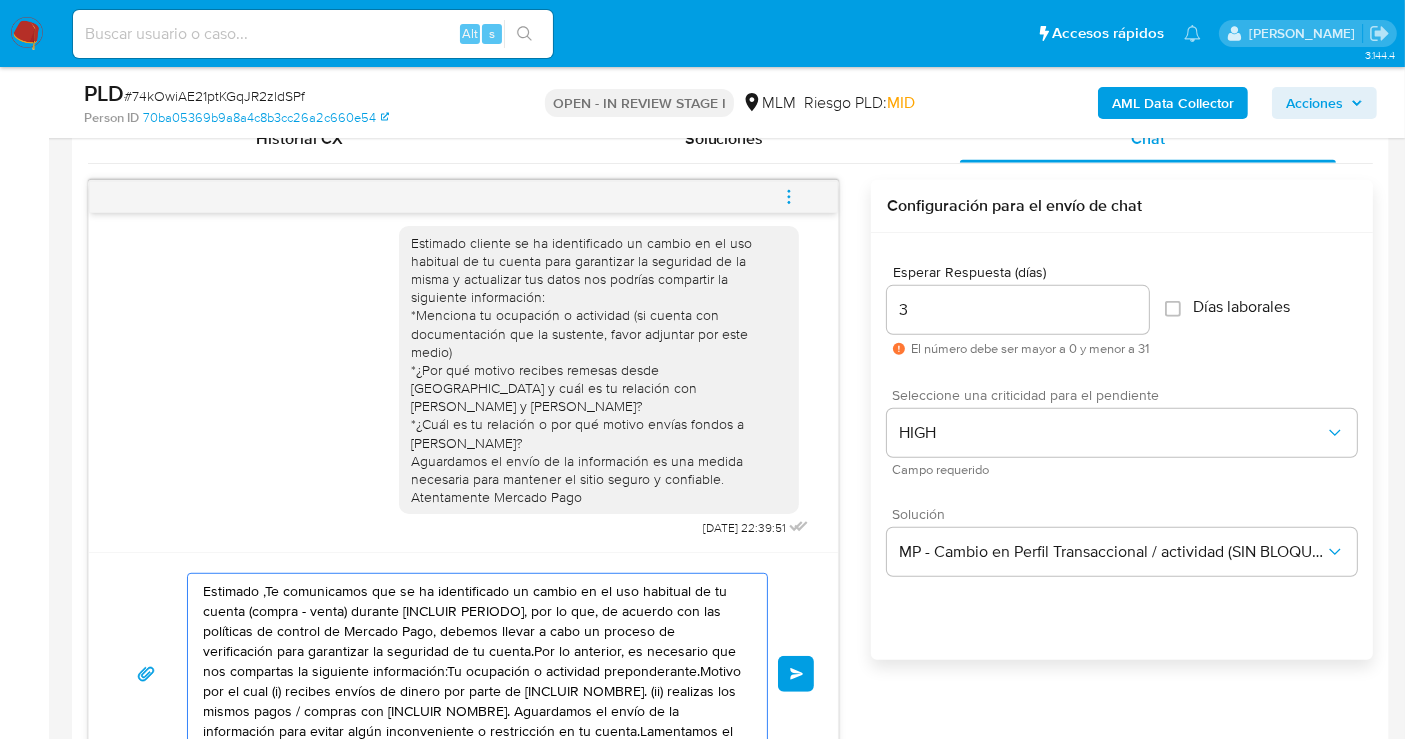 click on "Estimado ,Te comunicamos que se ha identificado un cambio en el uso habitual de tu cuenta (compra - venta) durante [INCLUIR PERIODO], por lo que, de acuerdo con las políticas de control de Mercado Pago, debemos llevar a cabo un proceso de verificación para garantizar la seguridad de tu cuenta.Por lo anterior, es necesario que nos compartas la siguiente información:Tu ocupación o actividad preponderante.Motivo por el cual (i) recibes envíos de dinero por parte de [INCLUIR NOMBRE]. (ii) realizas los mismos pagos / compras con [INCLUIR NOMBRE]. Aguardamos el envío de la información para evitar algún inconveniente o restricción en tu cuenta.Lamentamos el malestar que esta situación te pudiera ocasionar, pero es una medida necesaria para mantener el sitio seguro y confiable.Atentamente,Mercado Pago" at bounding box center [472, 674] 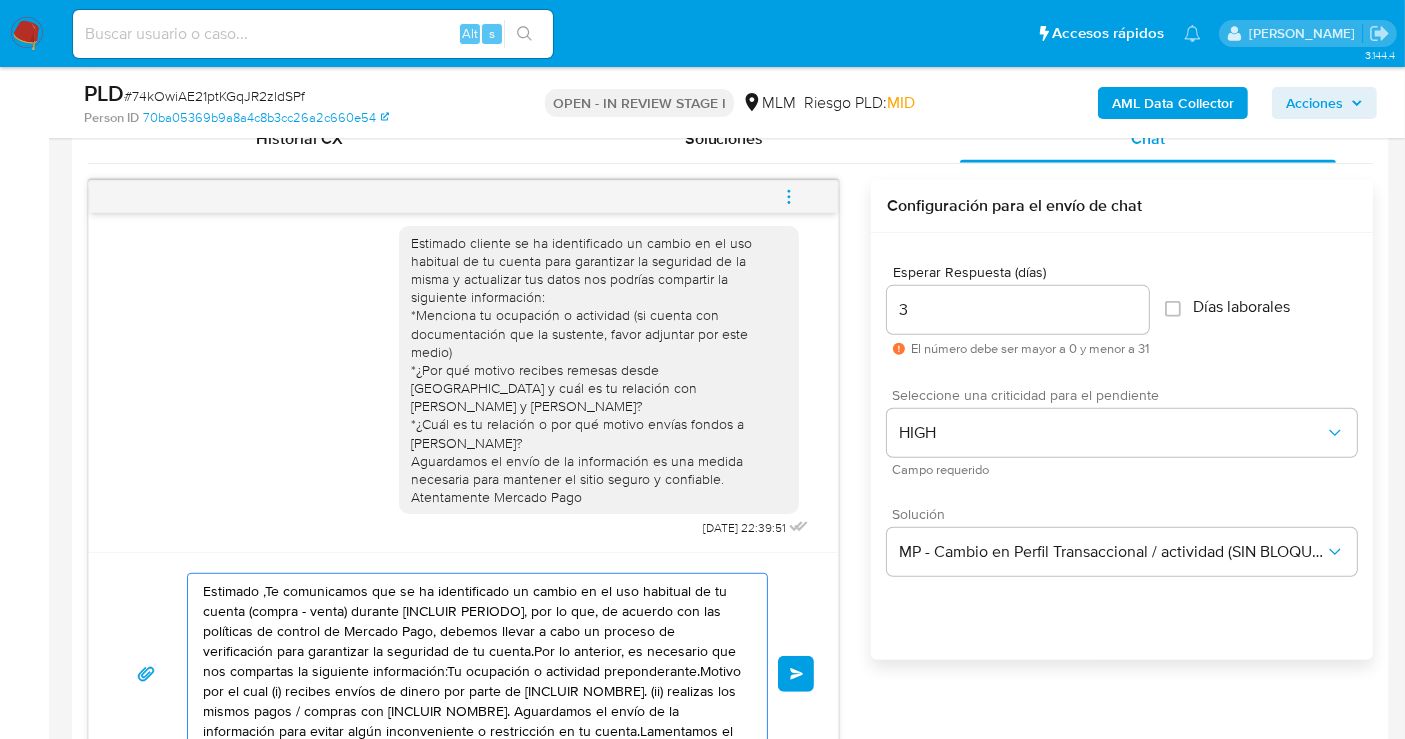 scroll, scrollTop: 34, scrollLeft: 0, axis: vertical 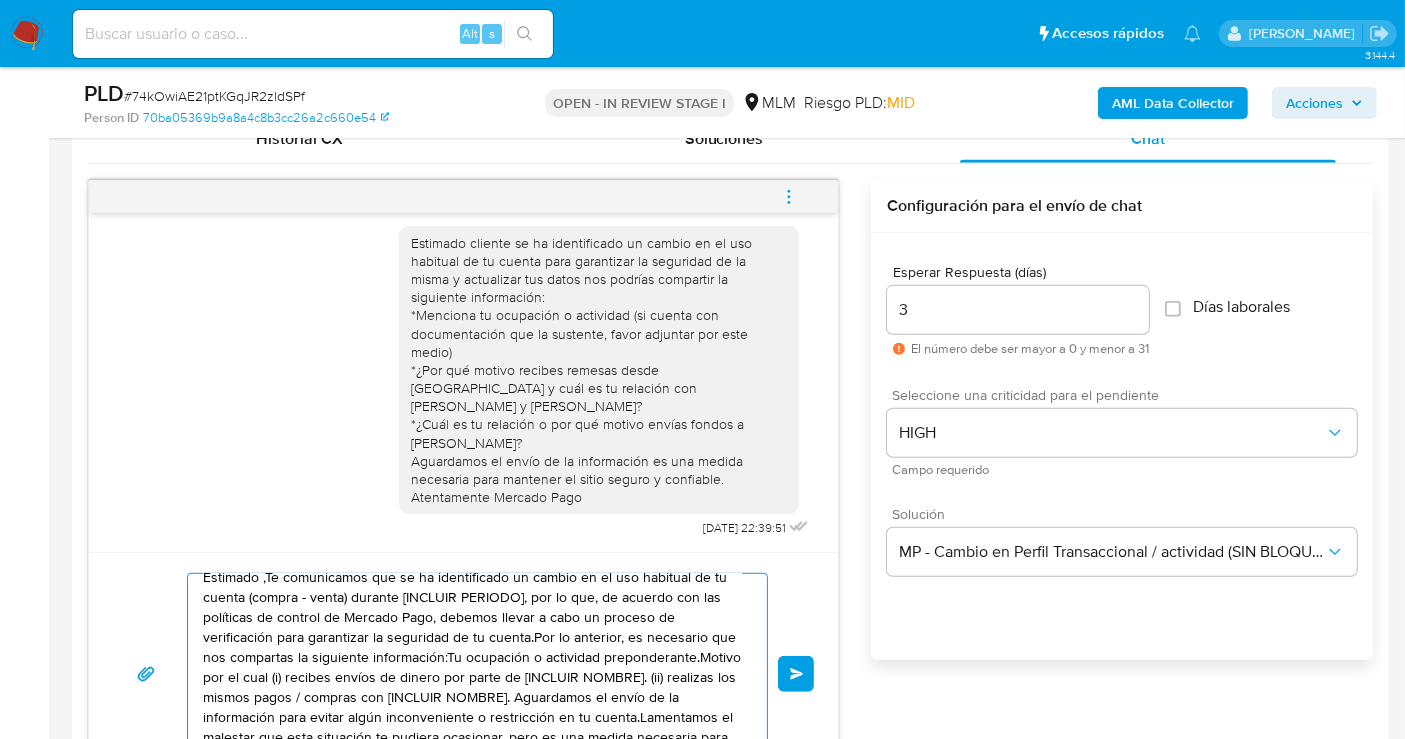 click on "Estimado ,Te comunicamos que se ha identificado un cambio en el uso habitual de tu cuenta (compra - venta) durante [INCLUIR PERIODO], por lo que, de acuerdo con las políticas de control de Mercado Pago, debemos llevar a cabo un proceso de verificación para garantizar la seguridad de tu cuenta.Por lo anterior, es necesario que nos compartas la siguiente información:Tu ocupación o actividad preponderante.Motivo por el cual (i) recibes envíos de dinero por parte de [INCLUIR NOMBRE]. (ii) realizas los mismos pagos / compras con [INCLUIR NOMBRE]. Aguardamos el envío de la información para evitar algún inconveniente o restricción en tu cuenta.Lamentamos el malestar que esta situación te pudiera ocasionar, pero es una medida necesaria para mantener el sitio seguro y confiable.Atentamente,Mercado Pago" at bounding box center [472, 674] 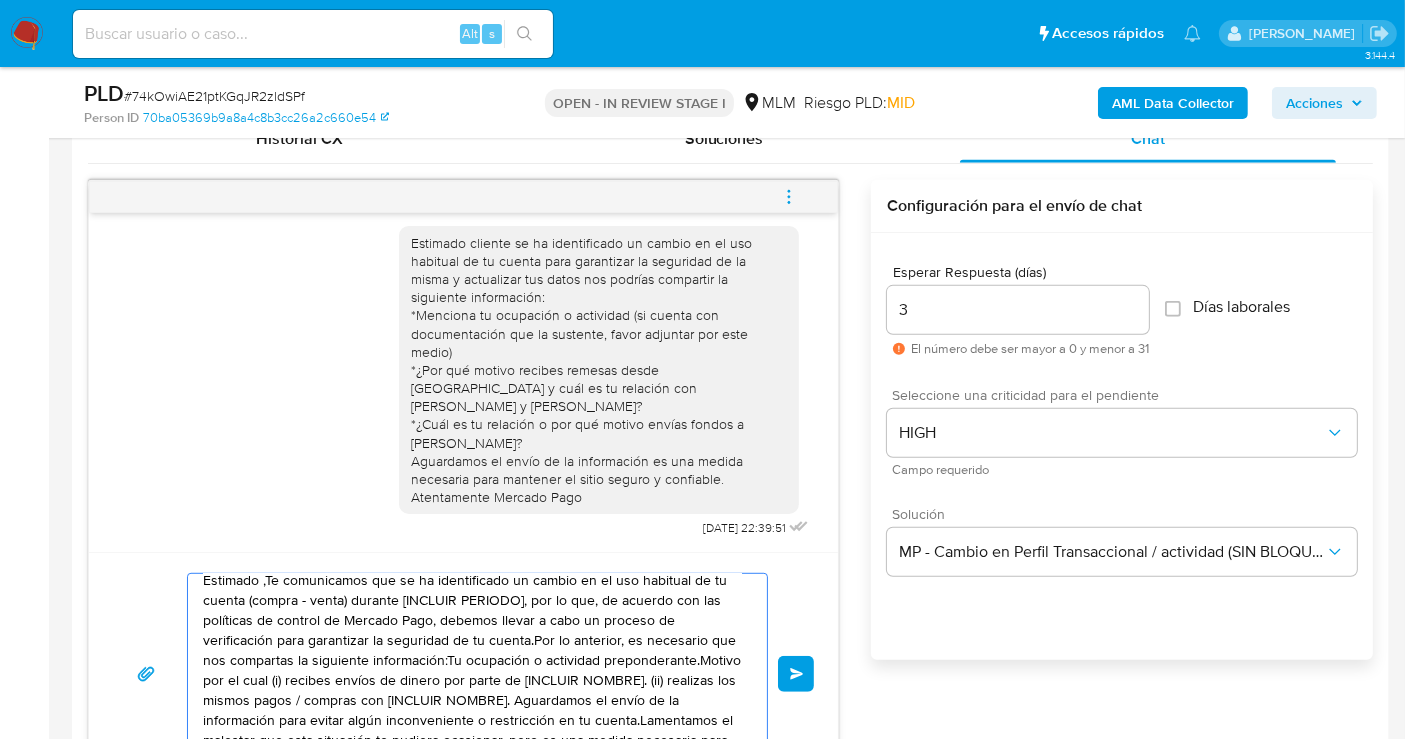 scroll, scrollTop: 0, scrollLeft: 0, axis: both 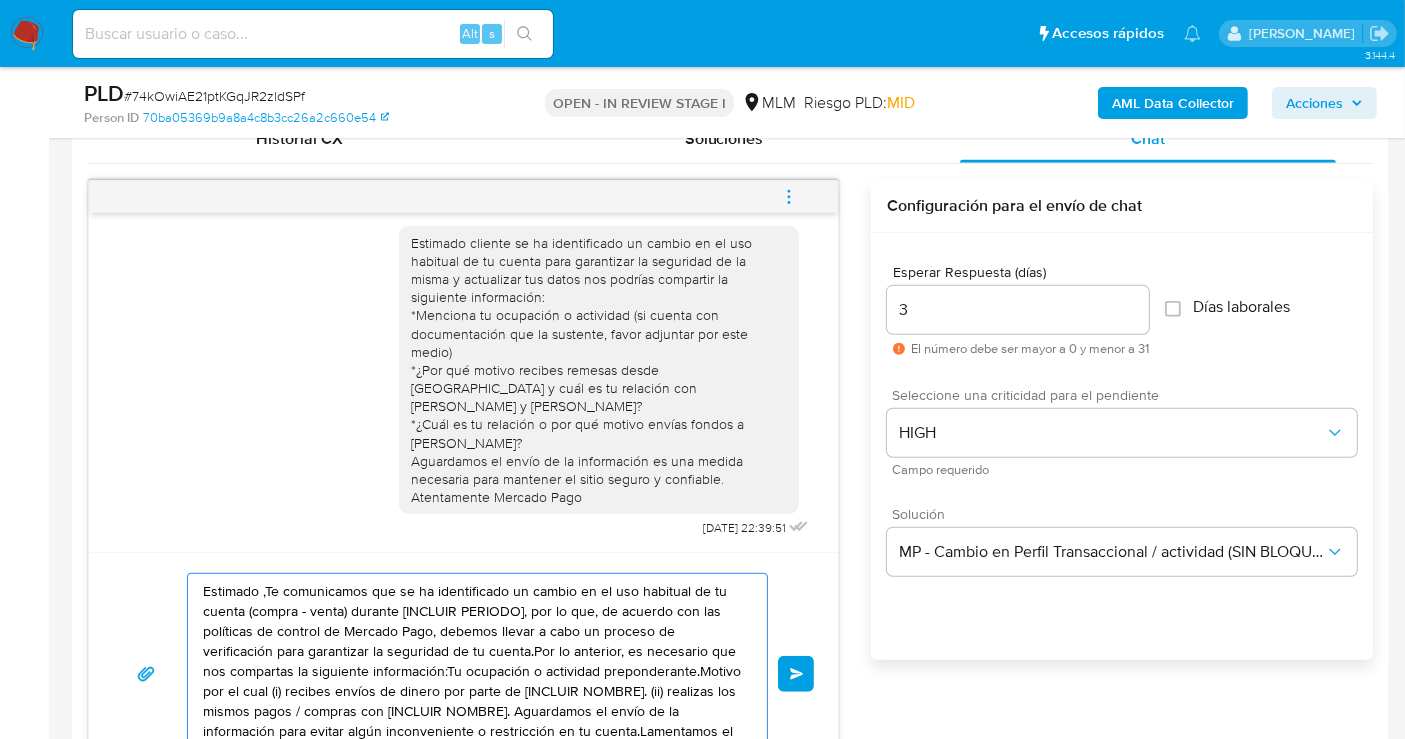 drag, startPoint x: 271, startPoint y: 590, endPoint x: 722, endPoint y: 732, distance: 472.8266 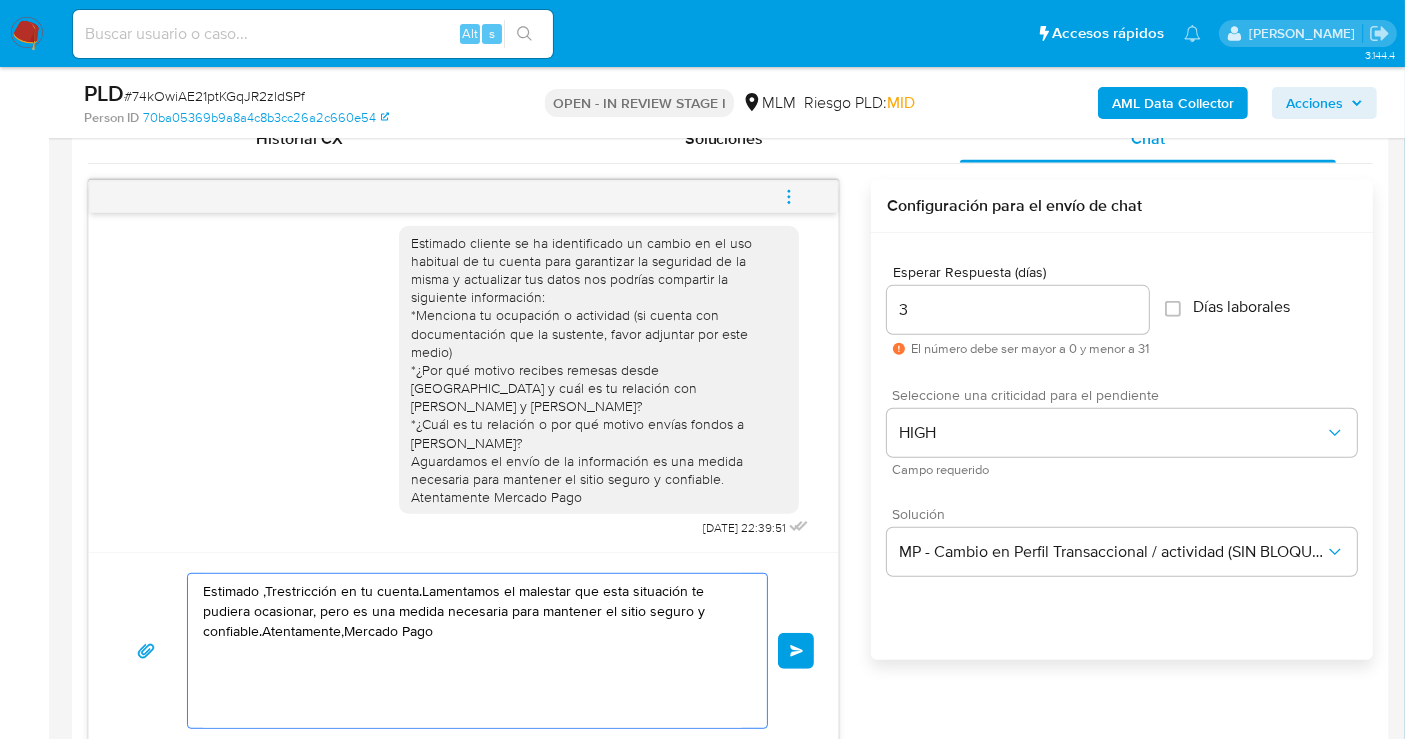 drag, startPoint x: 265, startPoint y: 588, endPoint x: 257, endPoint y: 630, distance: 42.755116 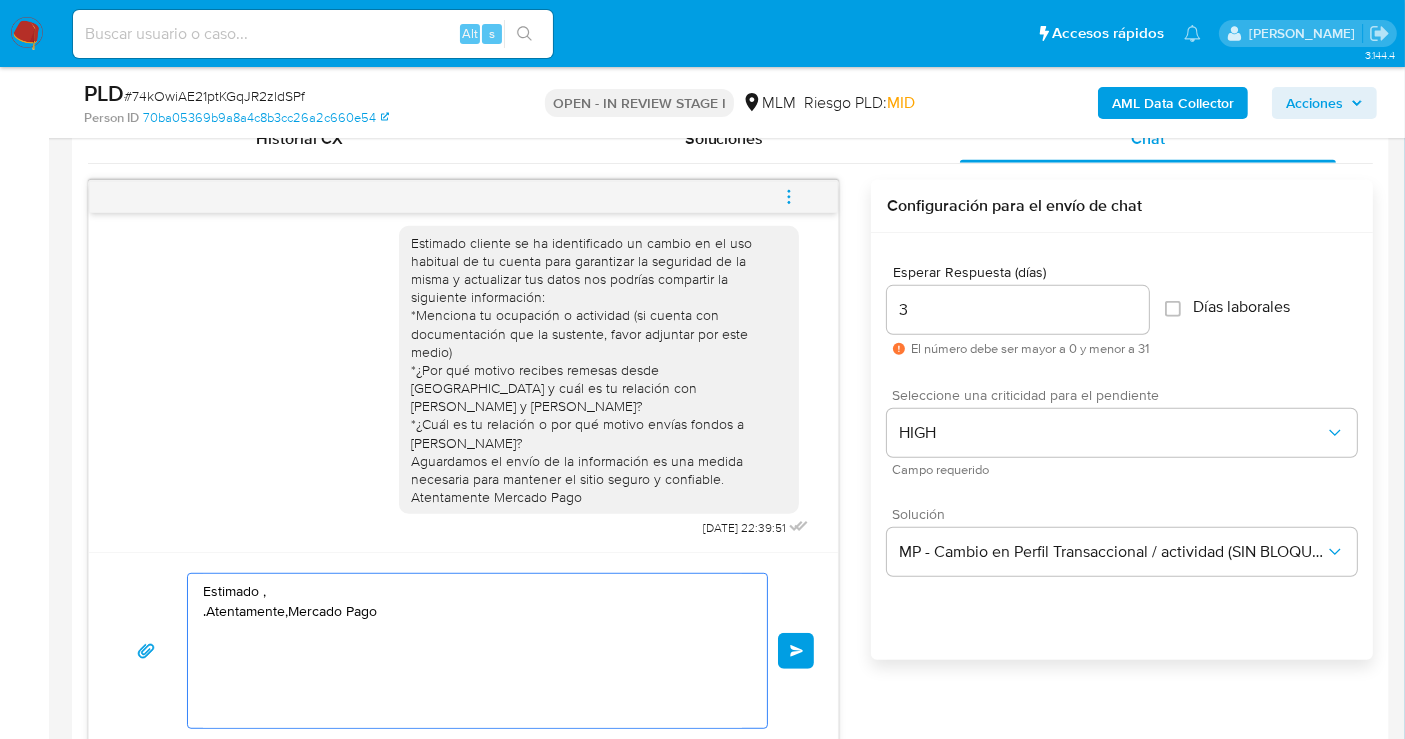 click on "Estimado ,
.Atentamente,Mercado Pago" at bounding box center (472, 651) 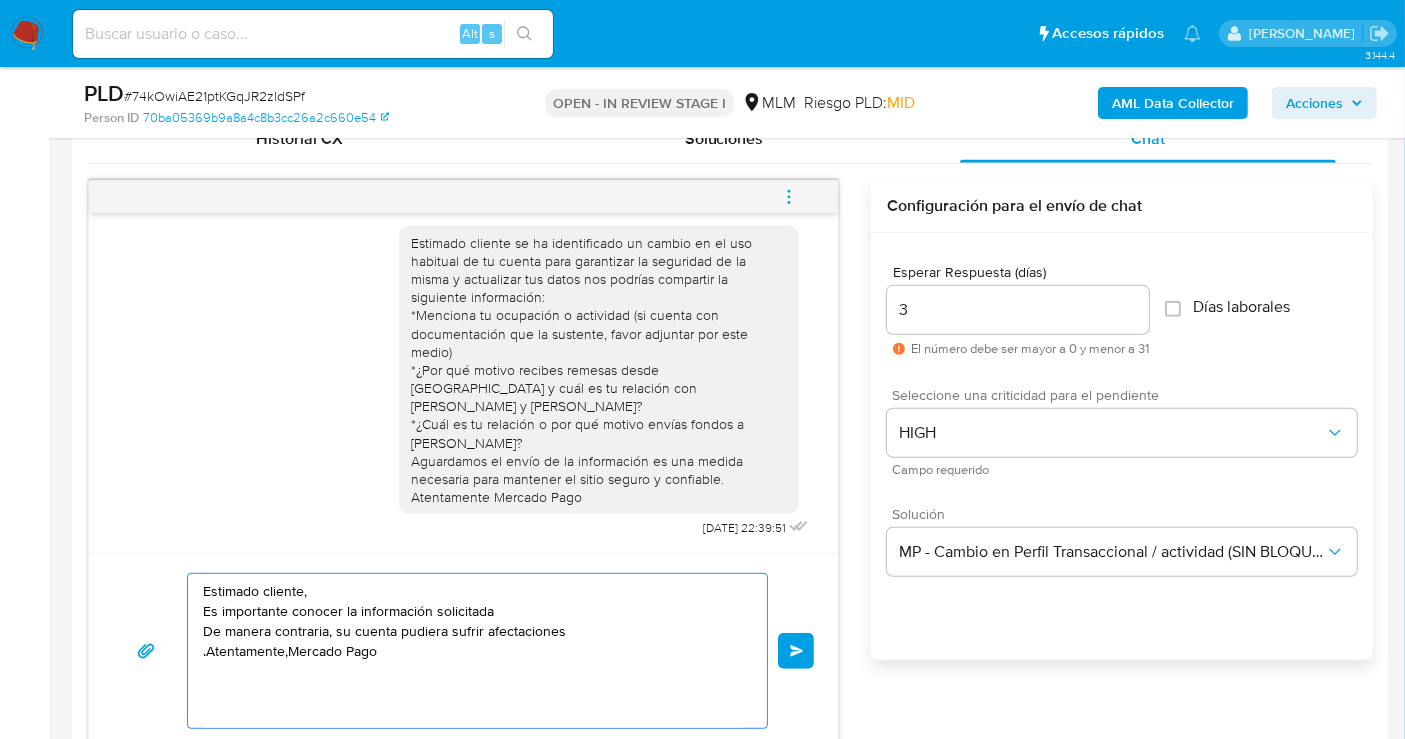 click on "Estimado cliente,
Es importante conocer la información solicitada
De manera contraria, su cuenta pudiera sufrir afectaciones
.Atentamente,Mercado Pago" at bounding box center (472, 651) 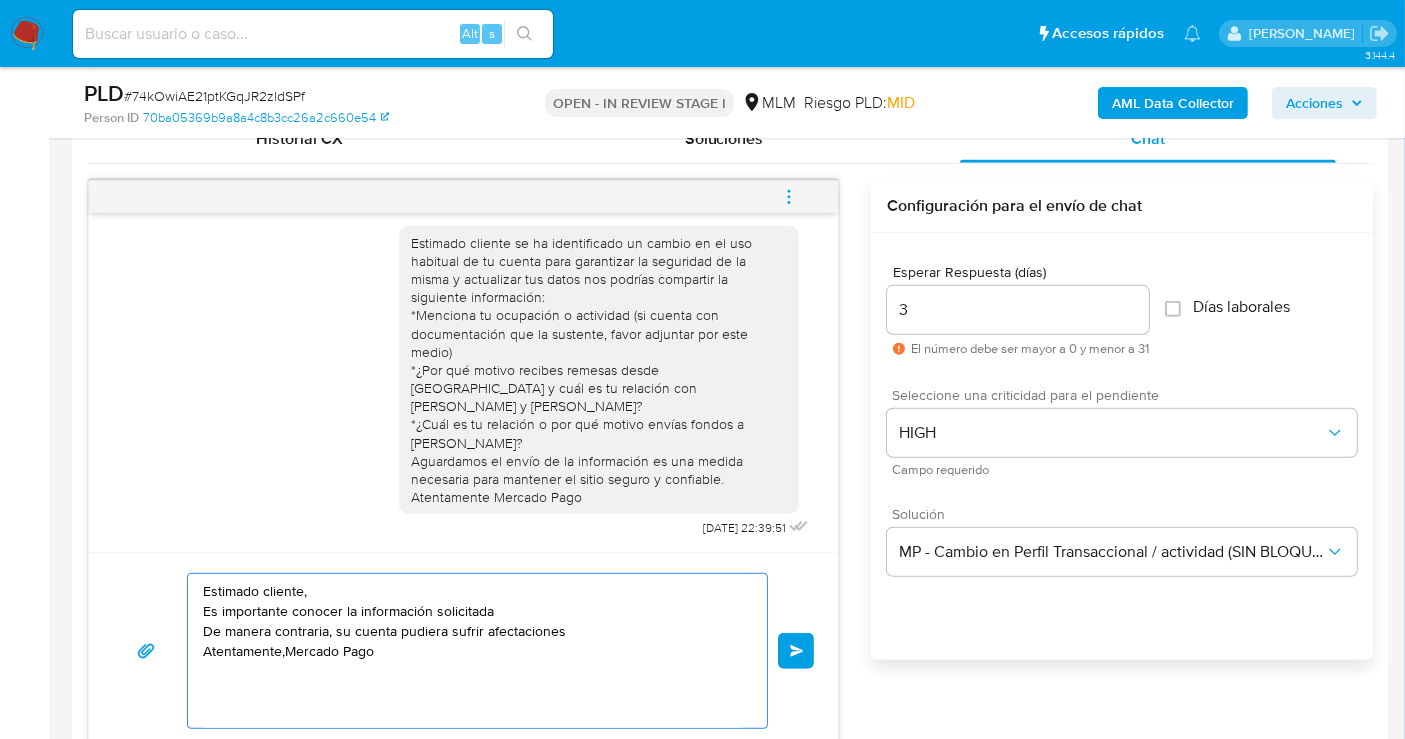 click on "Estimado cliente,
Es importante conocer la información solicitada
De manera contraria, su cuenta pudiera sufrir afectaciones
Atentamente,Mercado Pago" at bounding box center (472, 651) 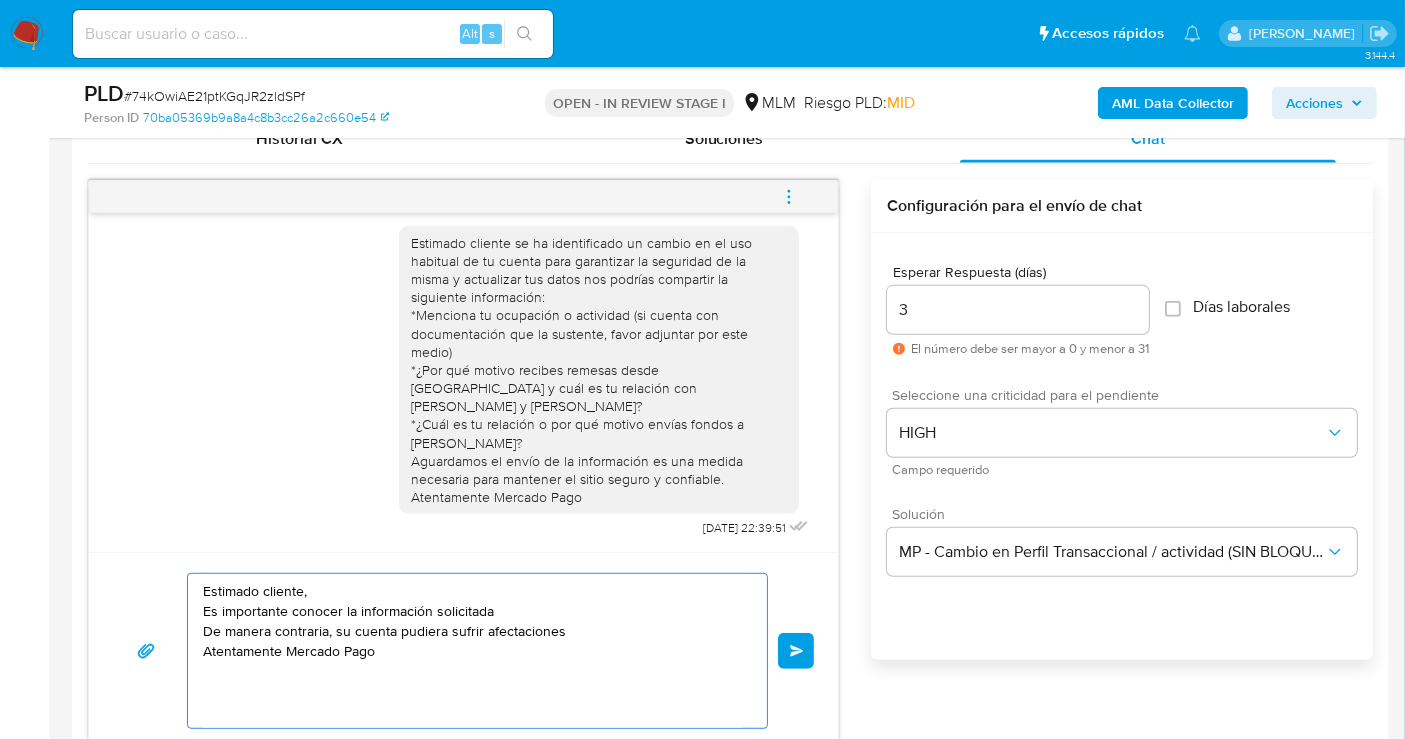 click on "Estimado cliente,
Es importante conocer la información solicitada
De manera contraria, su cuenta pudiera sufrir afectaciones
Atentamente Mercado Pago" at bounding box center (472, 651) 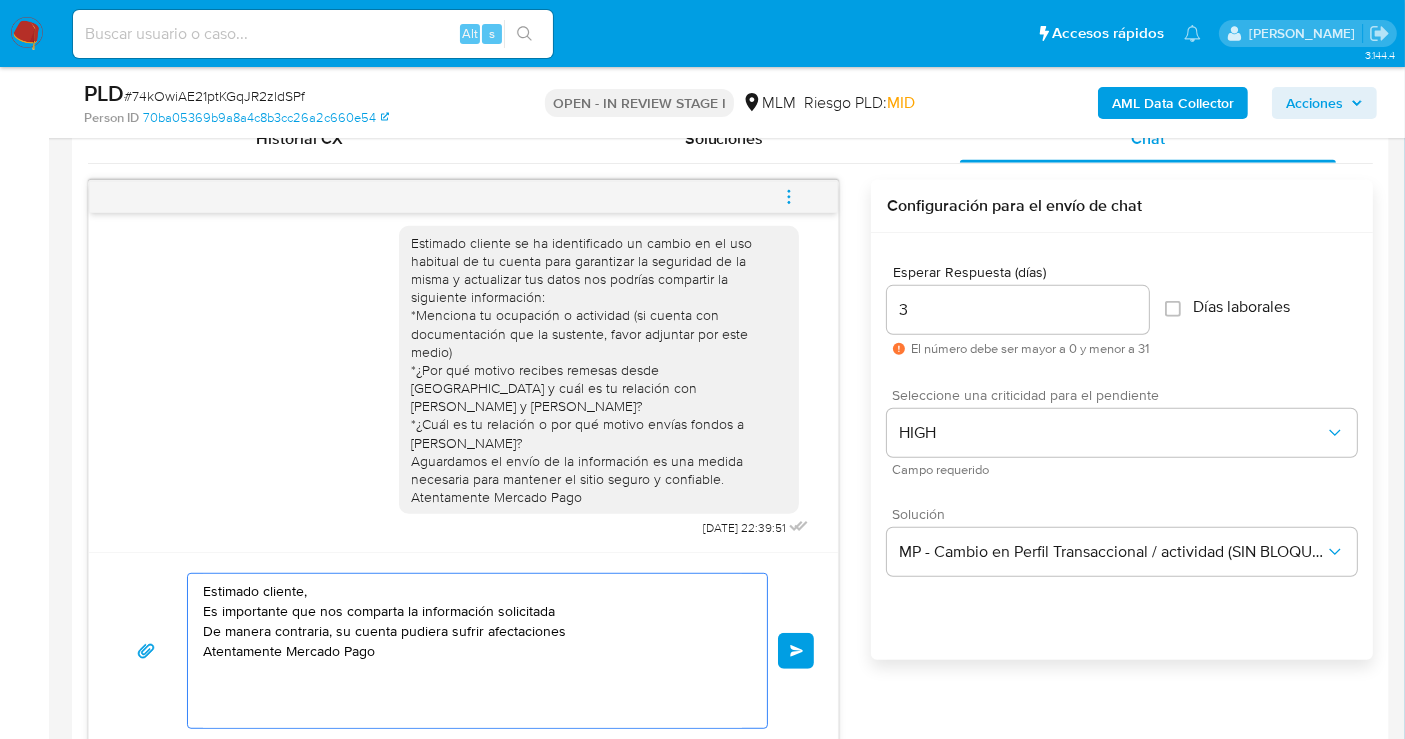 drag, startPoint x: 325, startPoint y: 629, endPoint x: 222, endPoint y: 629, distance: 103 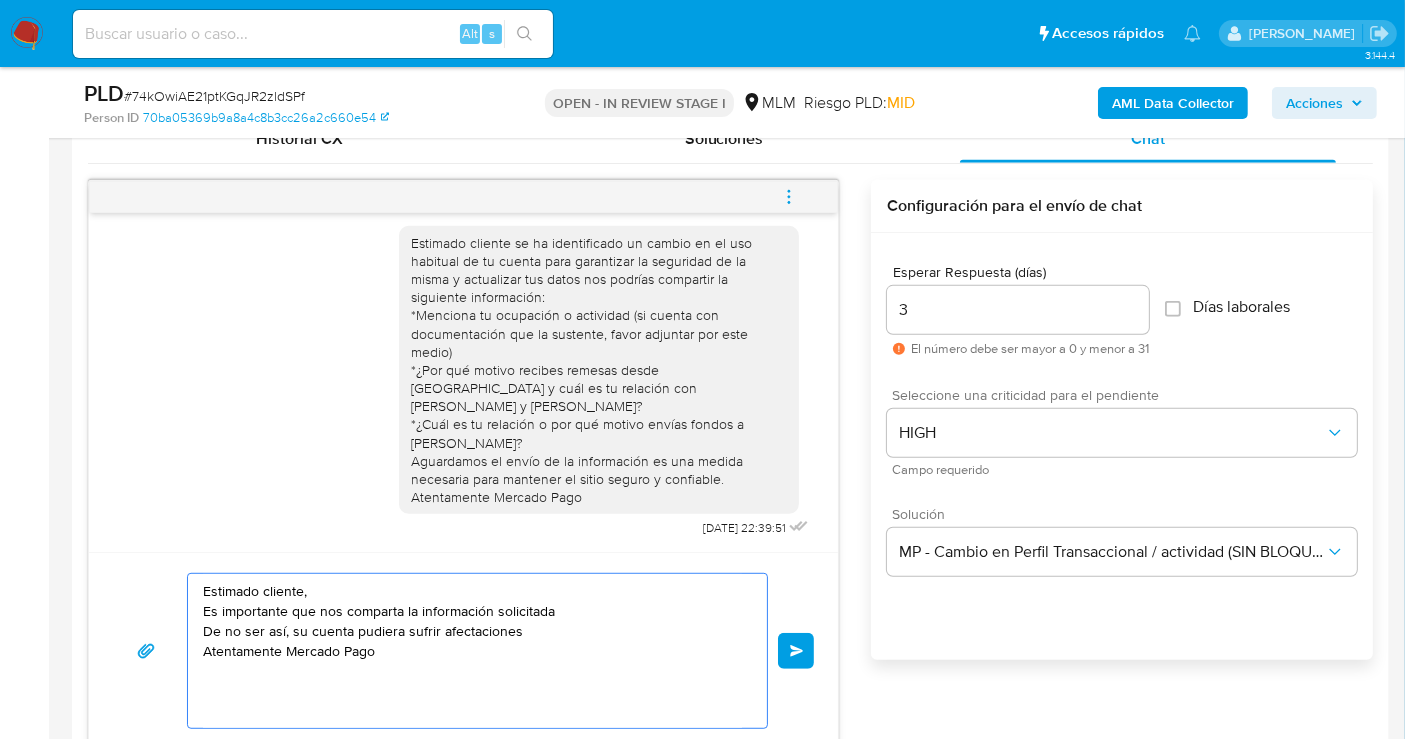 click on "Estimado cliente,
Es importante que nos comparta la información solicitada
De no ser así, su cuenta pudiera sufrir afectaciones
Atentamente Mercado Pago" at bounding box center (472, 651) 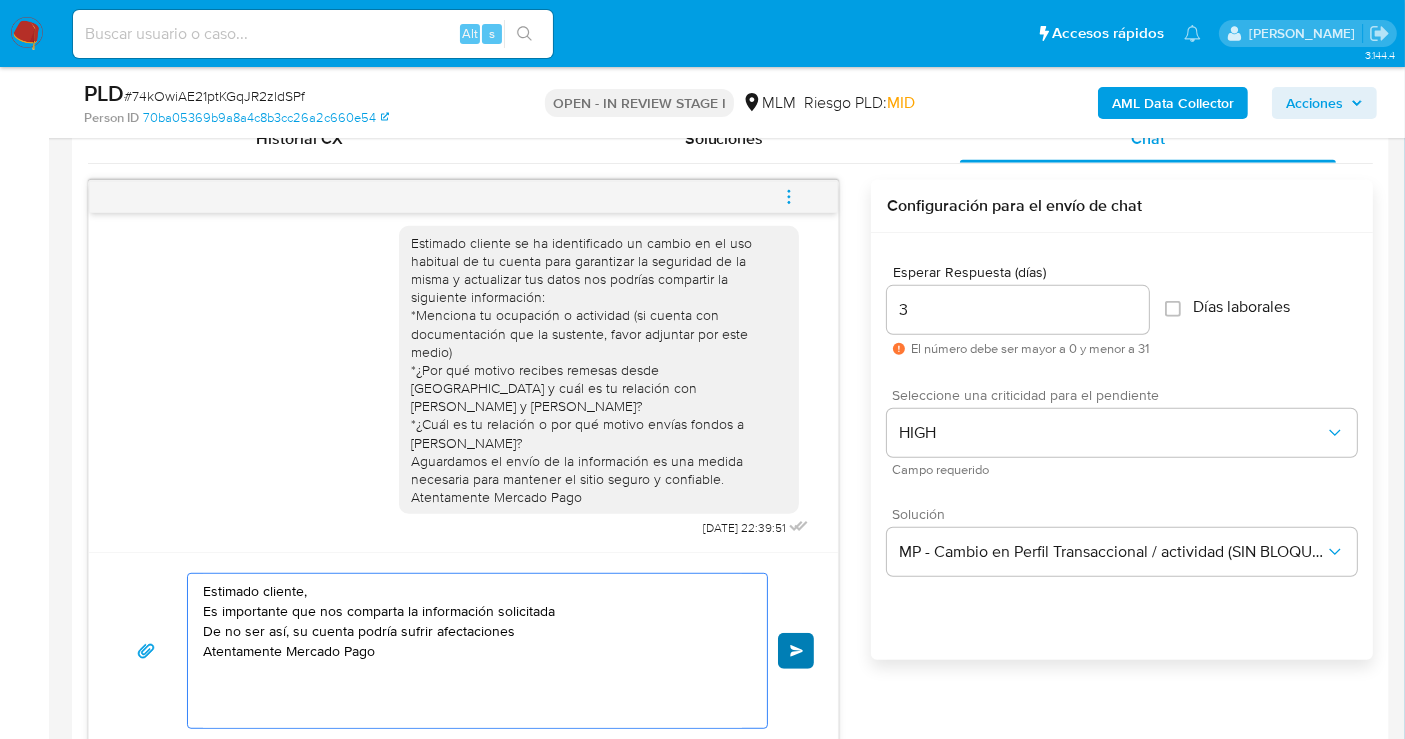 type on "Estimado cliente,
Es importante que nos comparta la información solicitada
De no ser así, su cuenta podría sufrir afectaciones
Atentamente Mercado Pago" 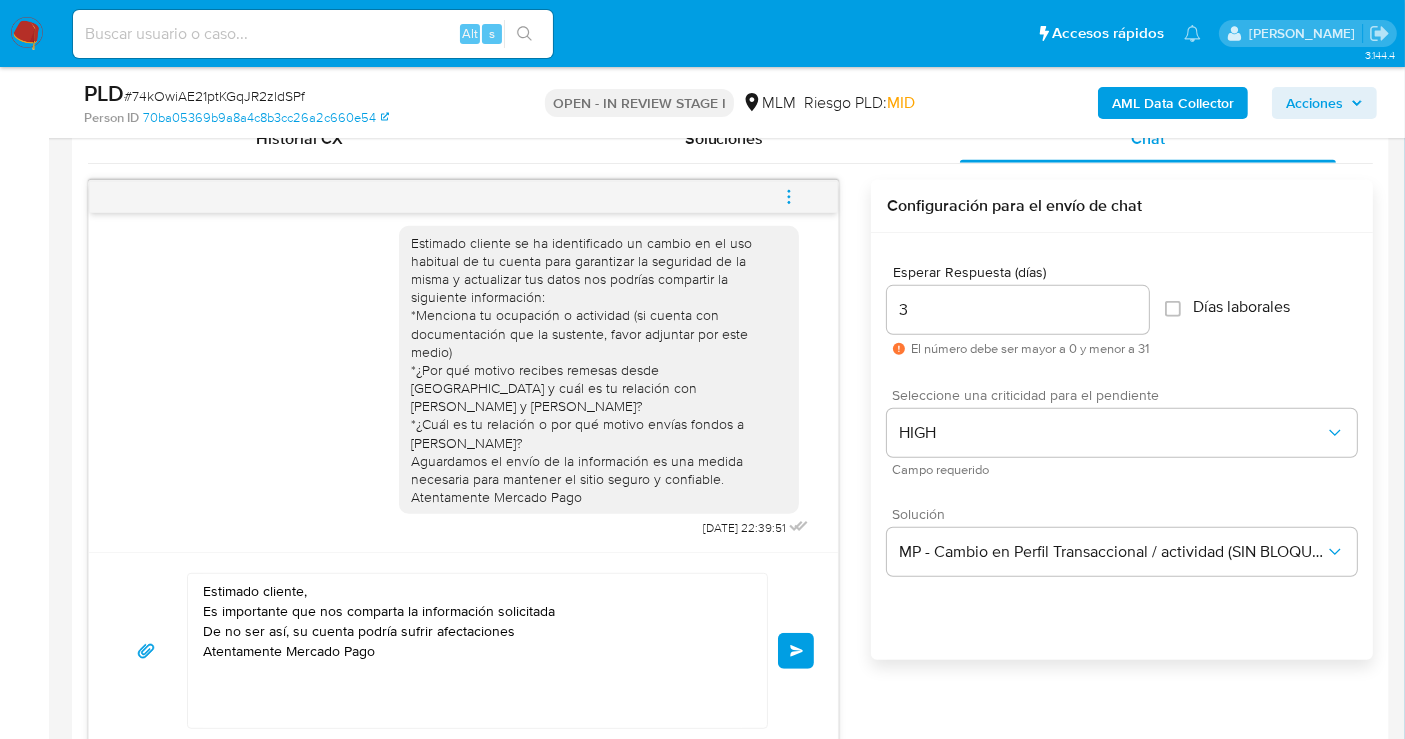 click on "Enviar" at bounding box center (796, 651) 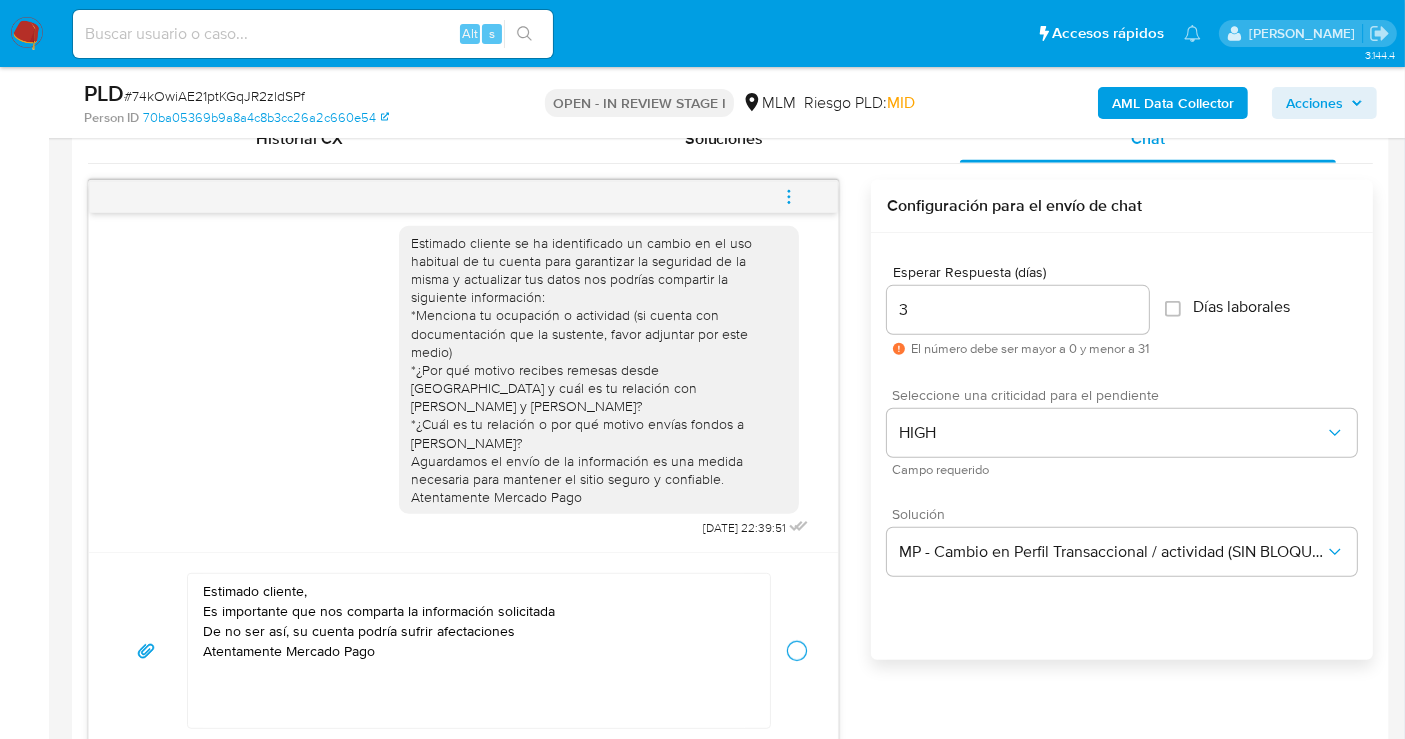 type 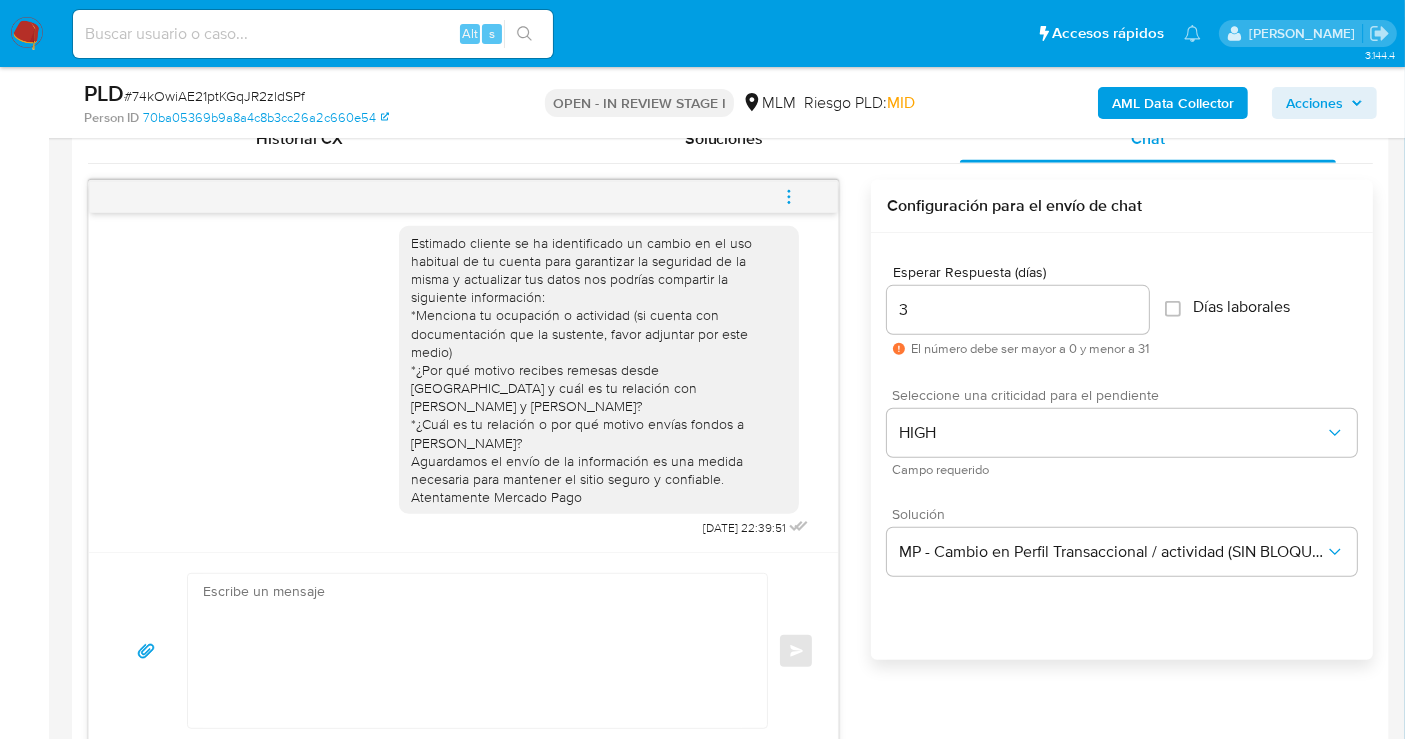 scroll, scrollTop: 142, scrollLeft: 0, axis: vertical 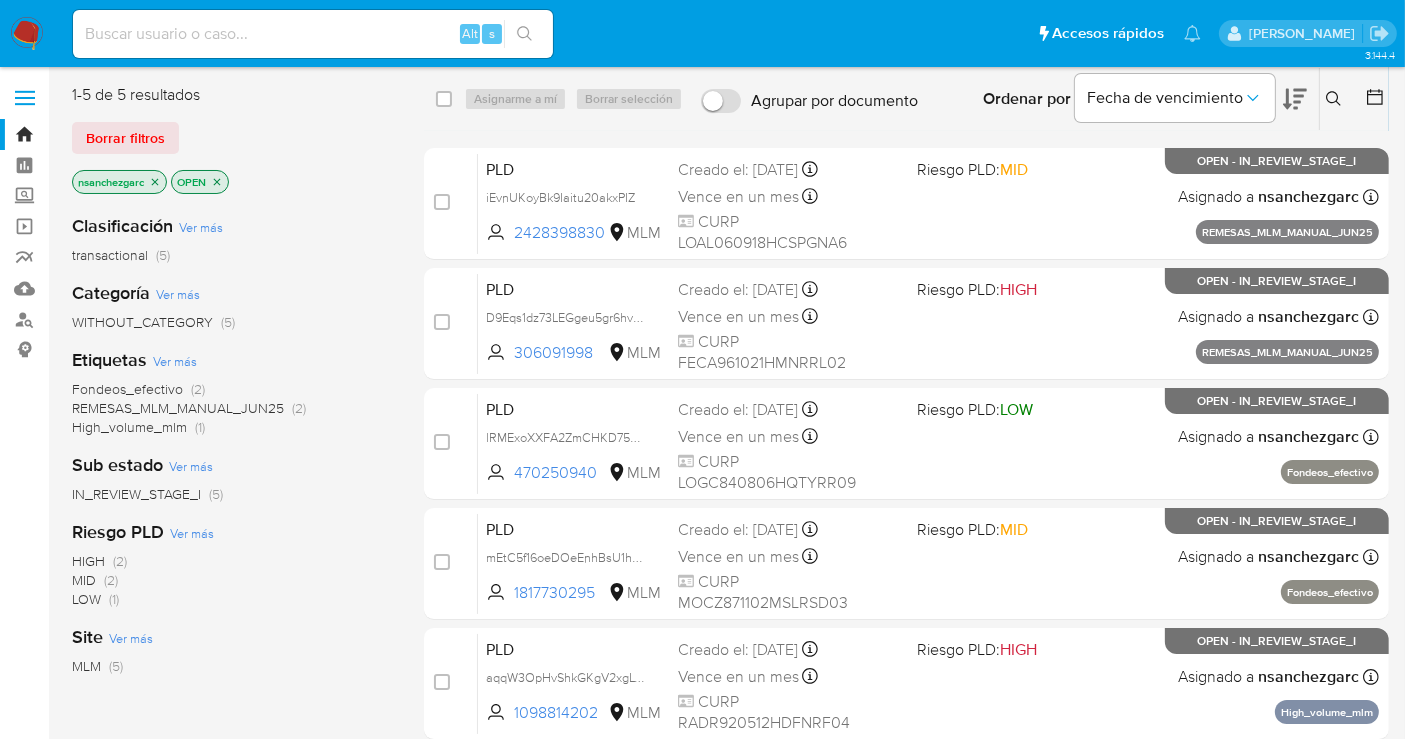 click 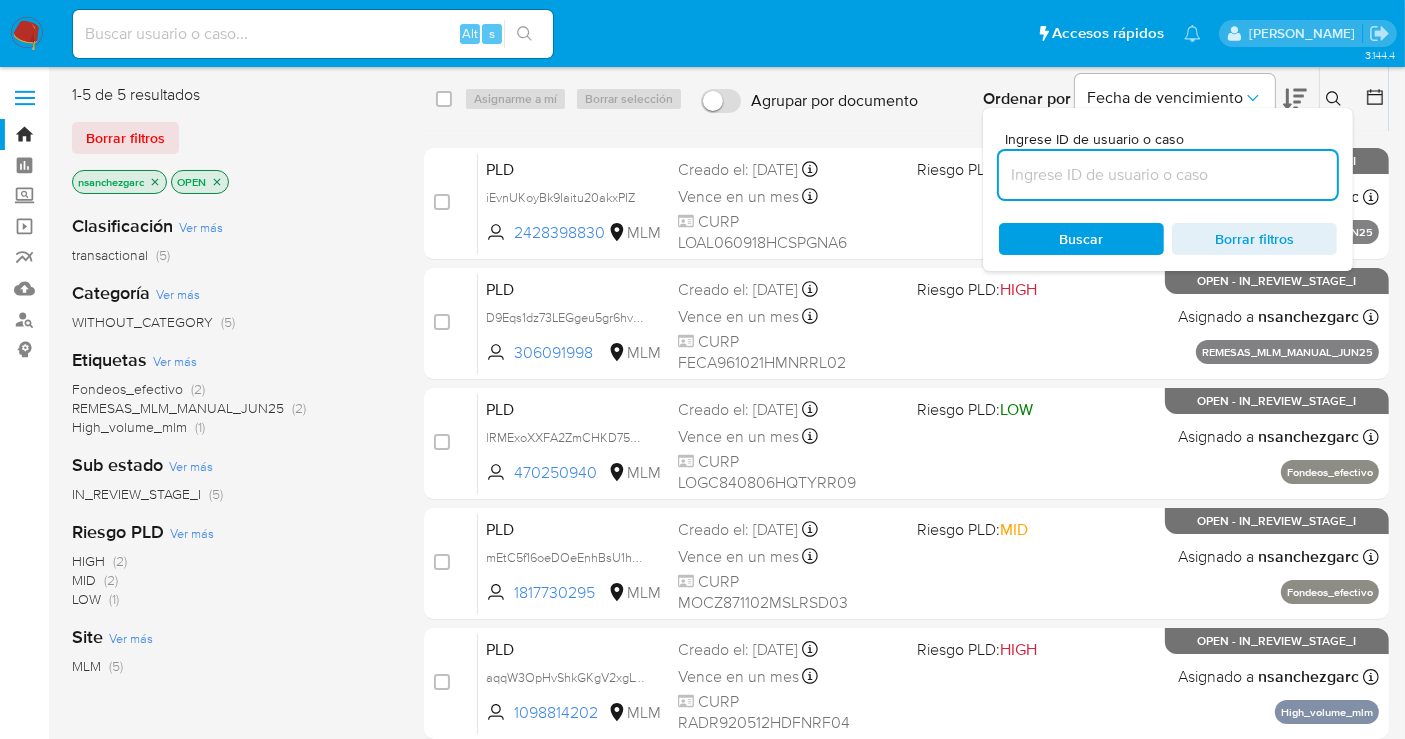 click at bounding box center (1168, 175) 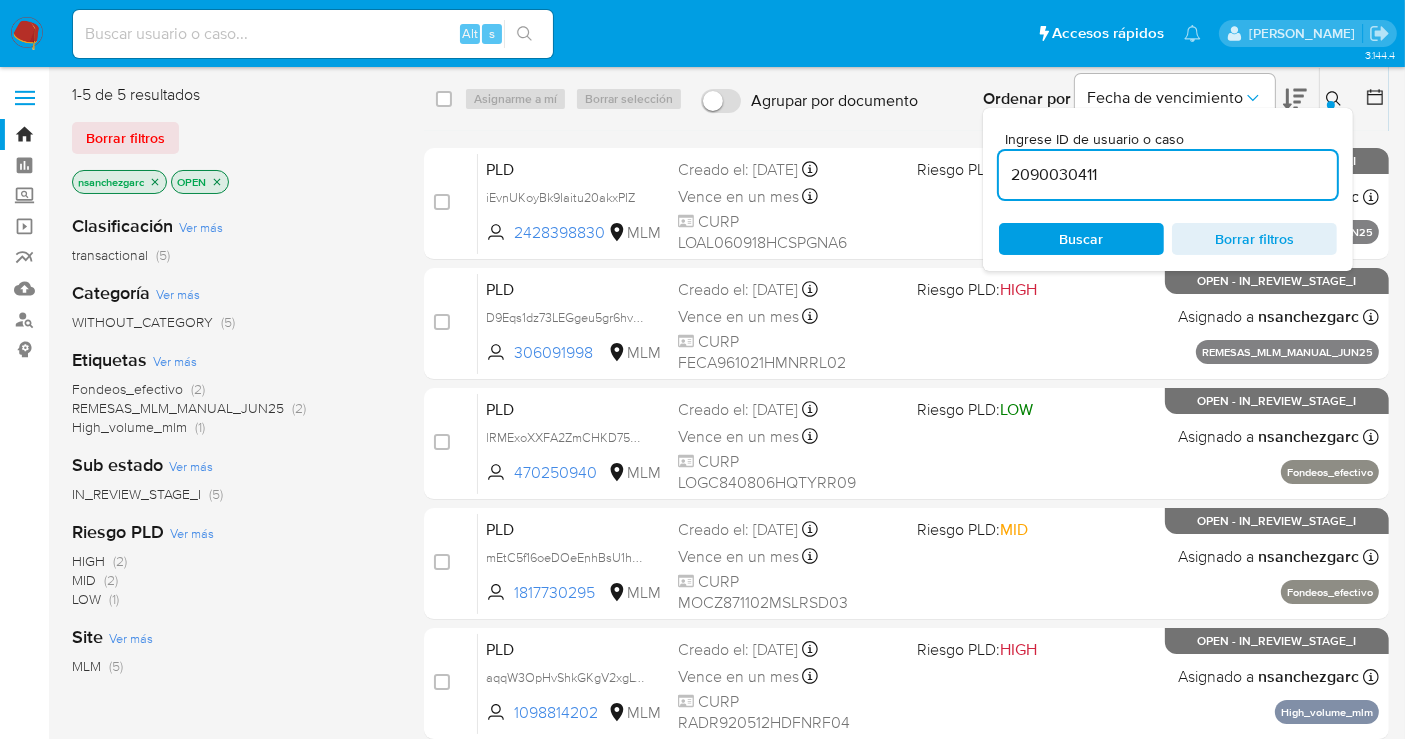 type on "2090030411" 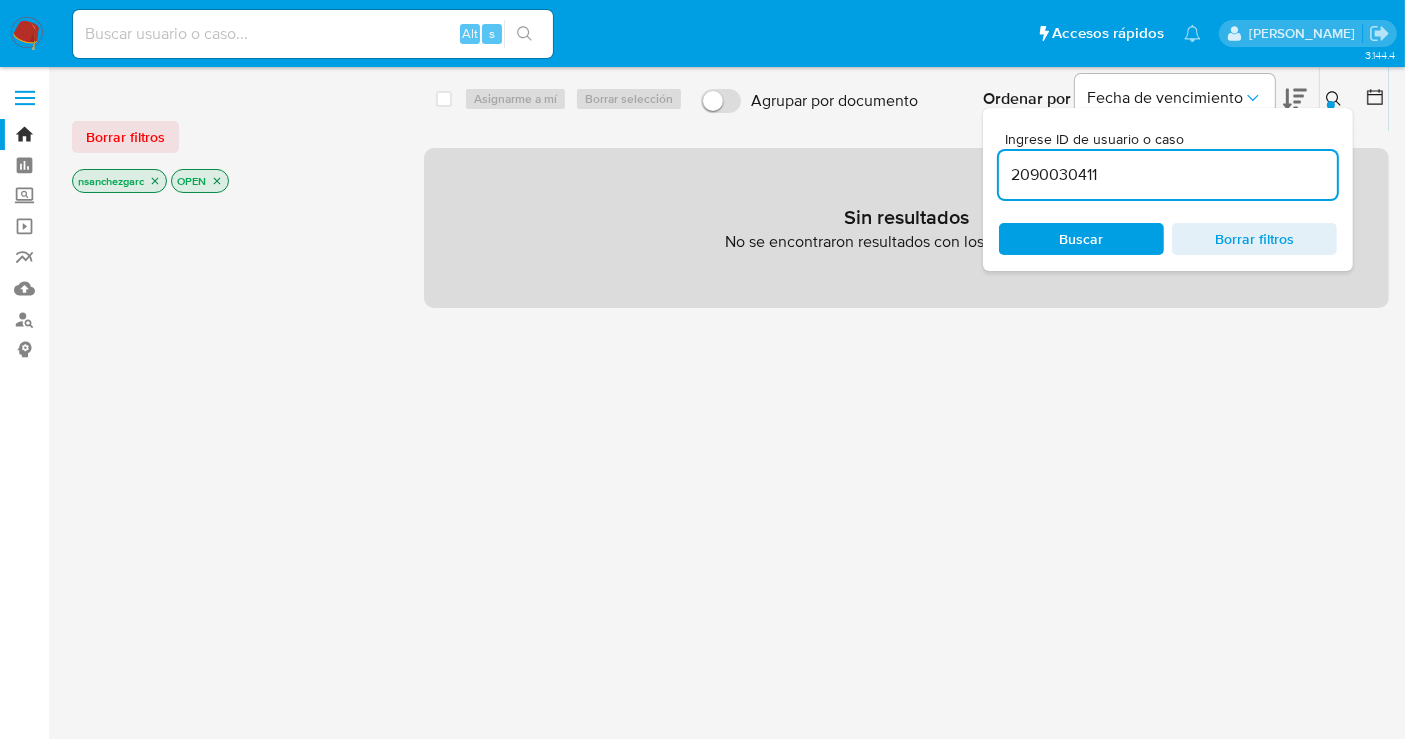 click 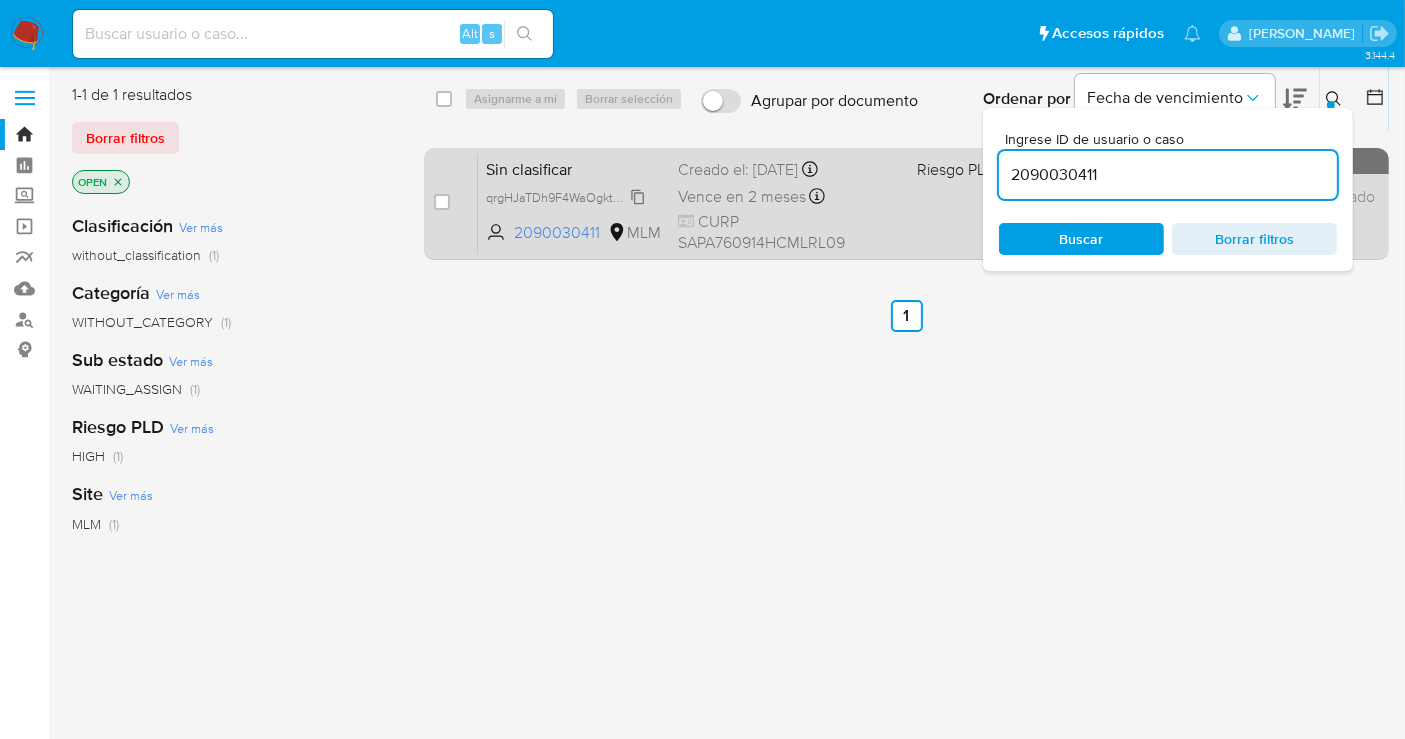 click on "qrgHJaTDh9F4WaOgktN3tOf2" at bounding box center [569, 196] 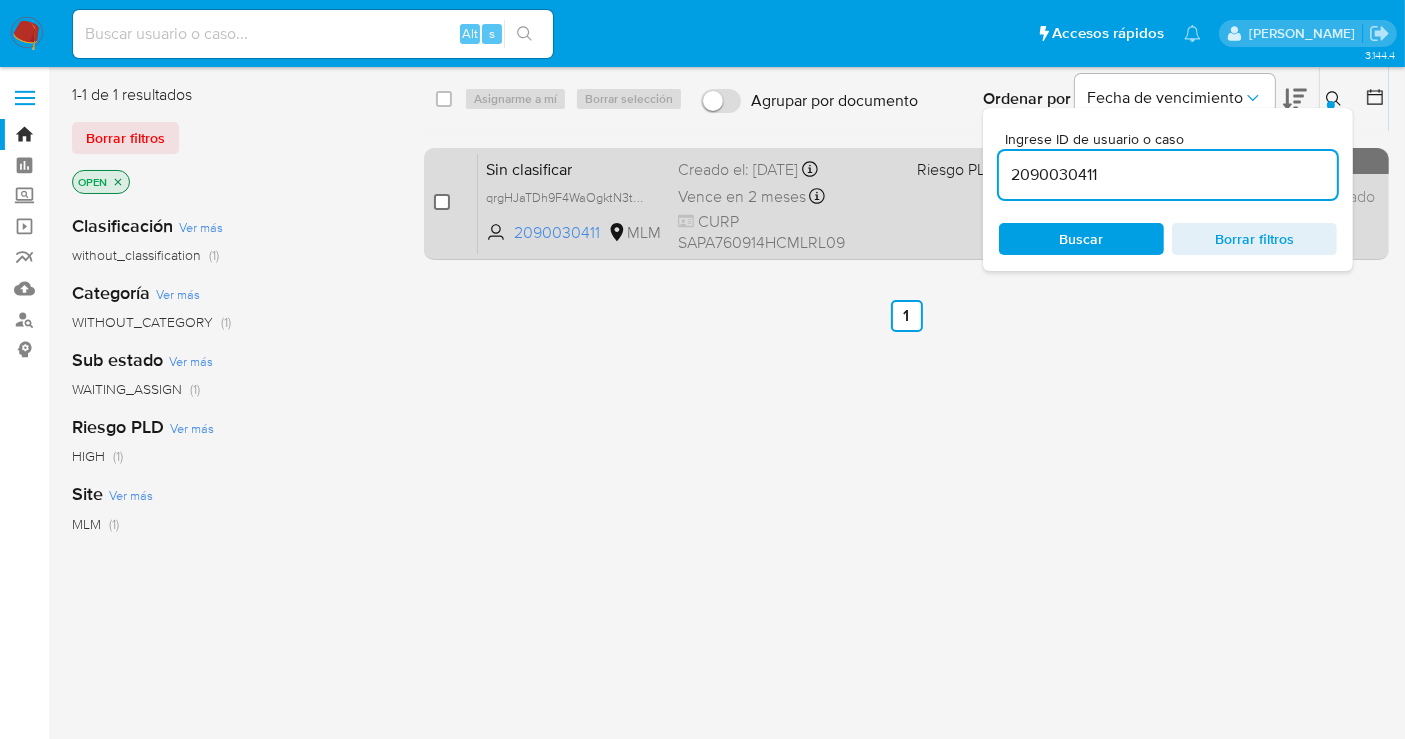 click at bounding box center (442, 202) 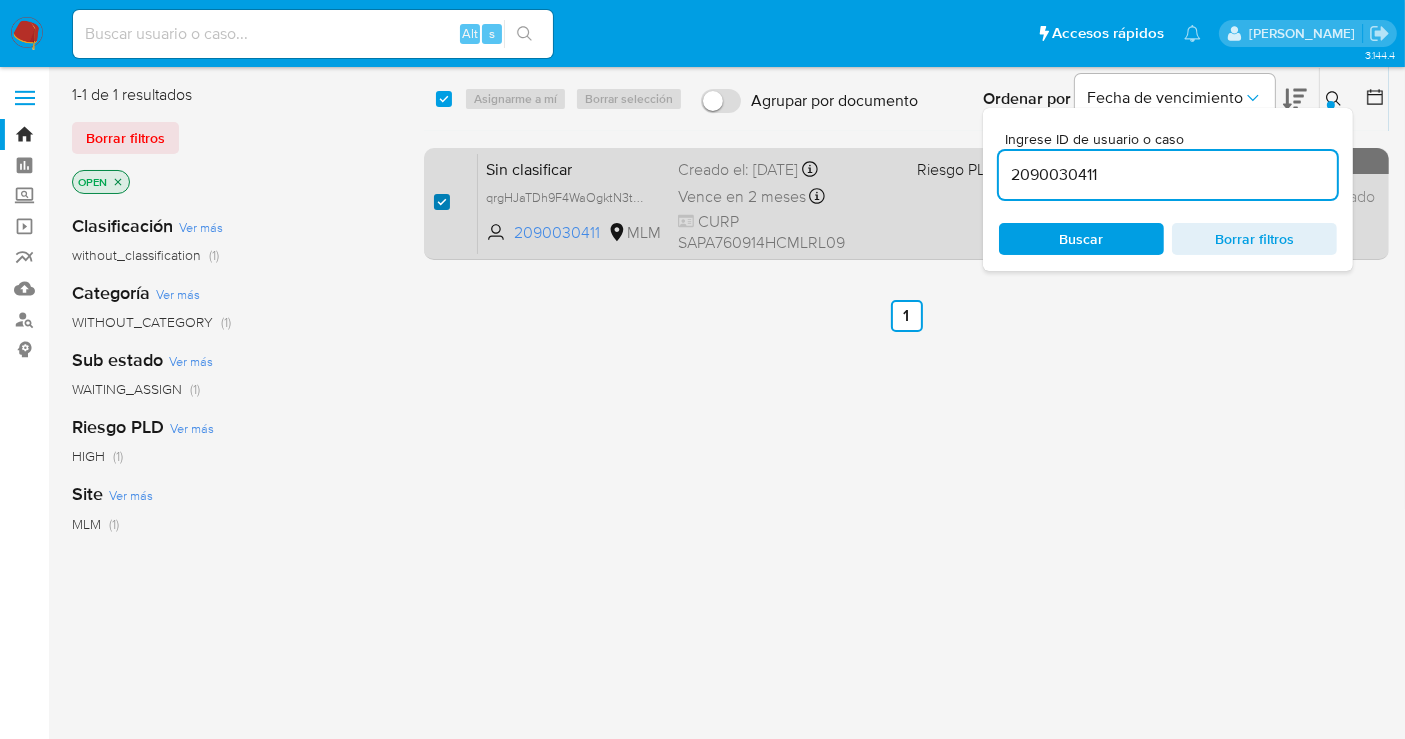 checkbox on "true" 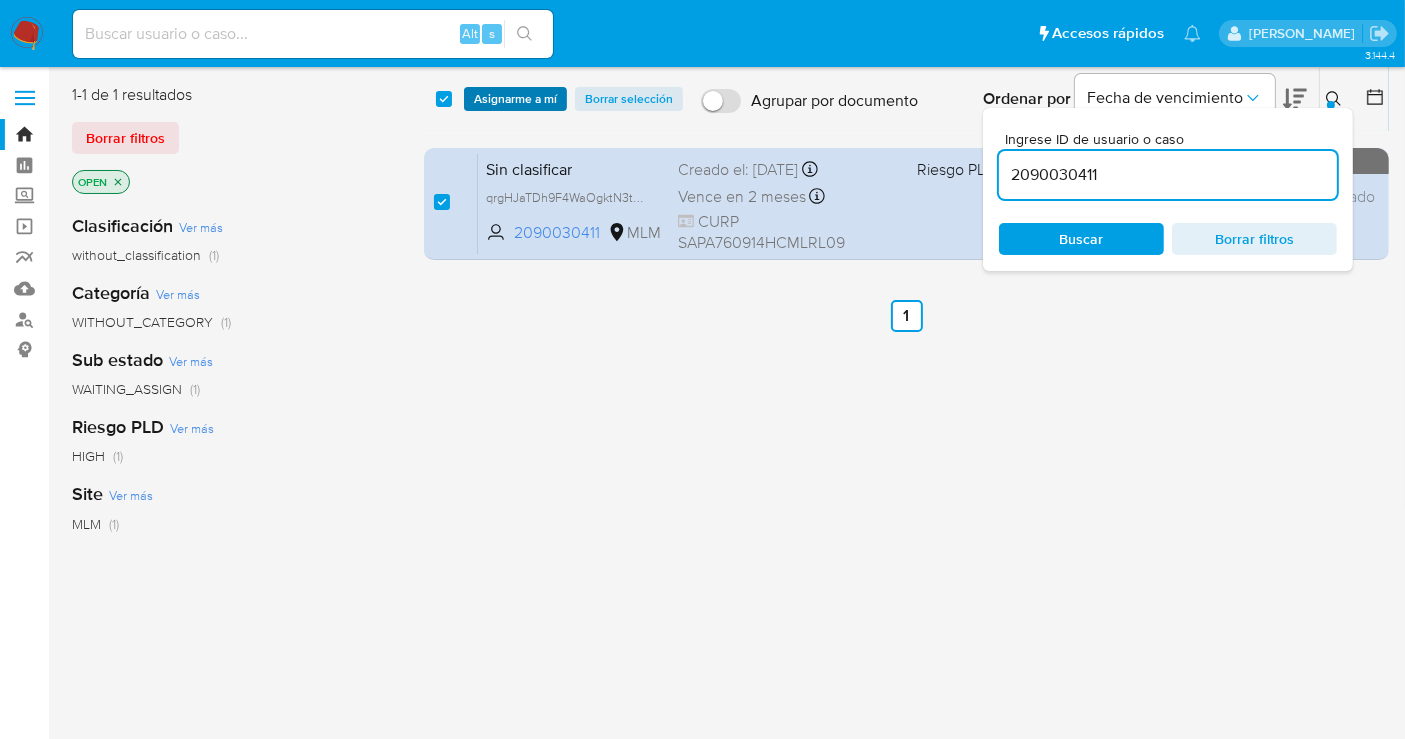 click on "Asignarme a mí" at bounding box center (515, 99) 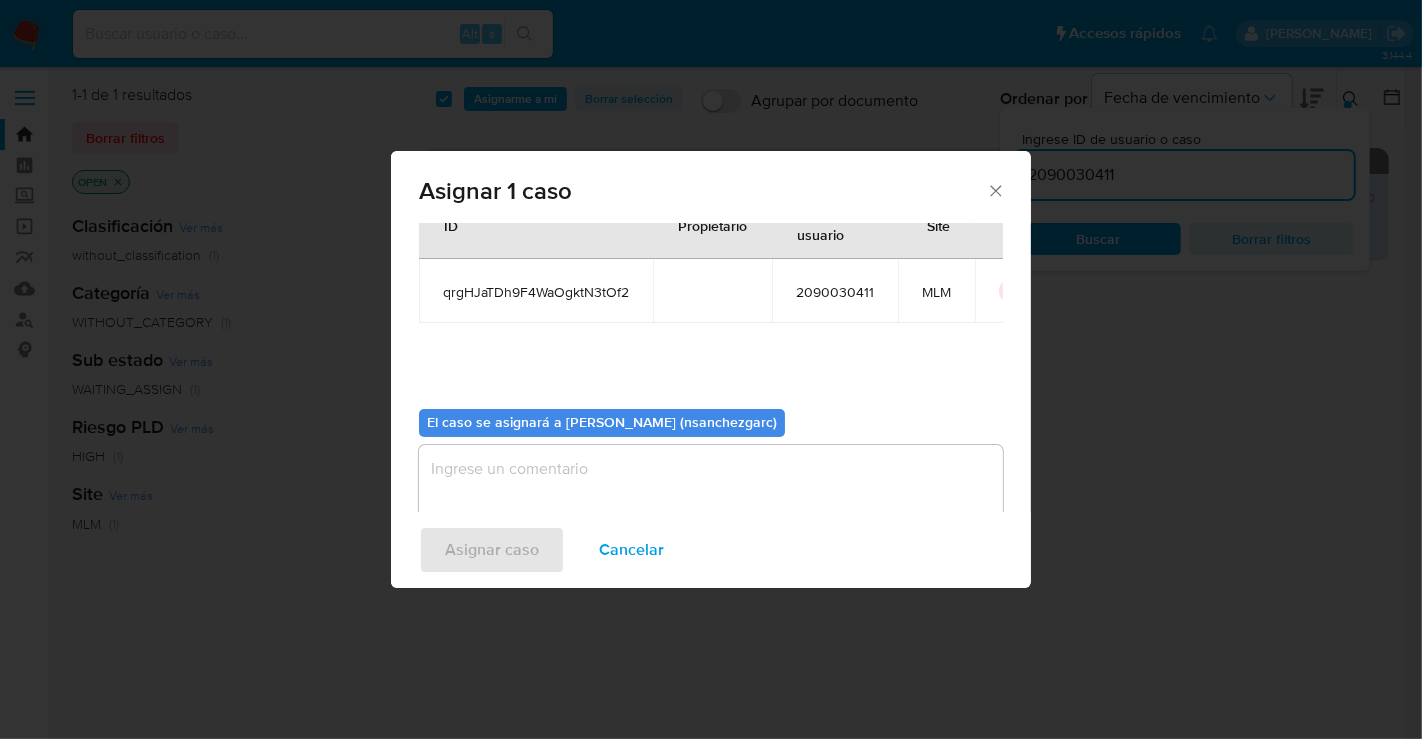 scroll, scrollTop: 102, scrollLeft: 0, axis: vertical 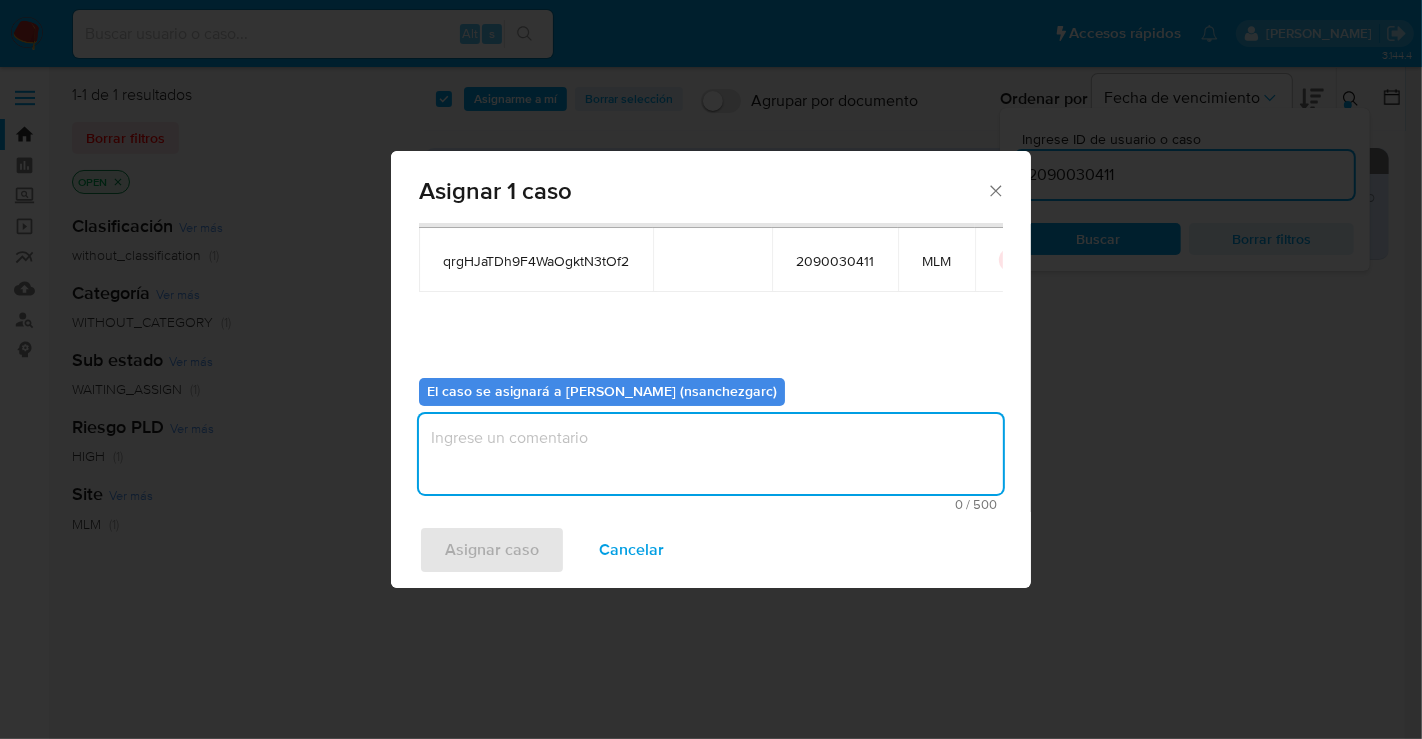 drag, startPoint x: 488, startPoint y: 442, endPoint x: 479, endPoint y: 418, distance: 25.632011 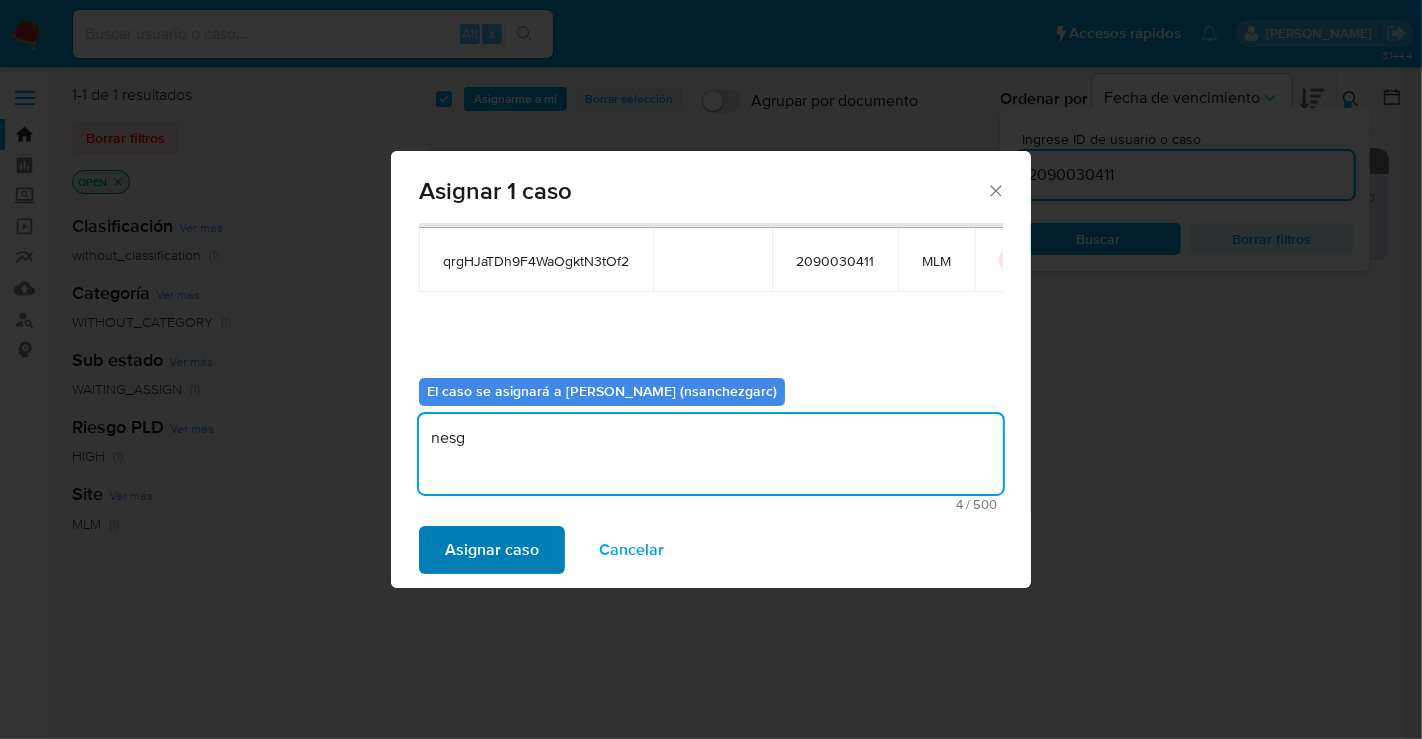 type on "nesg" 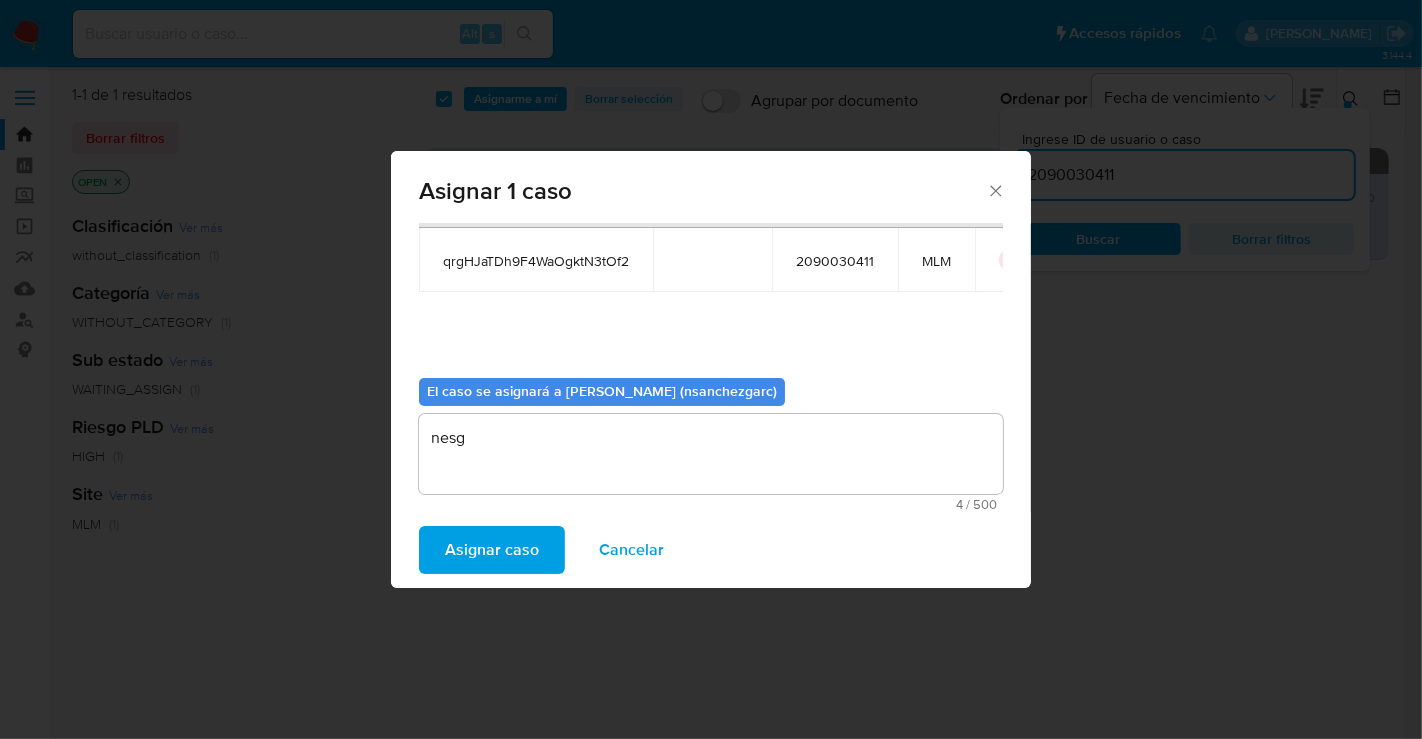 click on "Asignar caso" at bounding box center [492, 550] 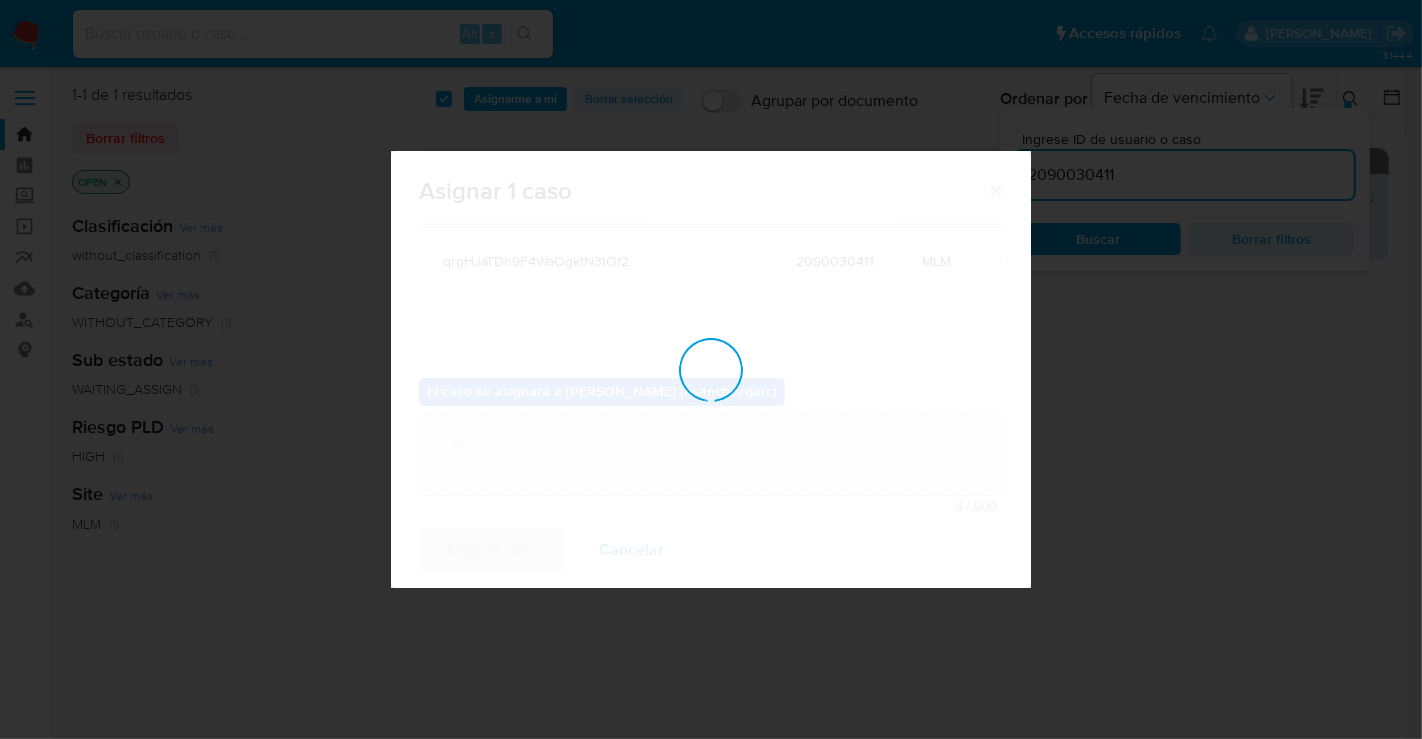 type 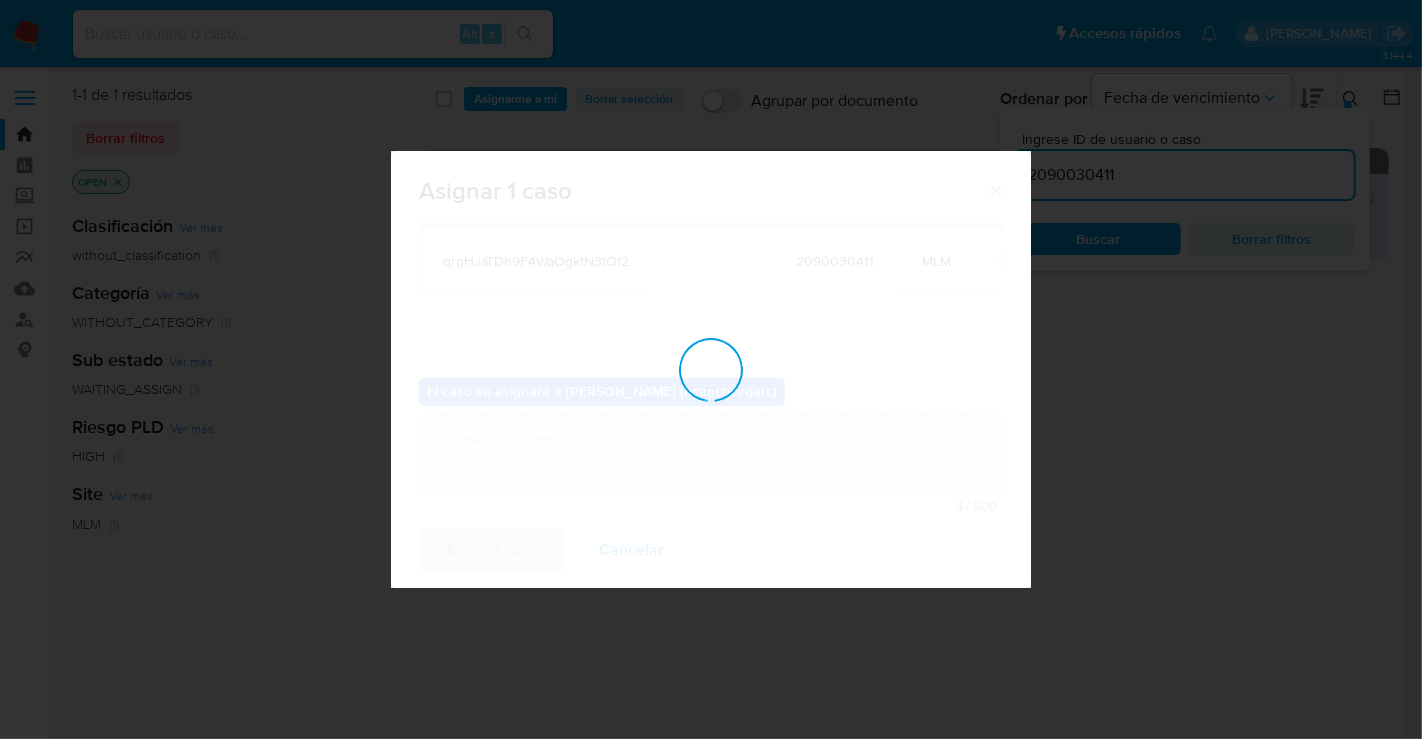 checkbox on "false" 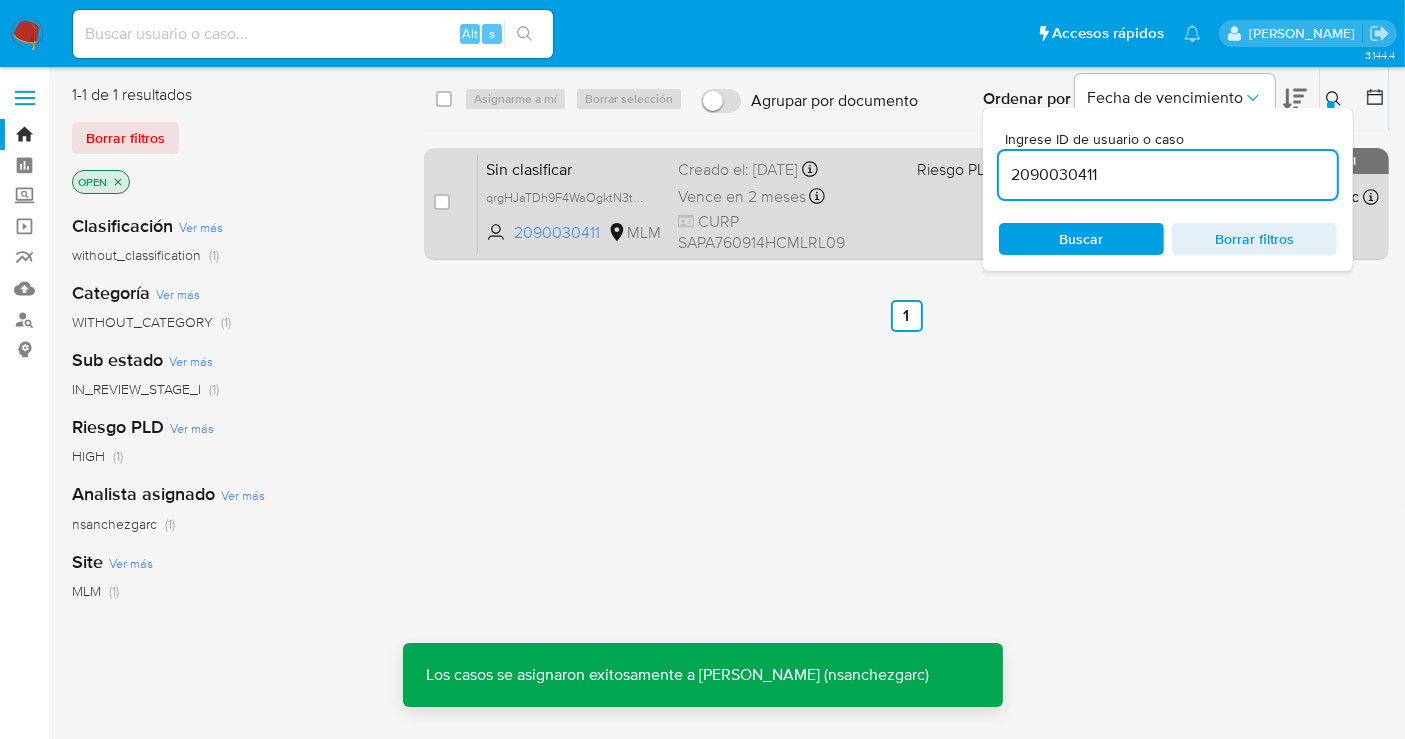 click on "Creado el: 08/07/2025   Creado el: 08/07/2025 11:50:17" at bounding box center (789, 170) 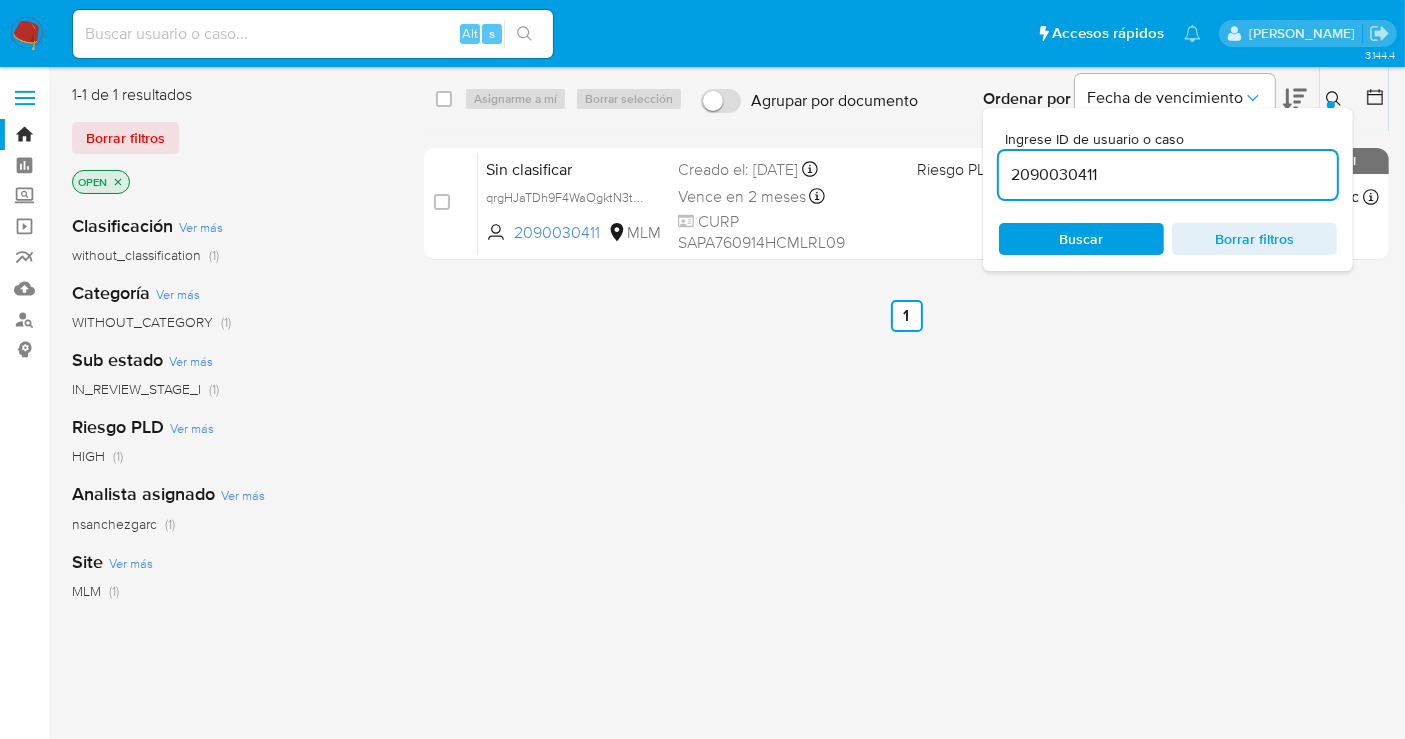 click on "2090030411" at bounding box center (1168, 175) 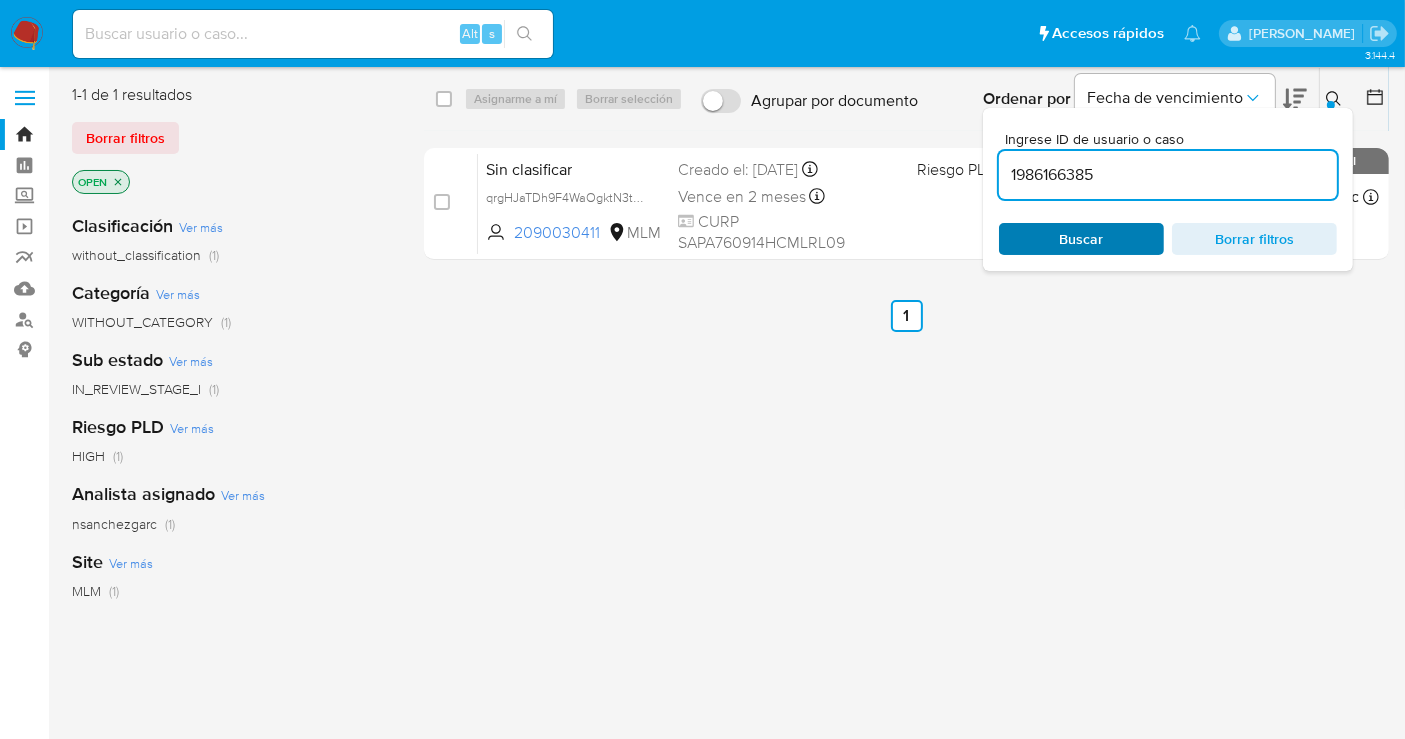 type on "1986166385" 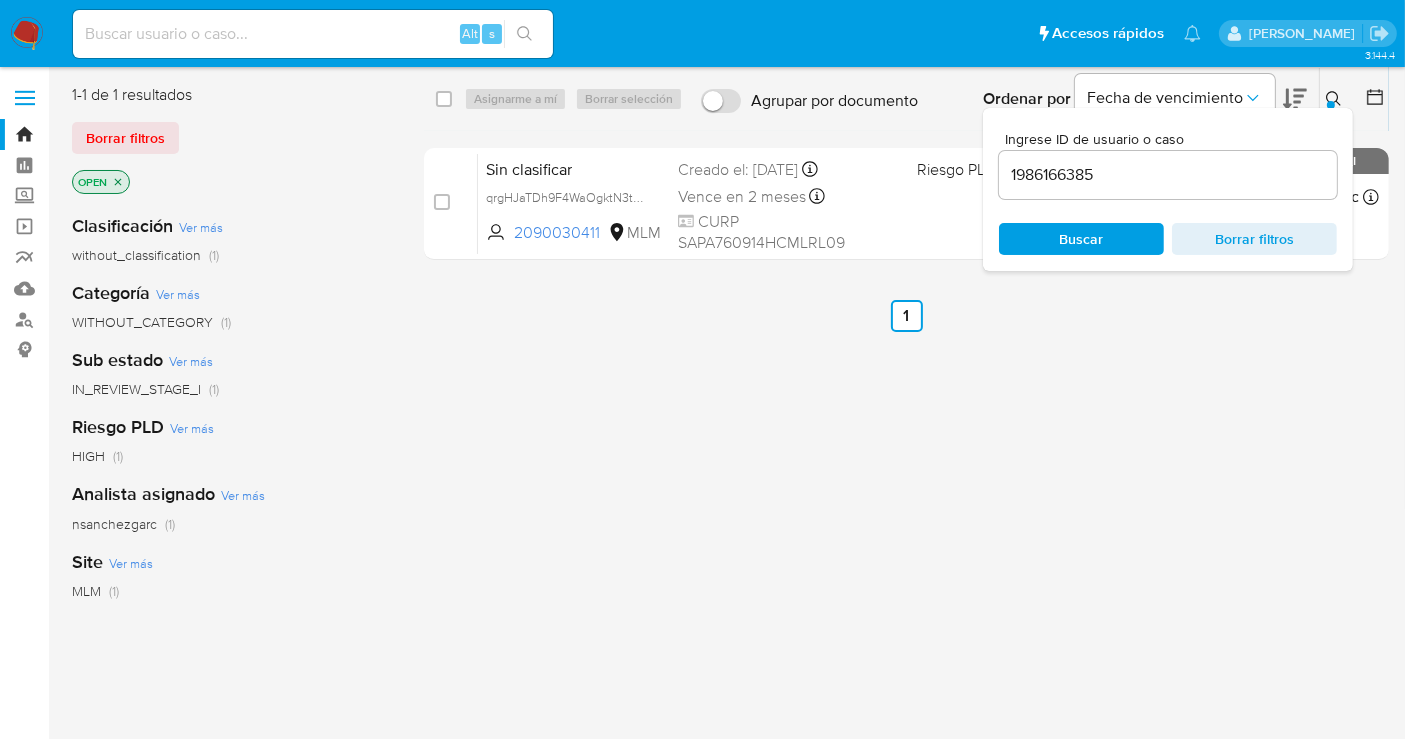 click on "Buscar Borrar filtros" at bounding box center [1168, 239] 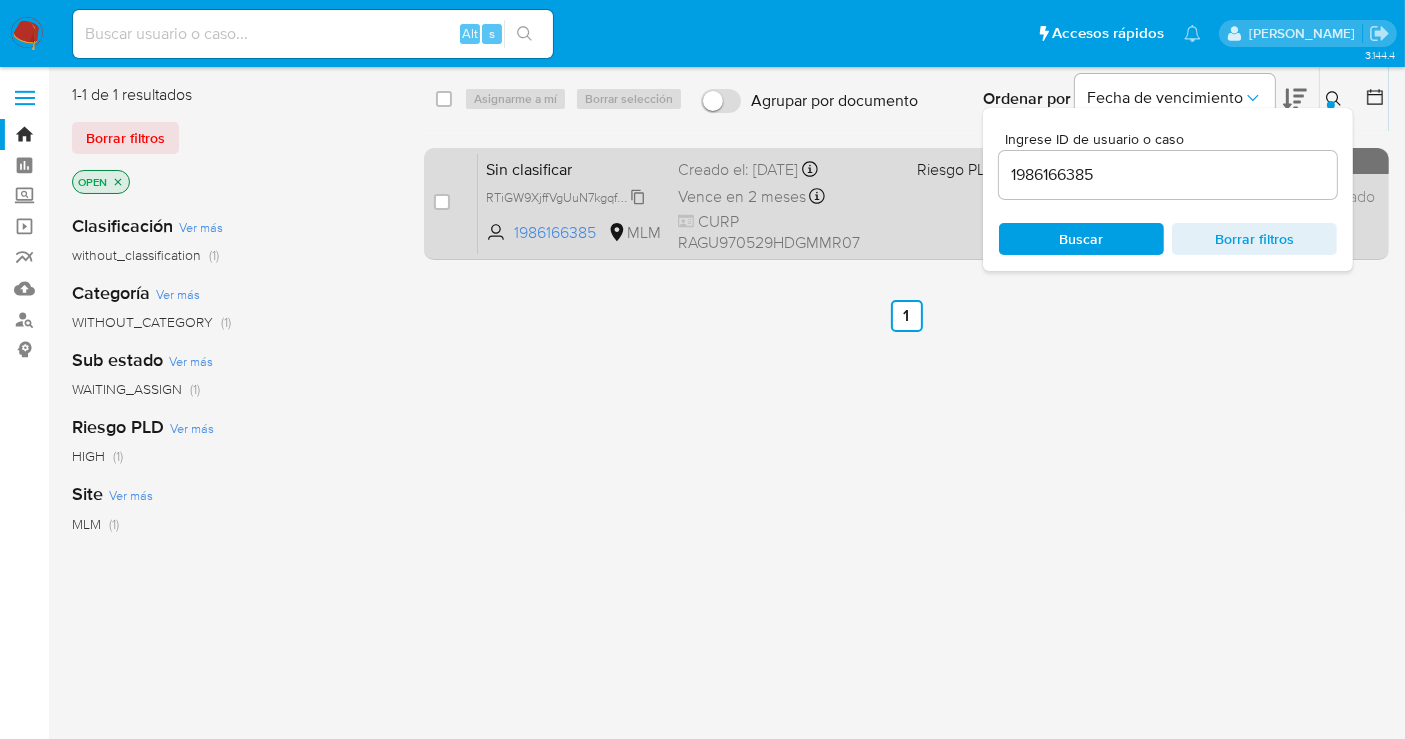 click 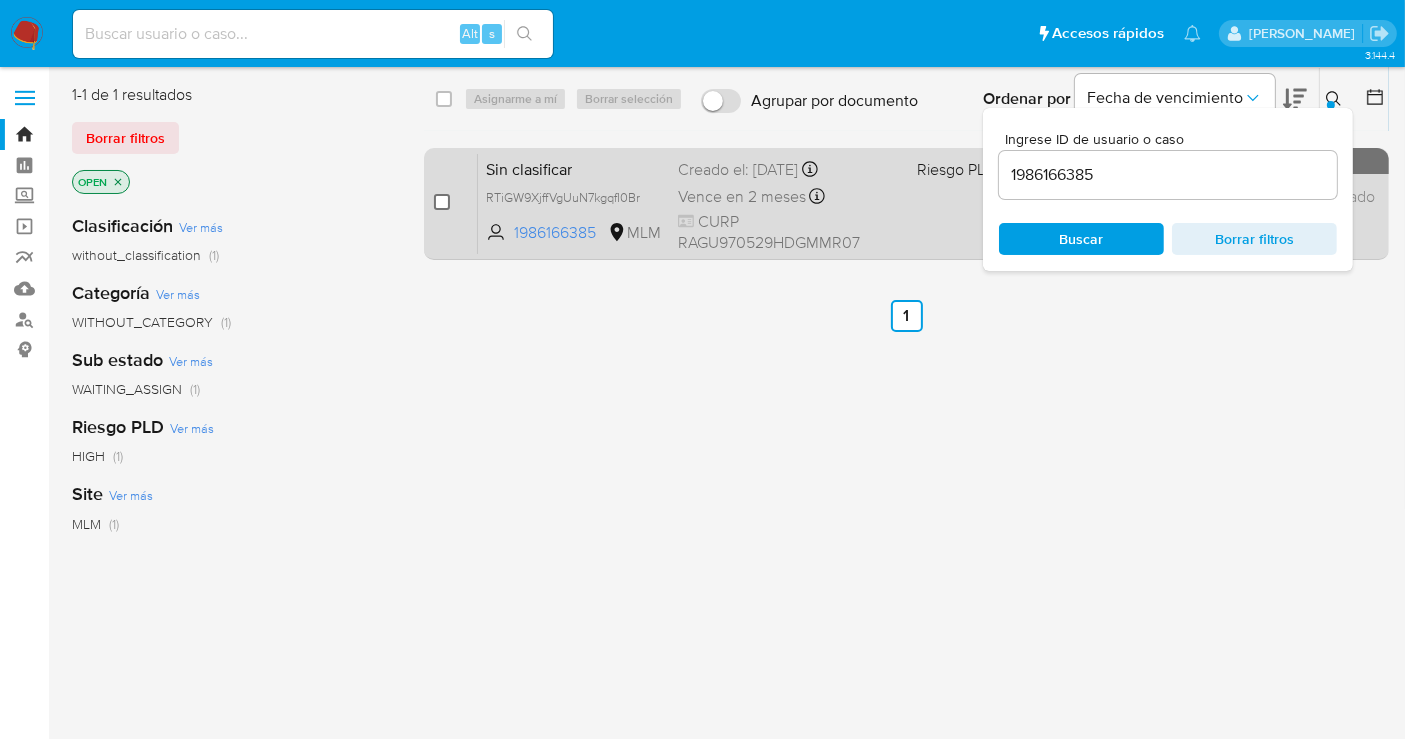 click at bounding box center (442, 202) 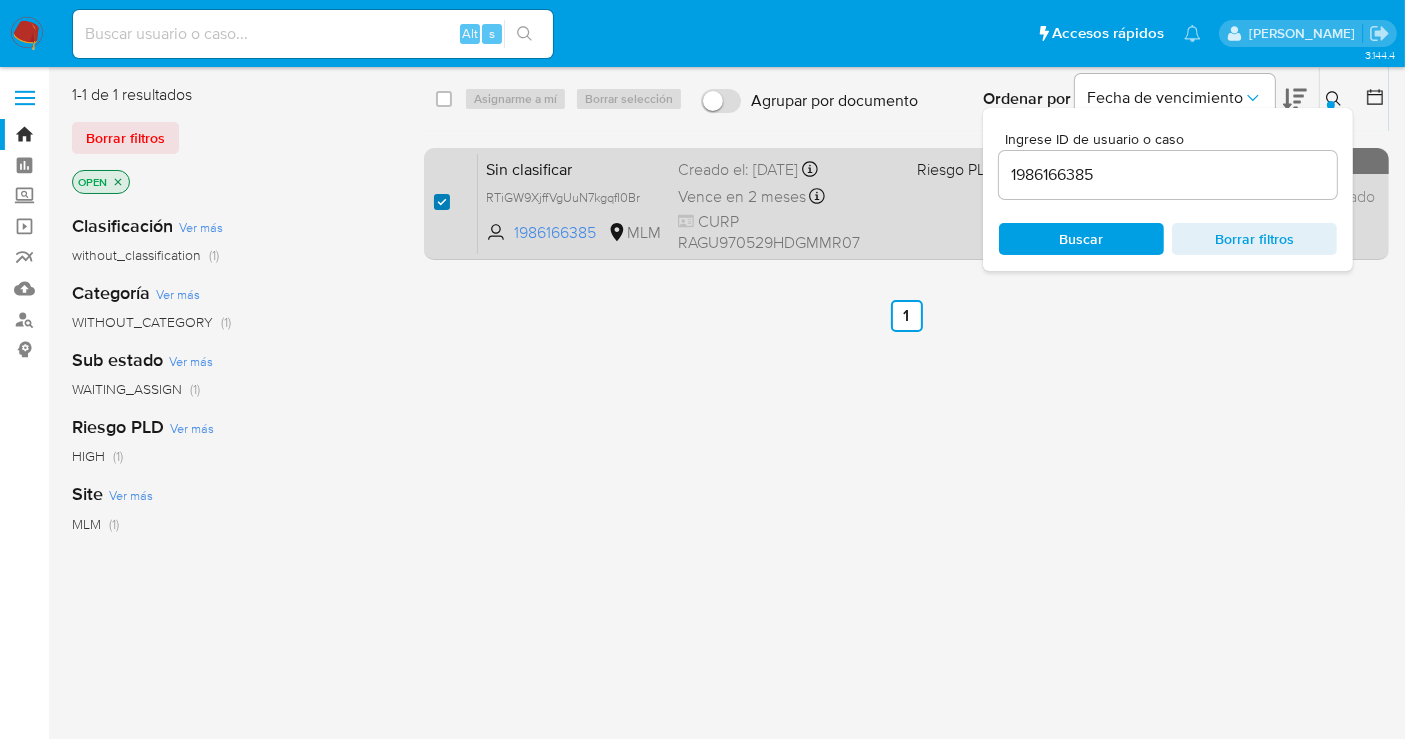 checkbox on "true" 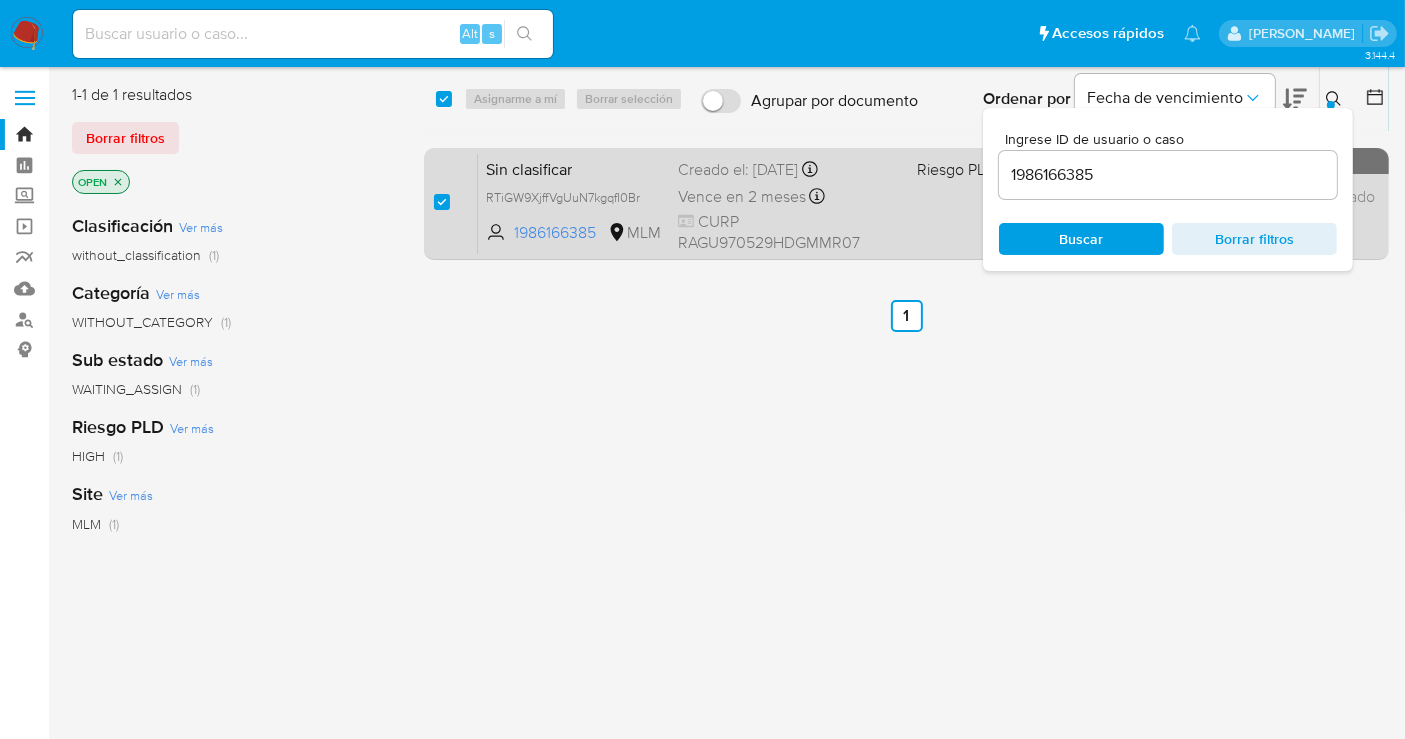 checkbox on "true" 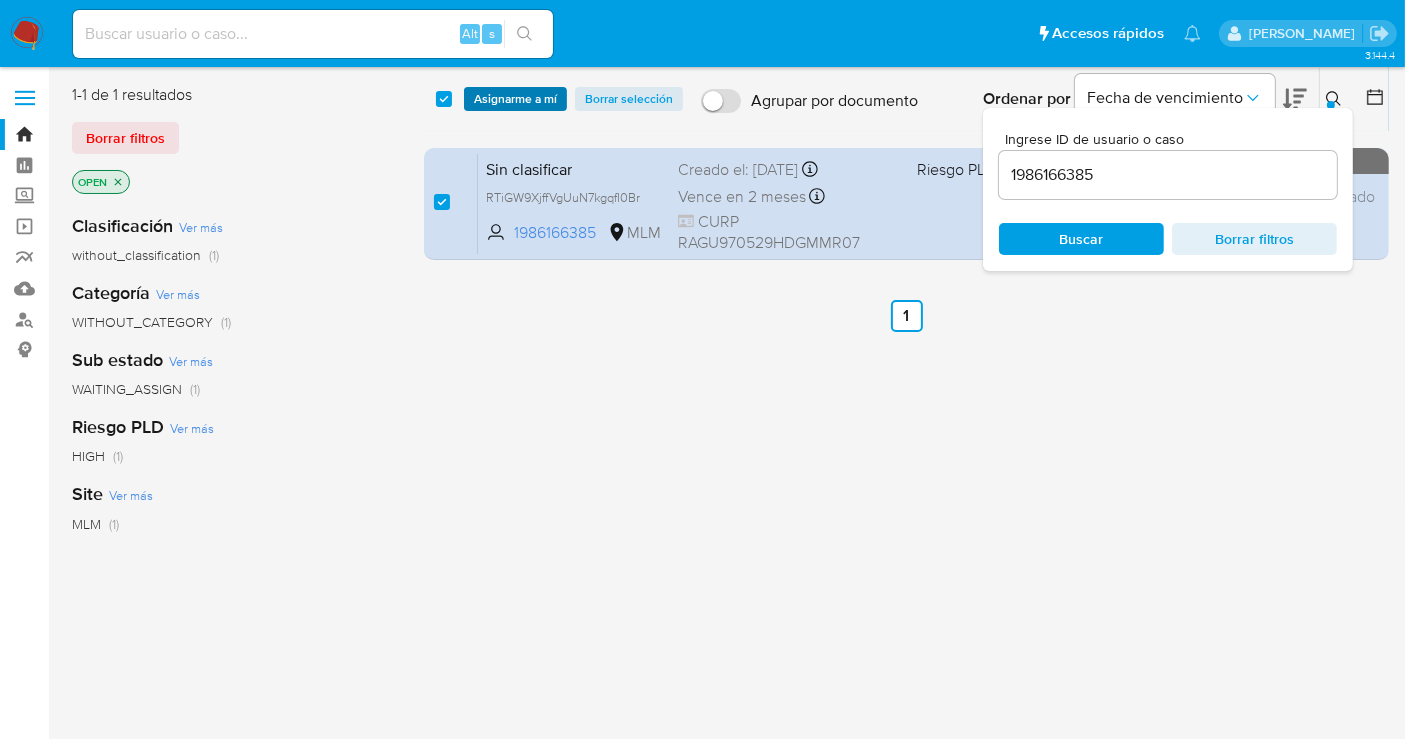 click on "Asignarme a mí" at bounding box center (515, 99) 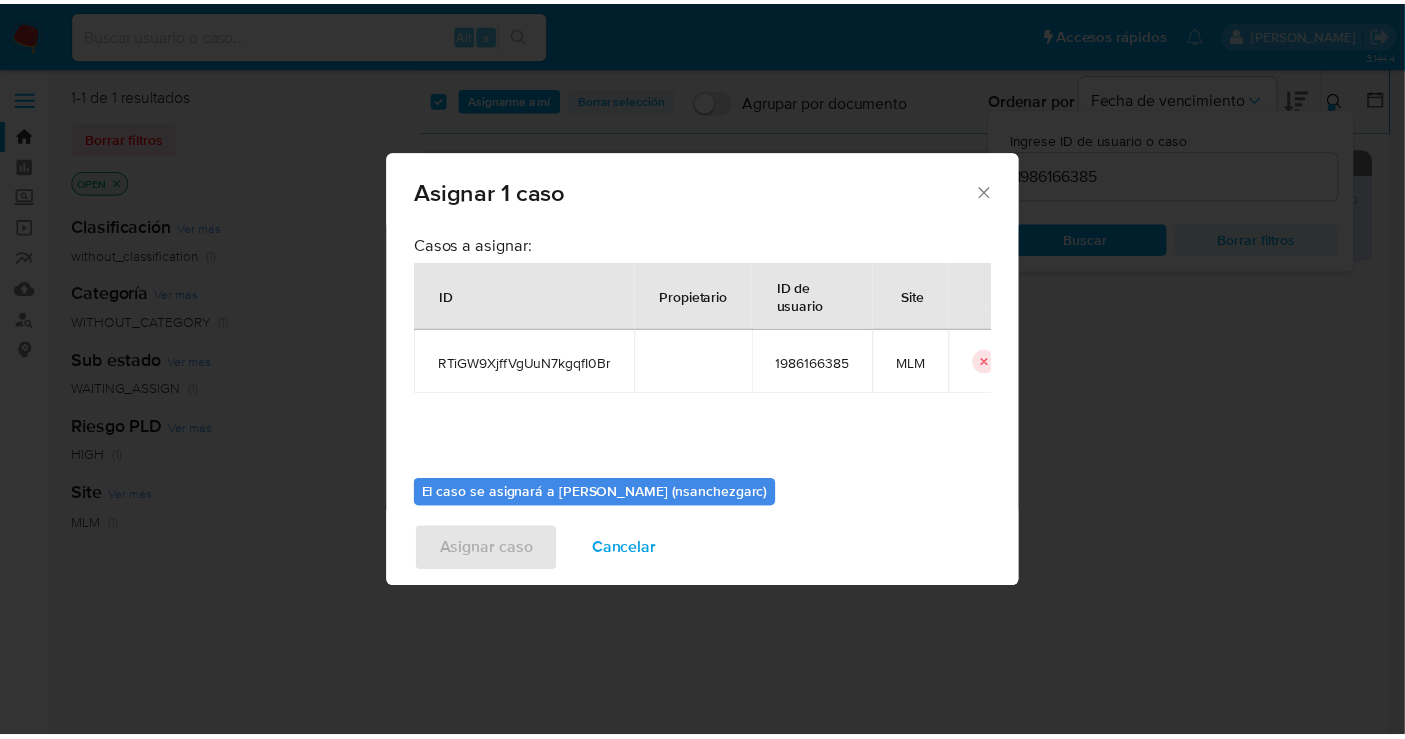 scroll, scrollTop: 102, scrollLeft: 0, axis: vertical 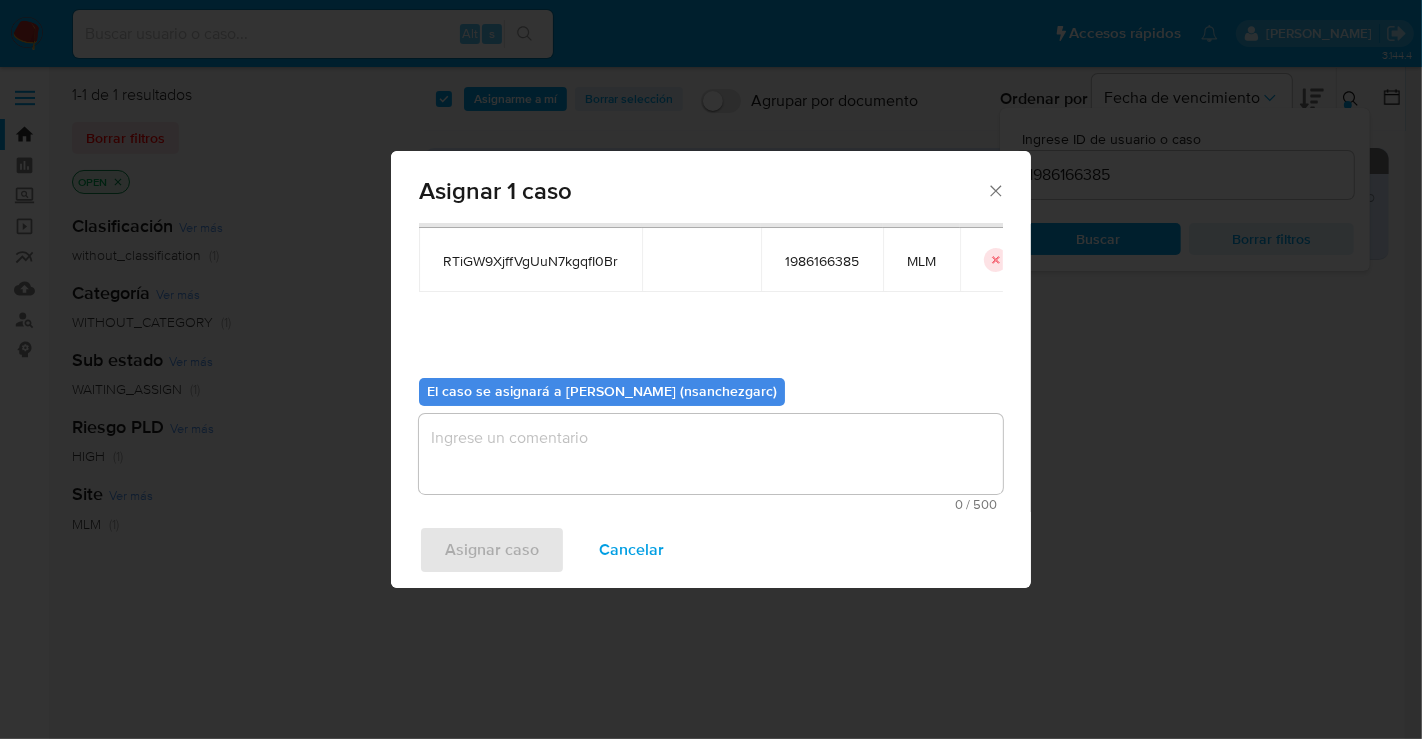 drag, startPoint x: 498, startPoint y: 448, endPoint x: 497, endPoint y: 437, distance: 11.045361 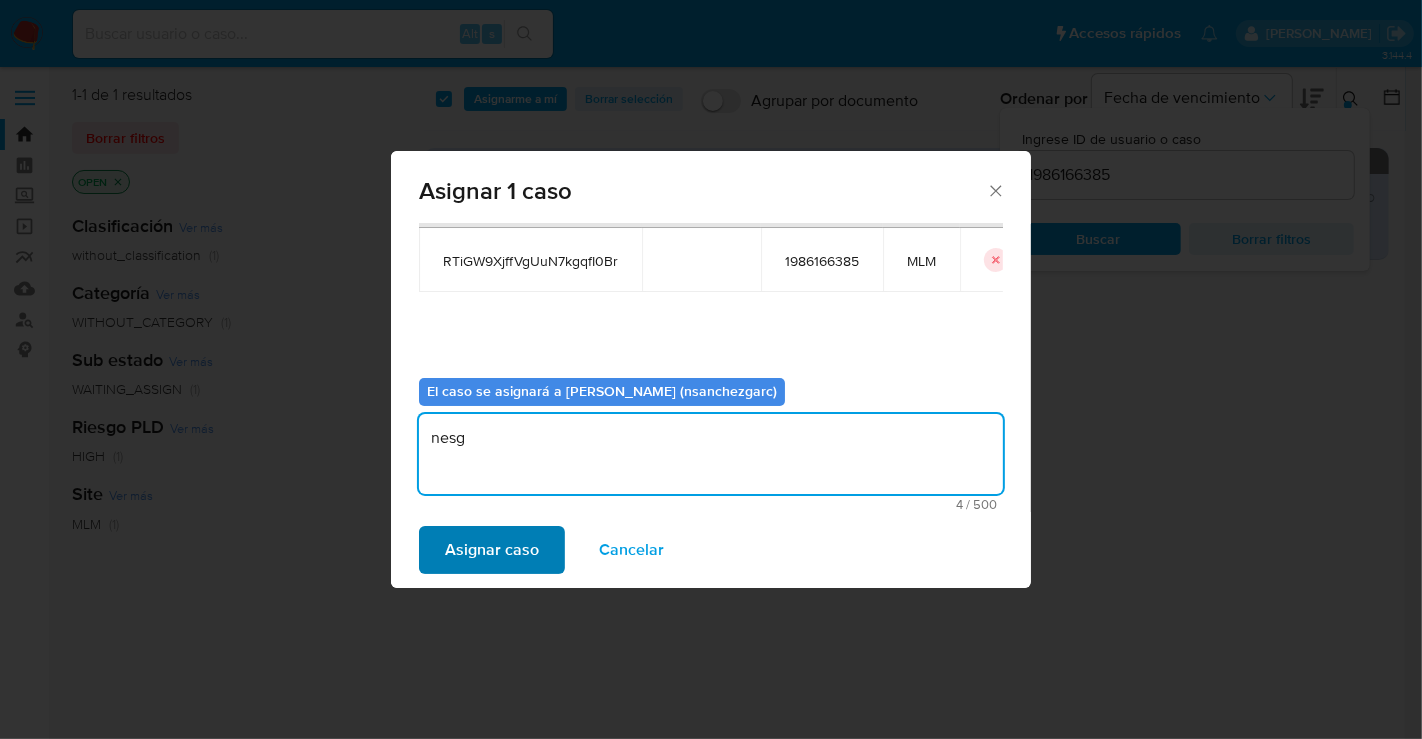 type on "nesg" 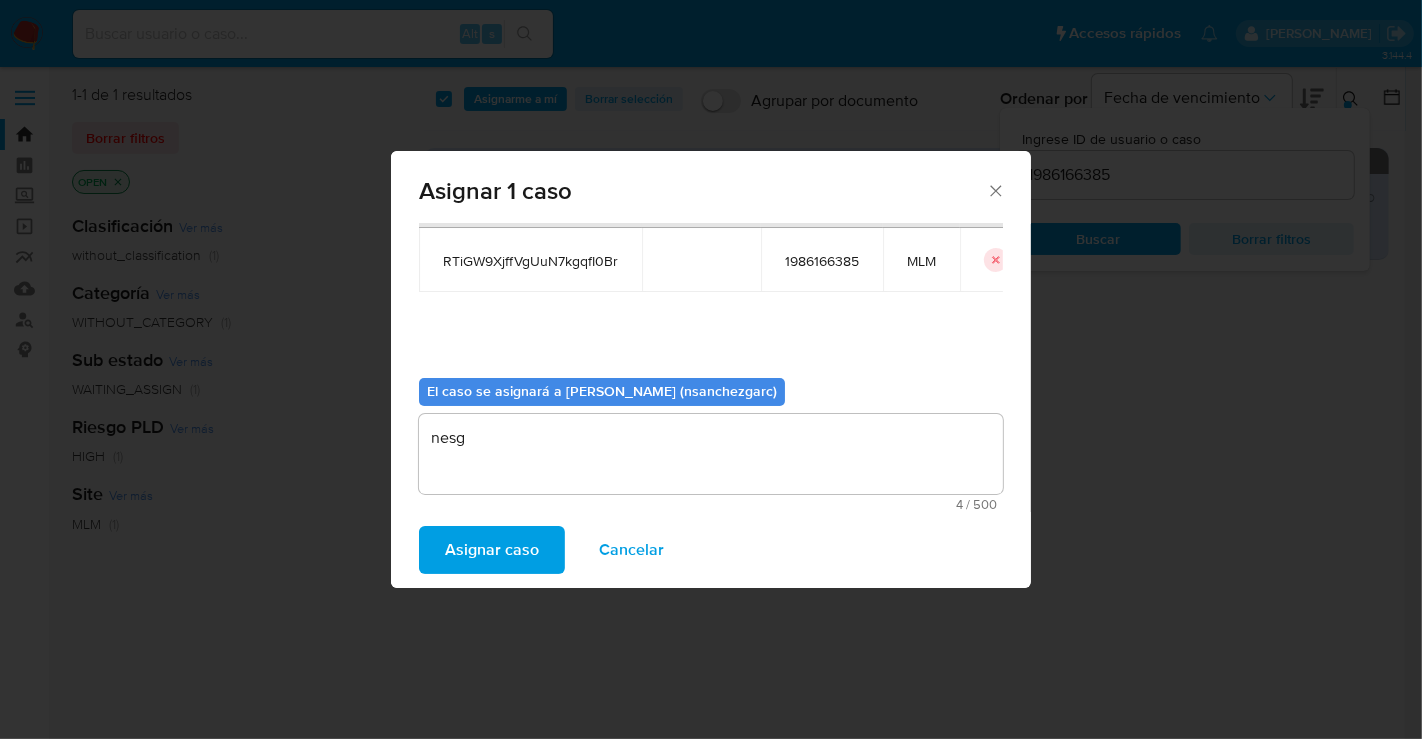 click on "Asignar caso" at bounding box center [492, 550] 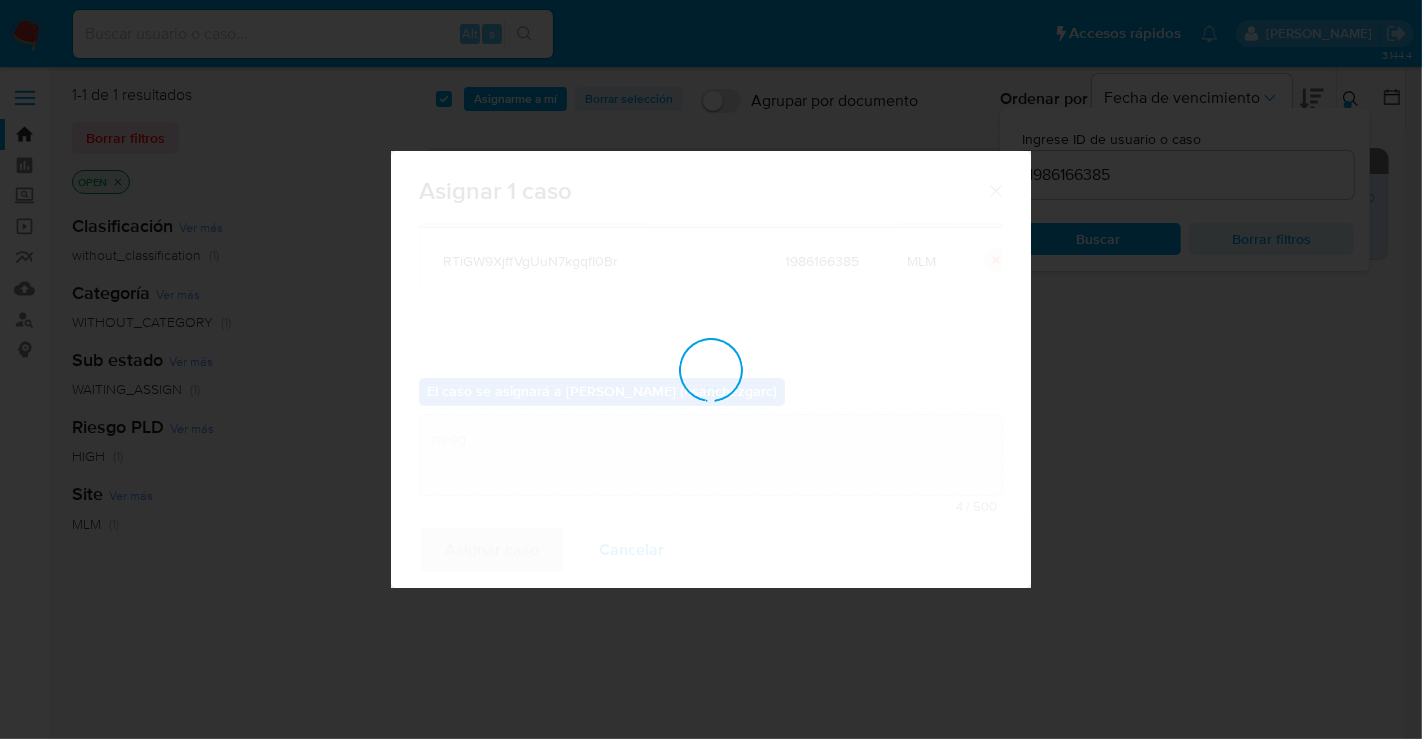 type 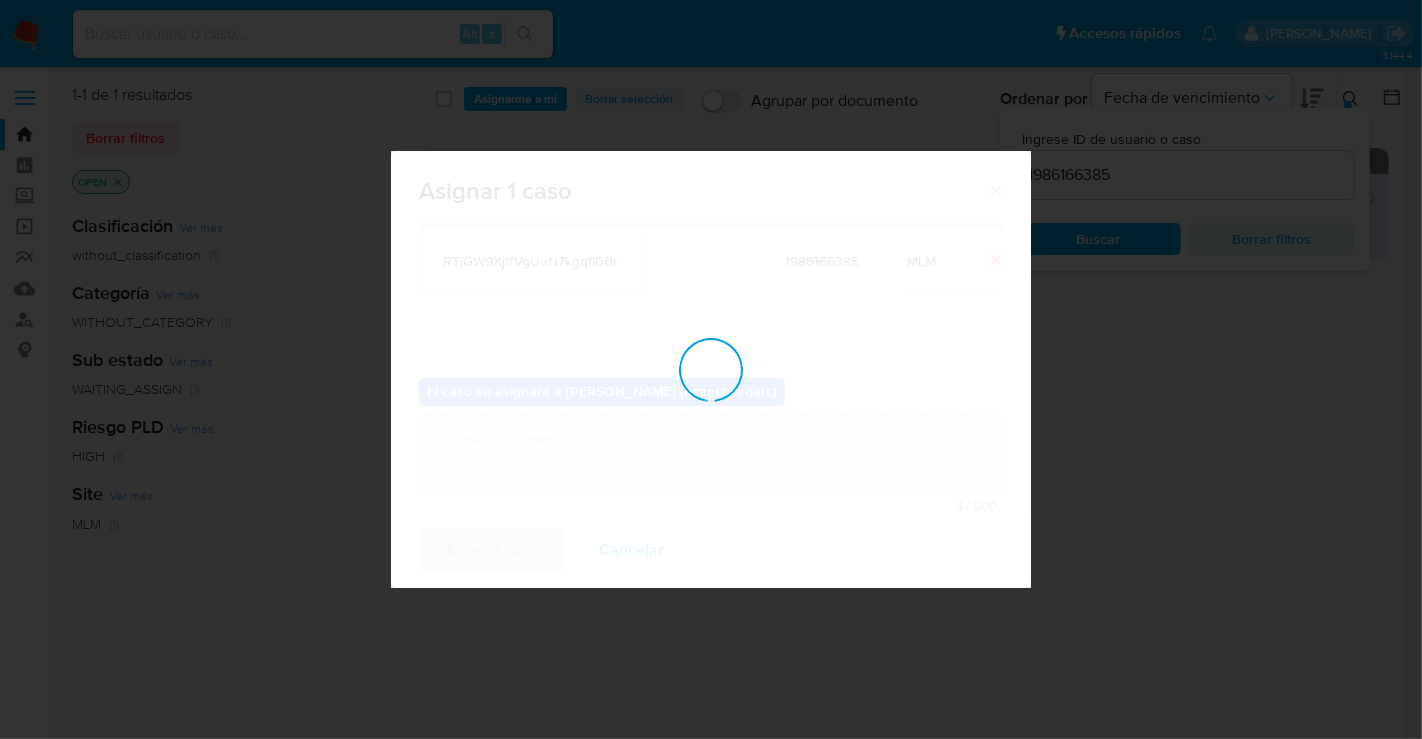 checkbox on "false" 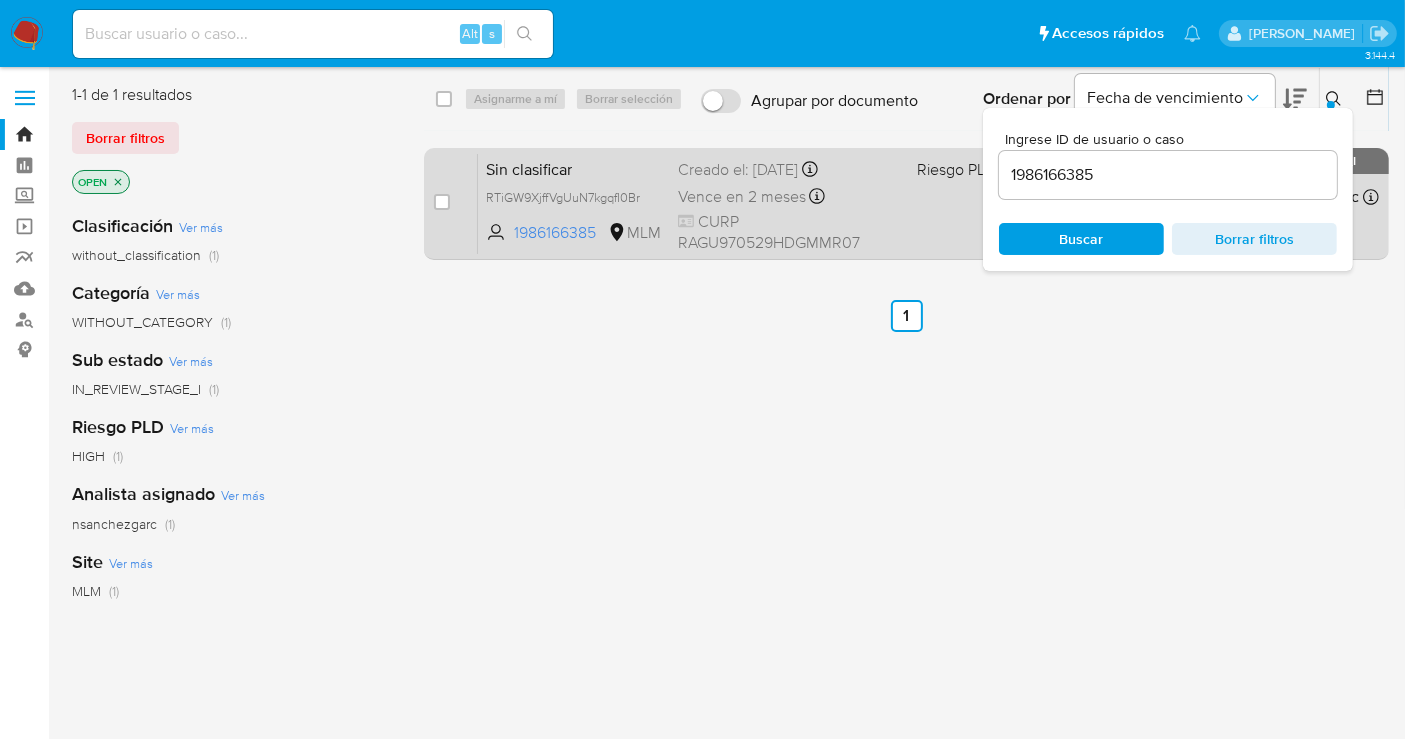 click on "Creado el: 08/07/2025   Creado el: 08/07/2025 14:21:55" at bounding box center [789, 170] 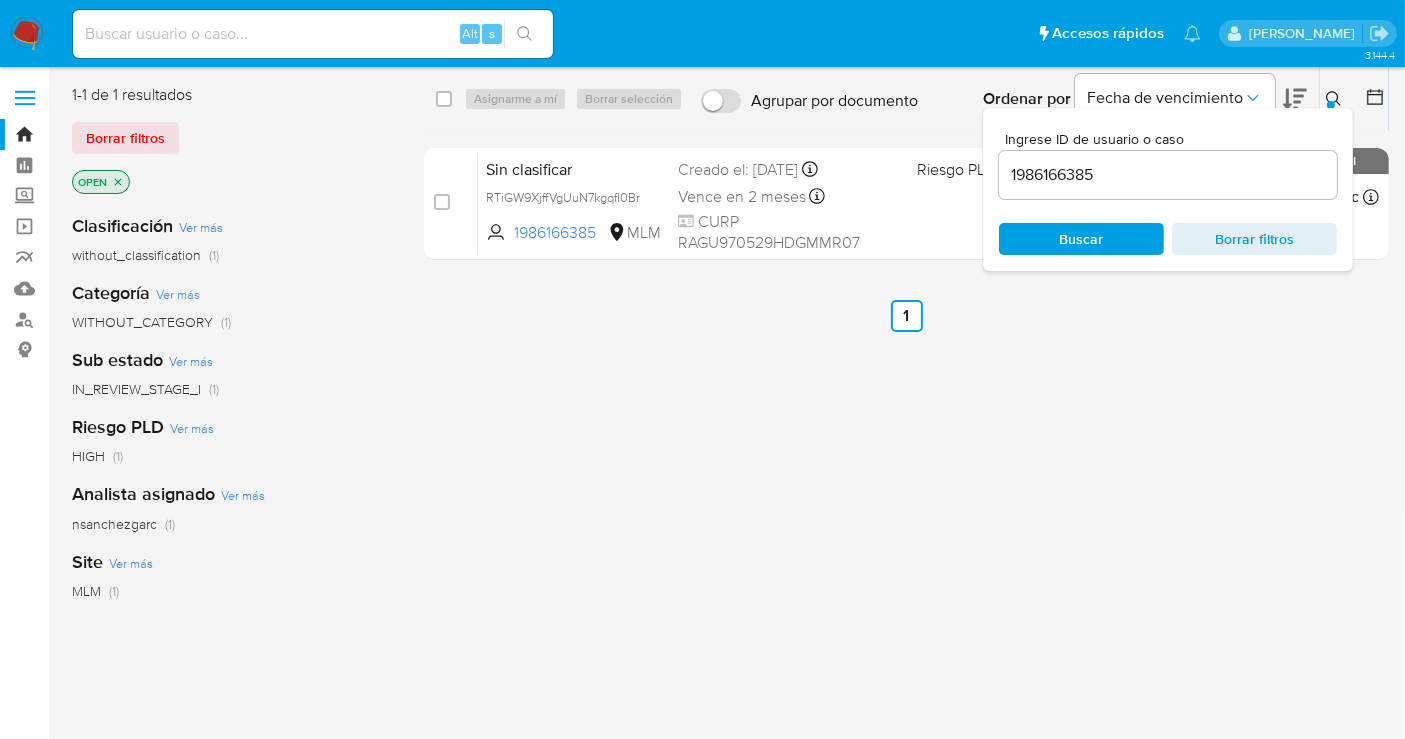 click at bounding box center [27, 34] 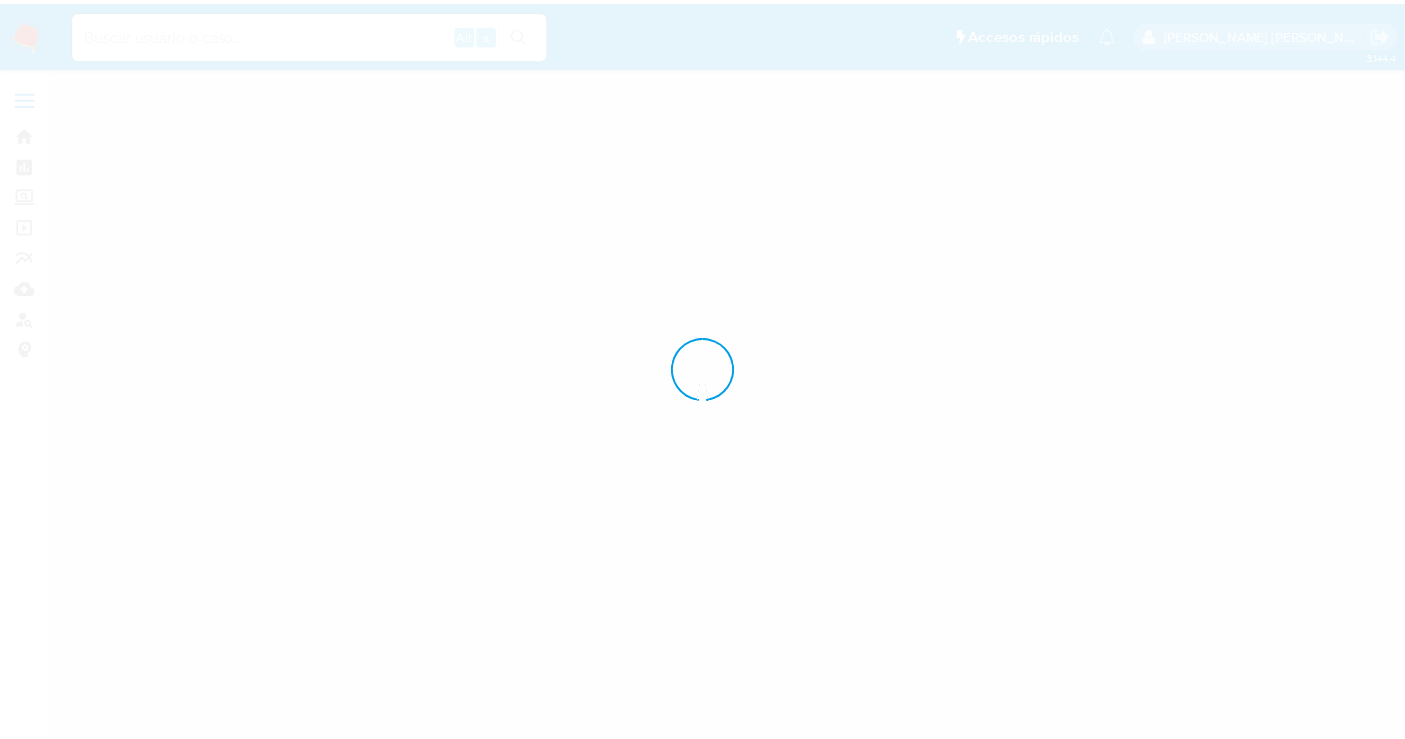 scroll, scrollTop: 0, scrollLeft: 0, axis: both 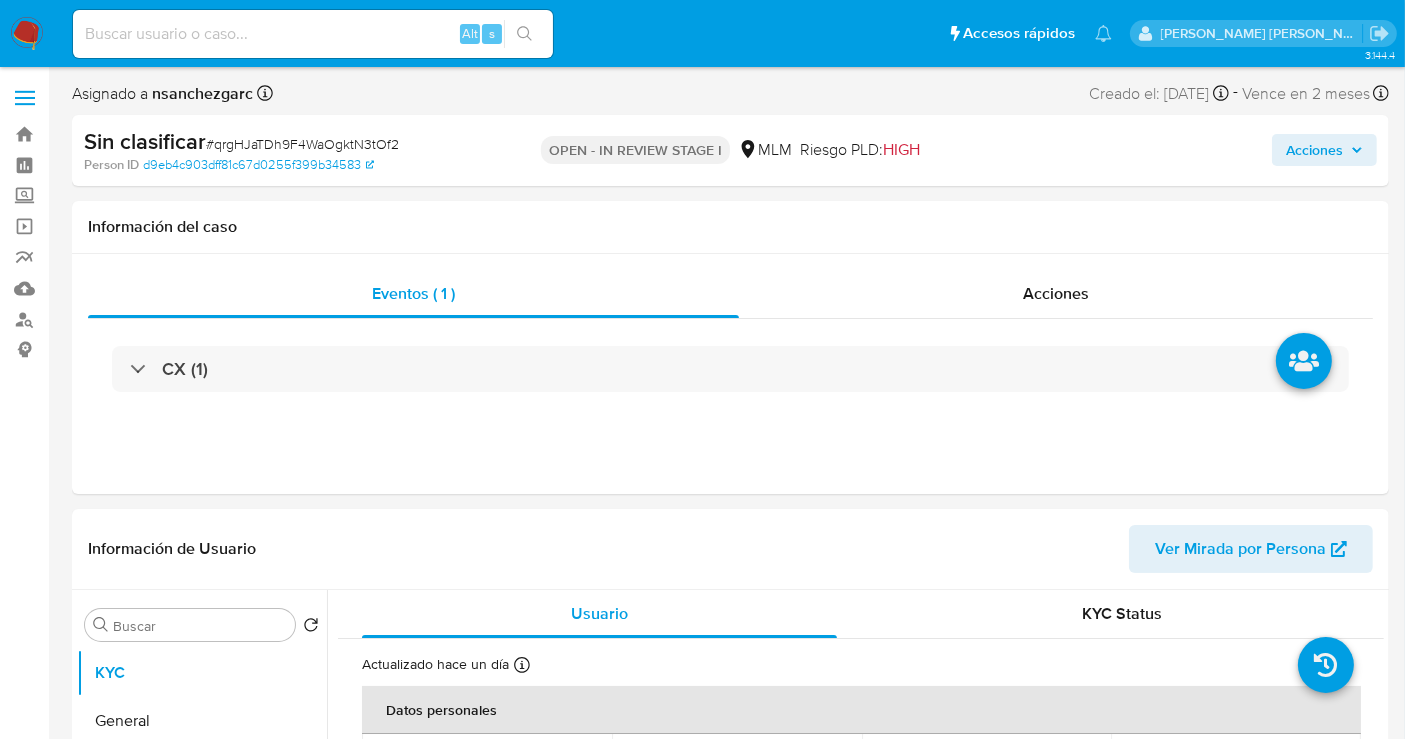 select on "10" 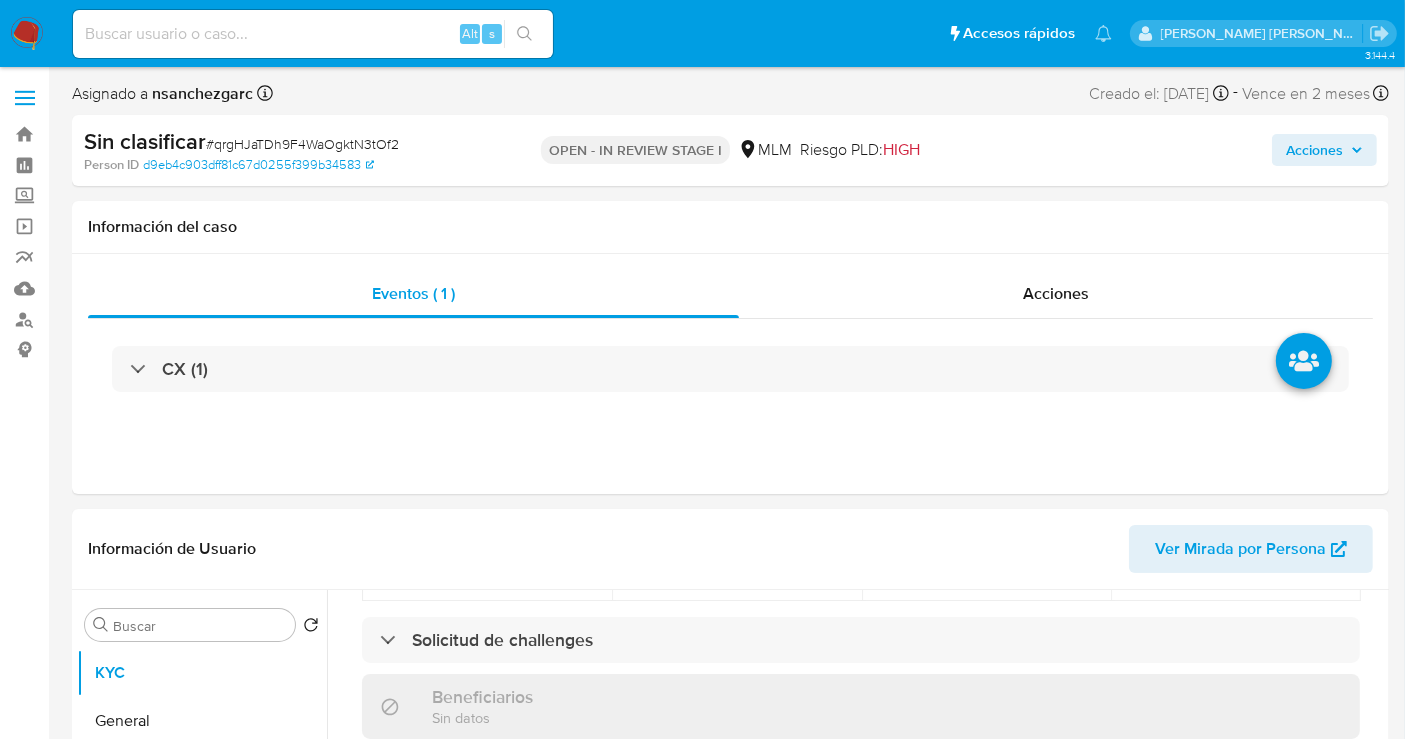 scroll, scrollTop: 888, scrollLeft: 0, axis: vertical 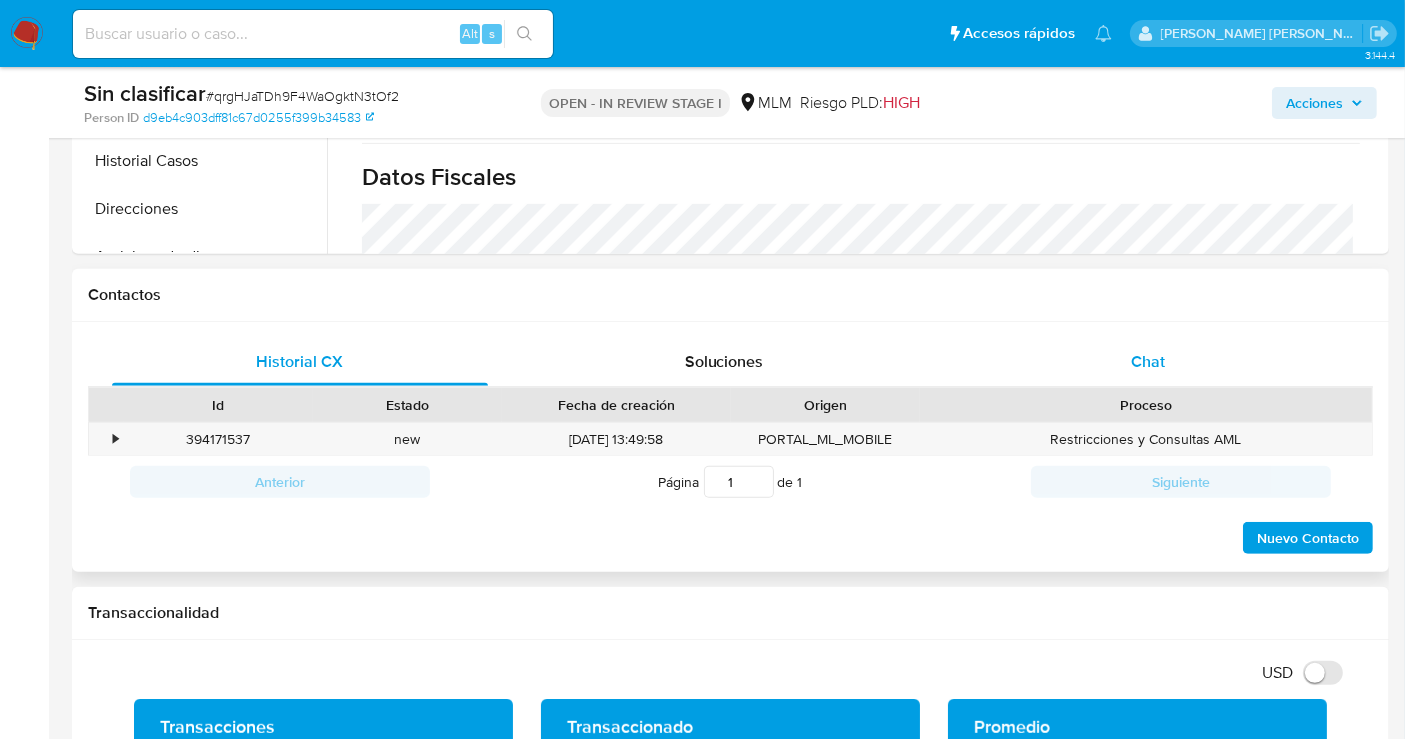 click on "Chat" at bounding box center (1148, 361) 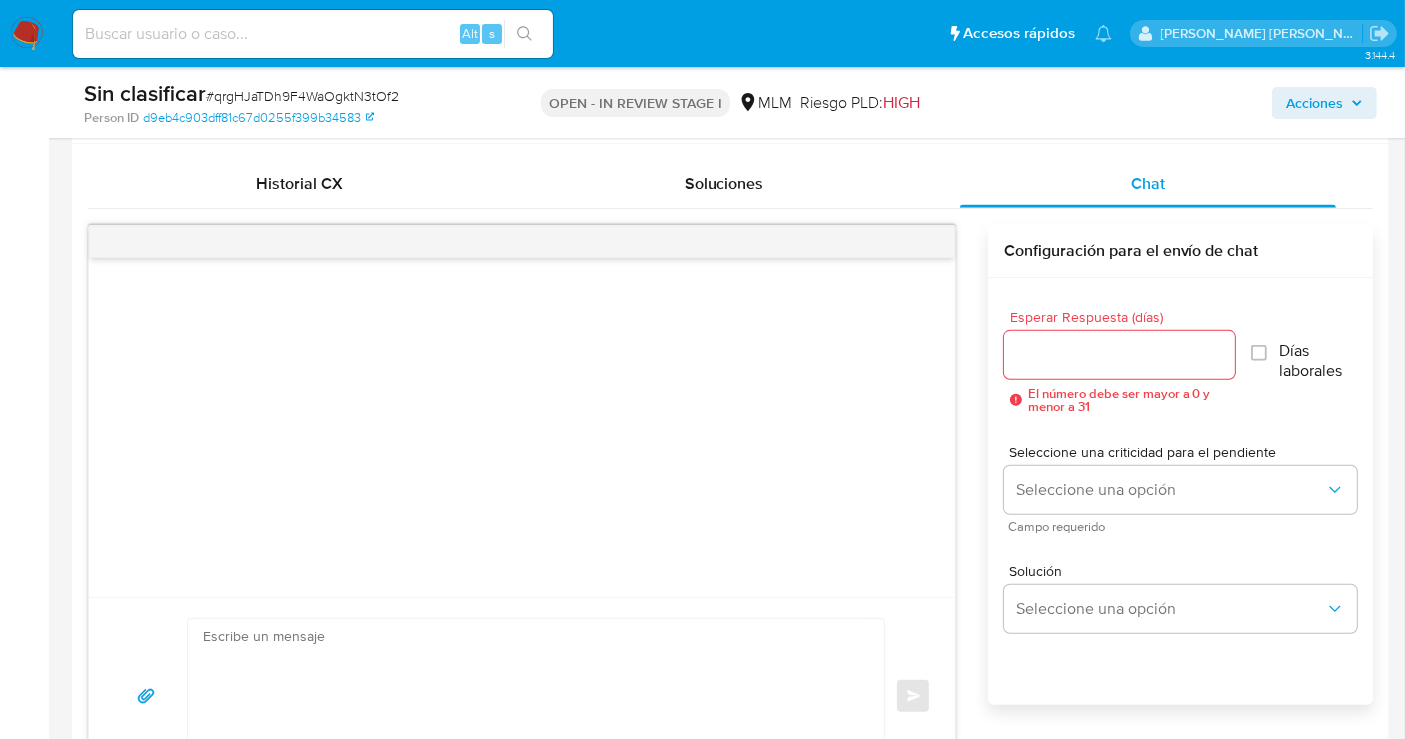 scroll, scrollTop: 957, scrollLeft: 0, axis: vertical 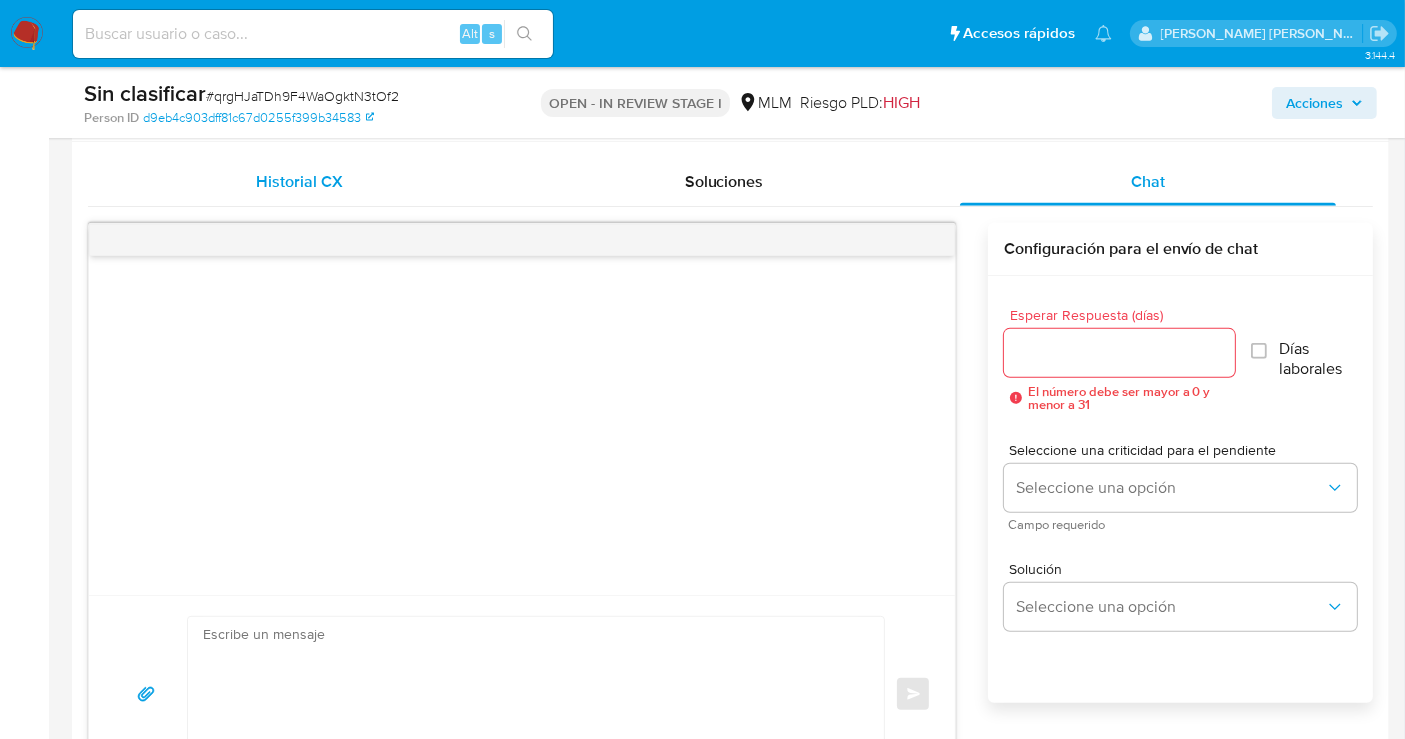 click on "Historial CX" at bounding box center (300, 181) 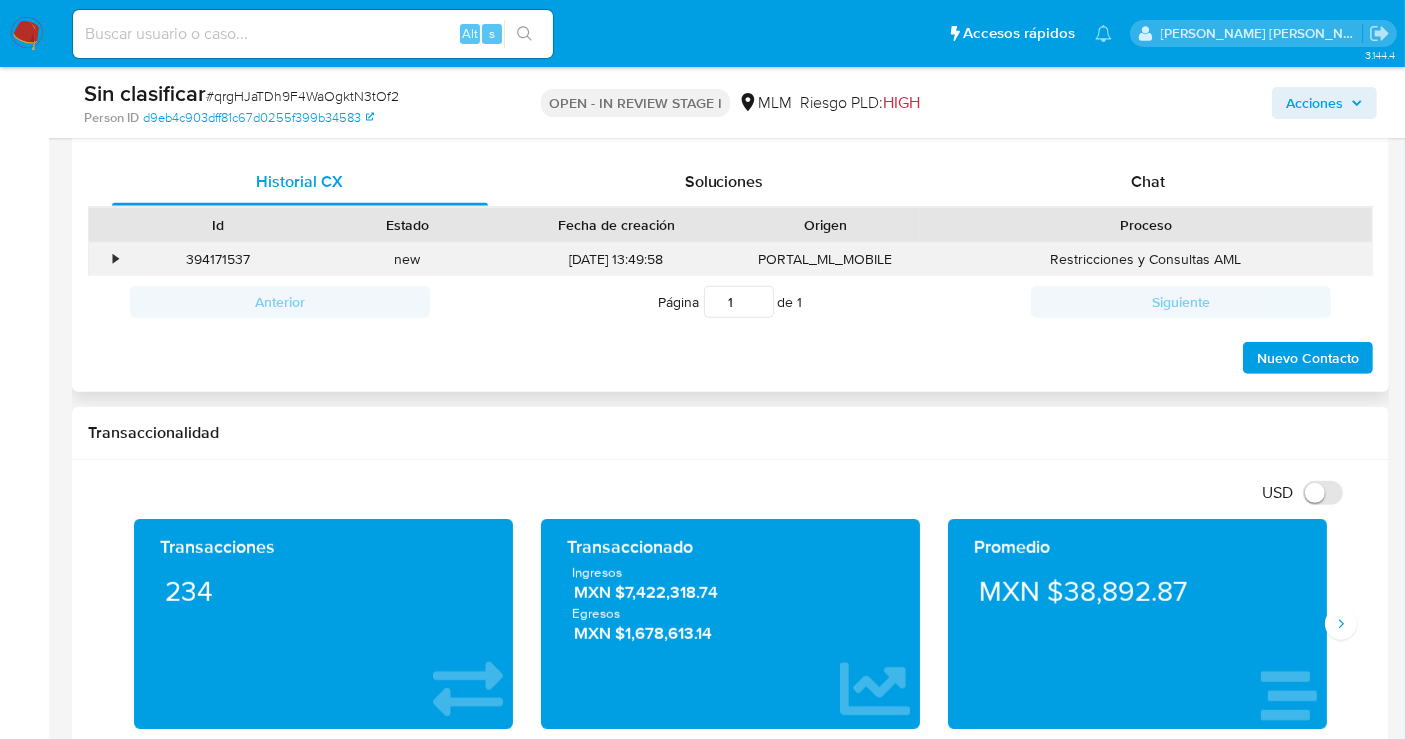 click on "•" at bounding box center (106, 259) 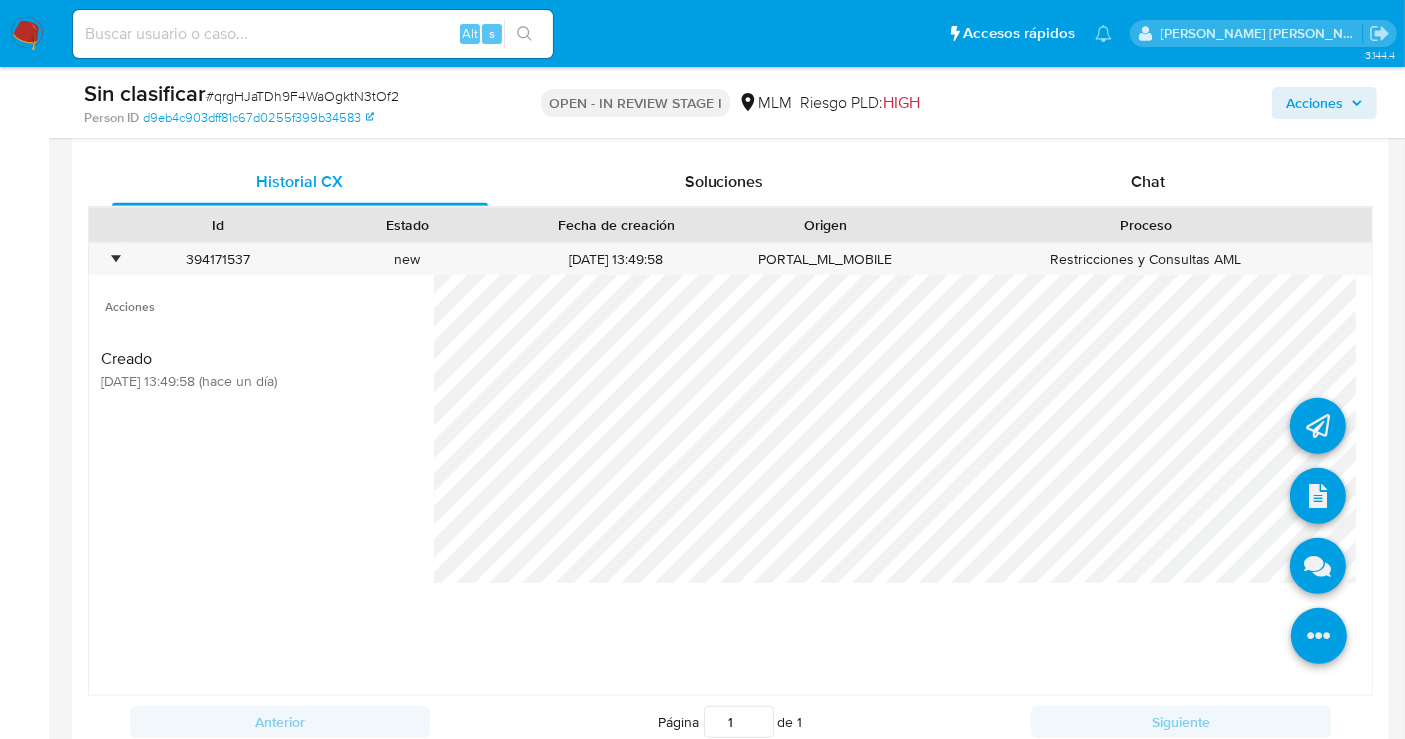 click at bounding box center [1319, 636] 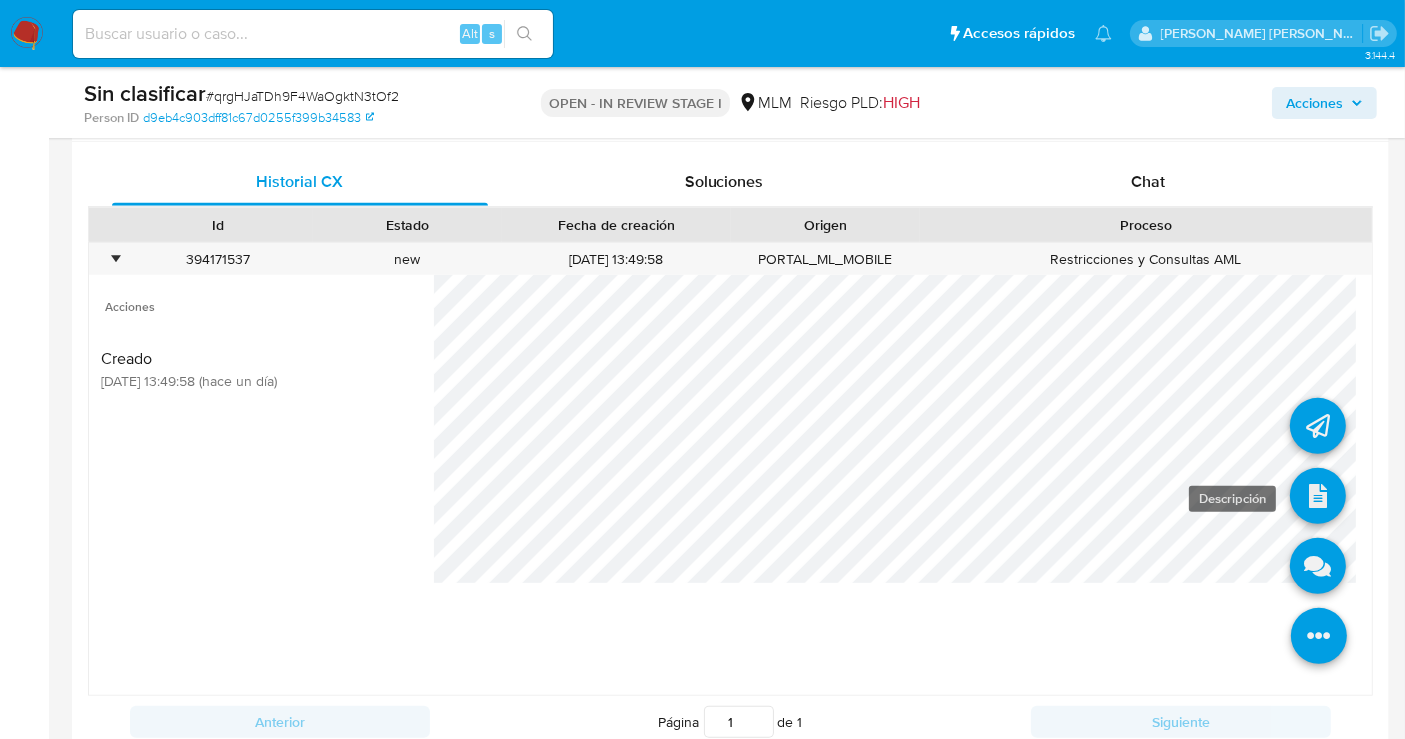 click at bounding box center (1318, 496) 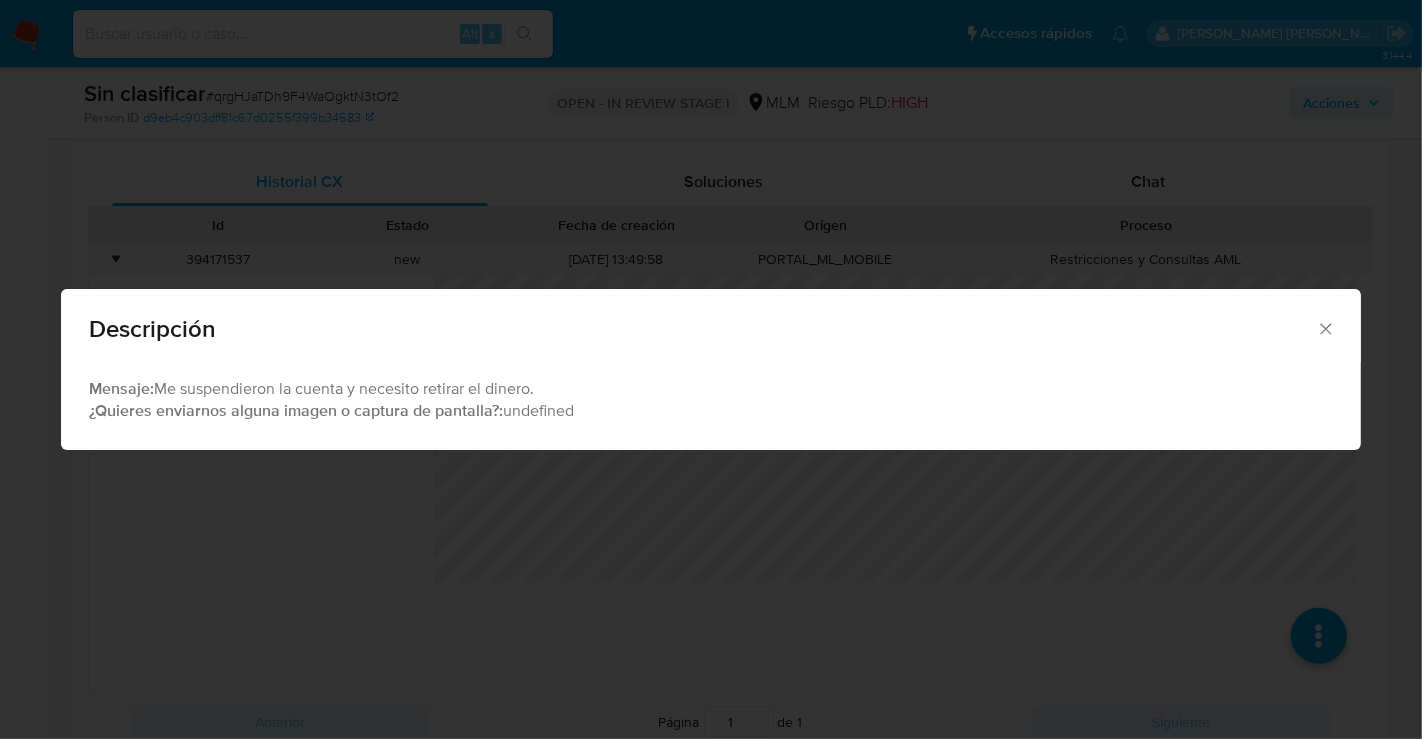click 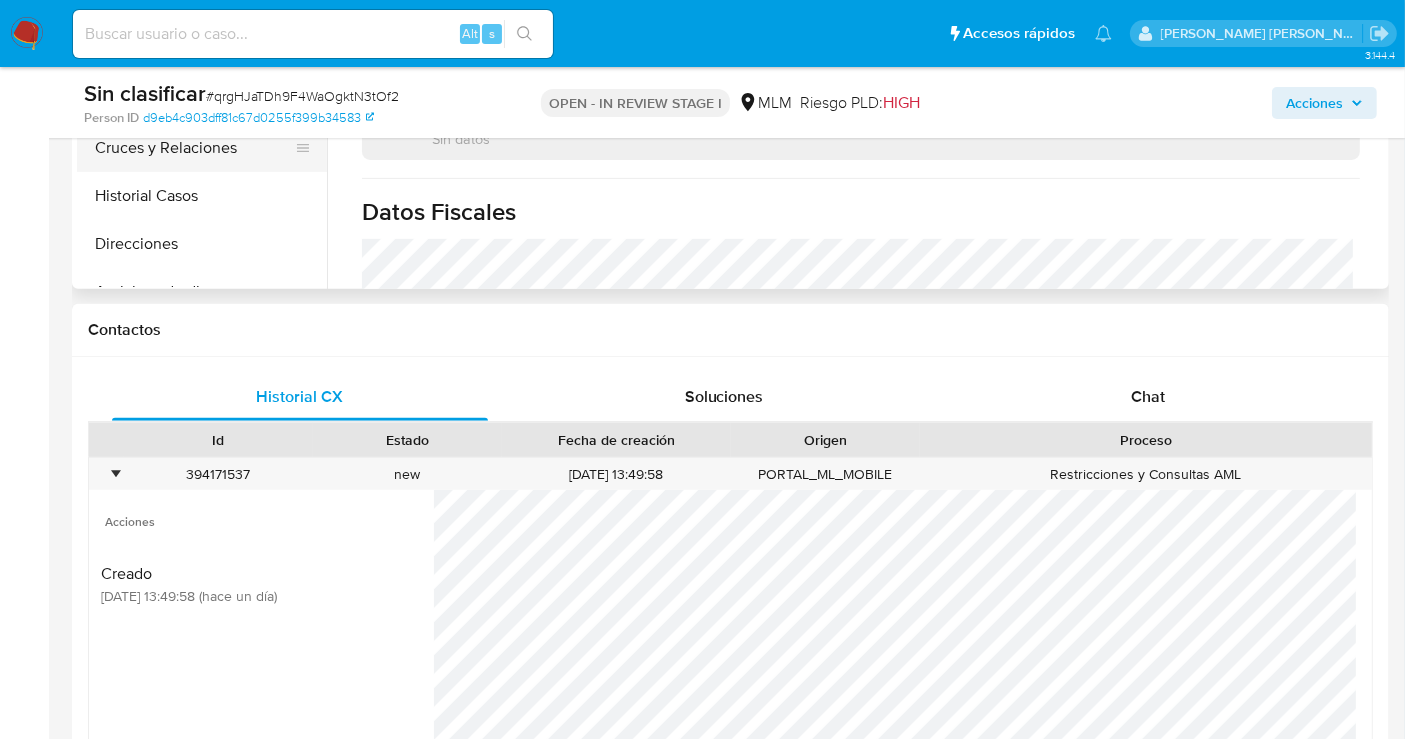 scroll, scrollTop: 512, scrollLeft: 0, axis: vertical 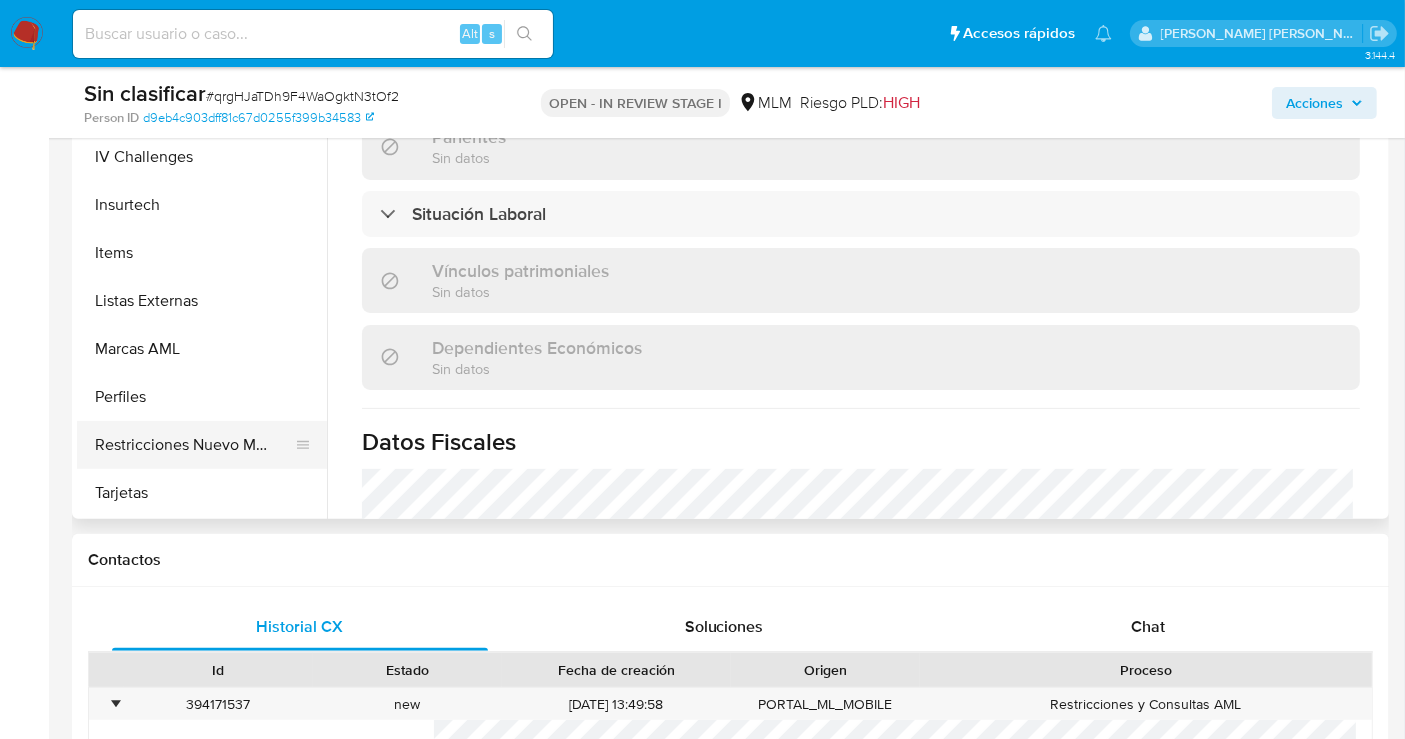 click on "Restricciones Nuevo Mundo" at bounding box center (194, 445) 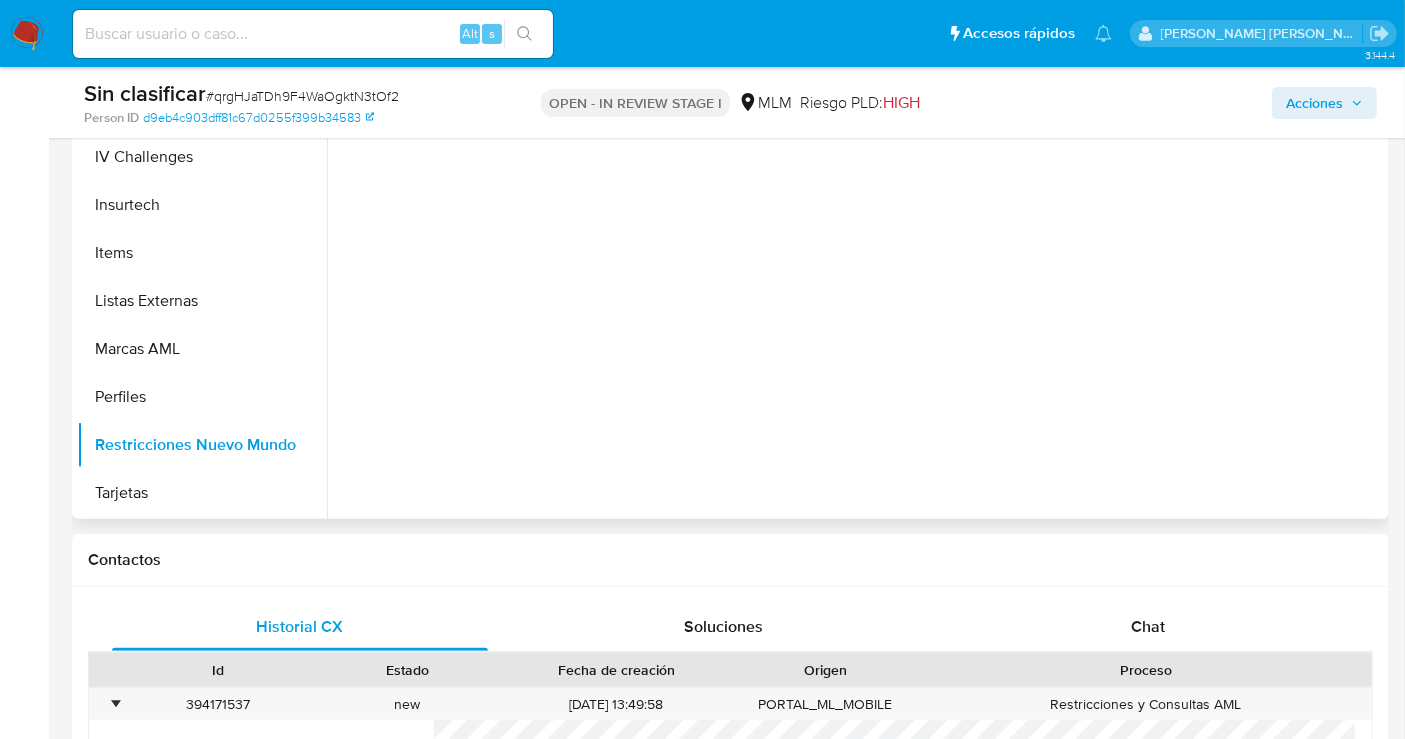 scroll, scrollTop: 796, scrollLeft: 0, axis: vertical 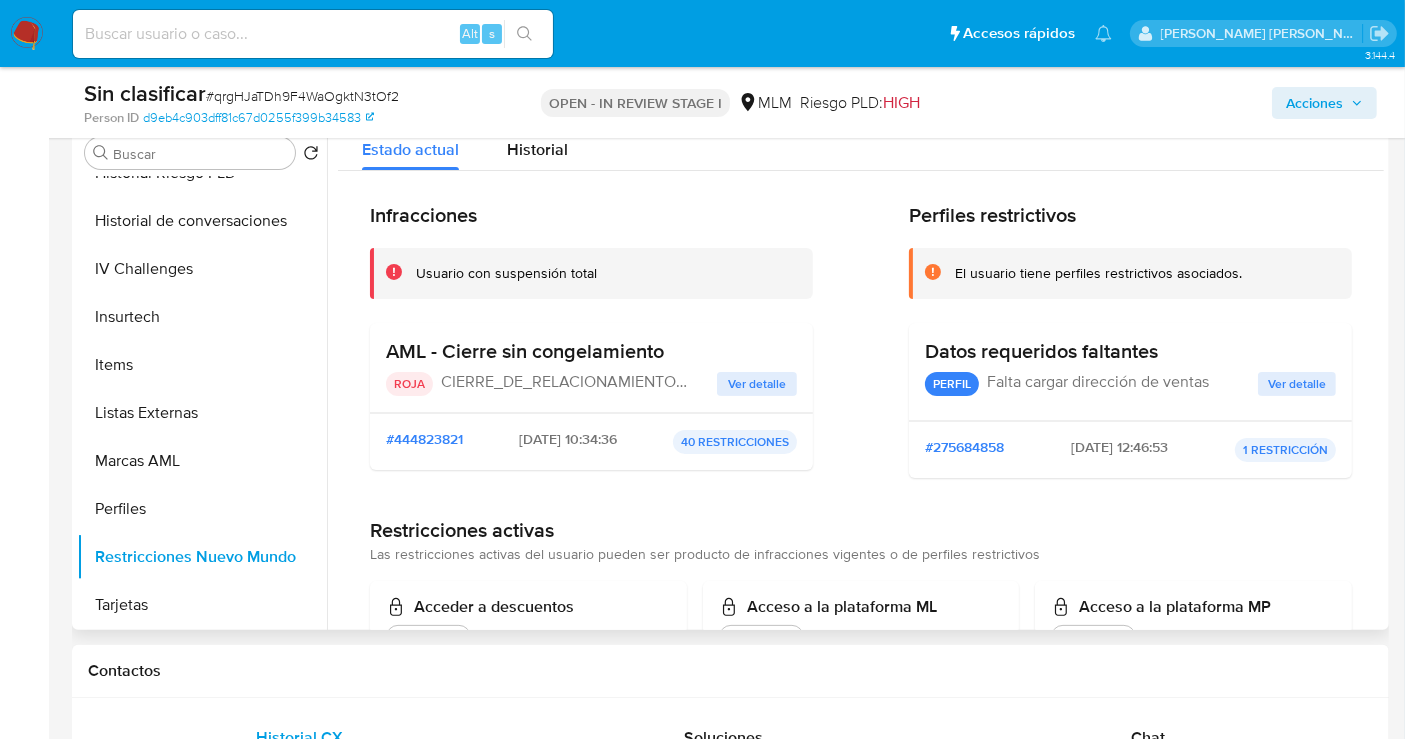 click on "Ver detalle" at bounding box center [757, 384] 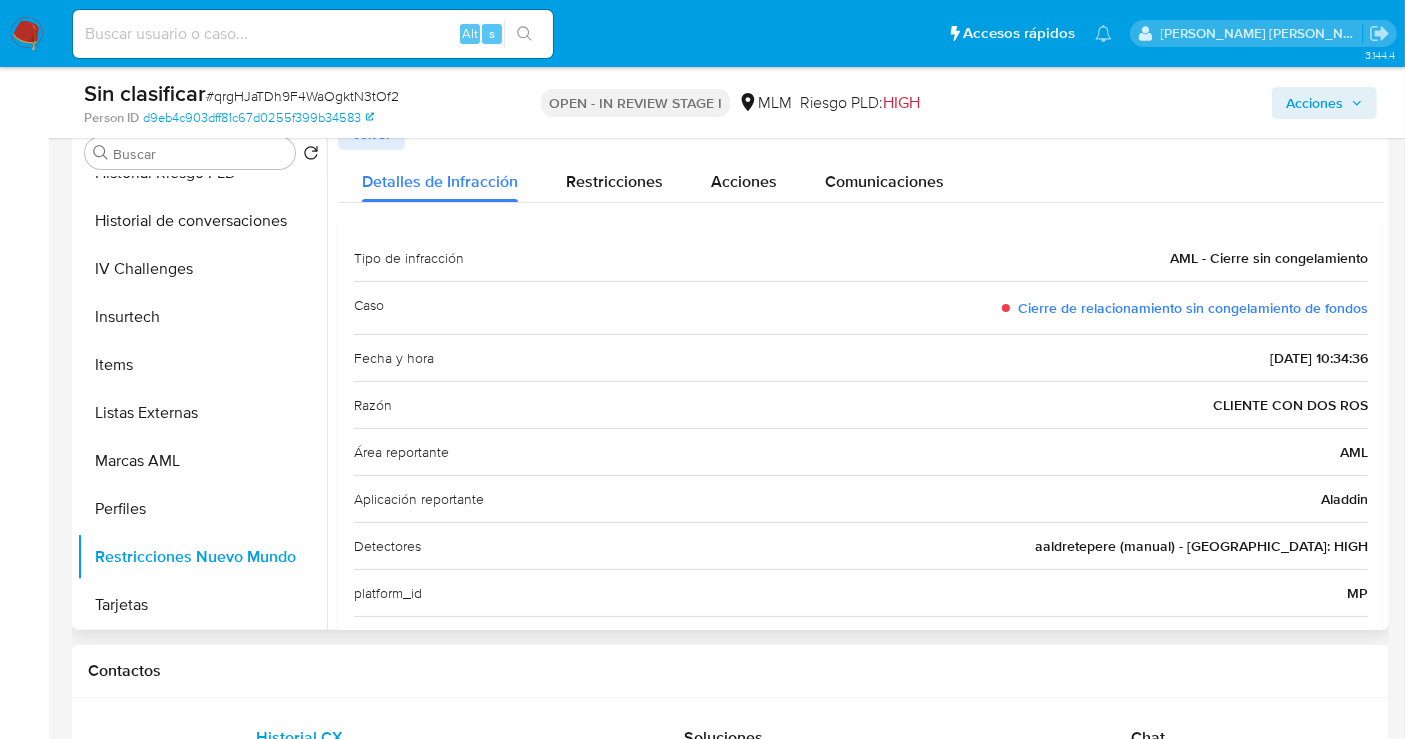 scroll, scrollTop: 179, scrollLeft: 0, axis: vertical 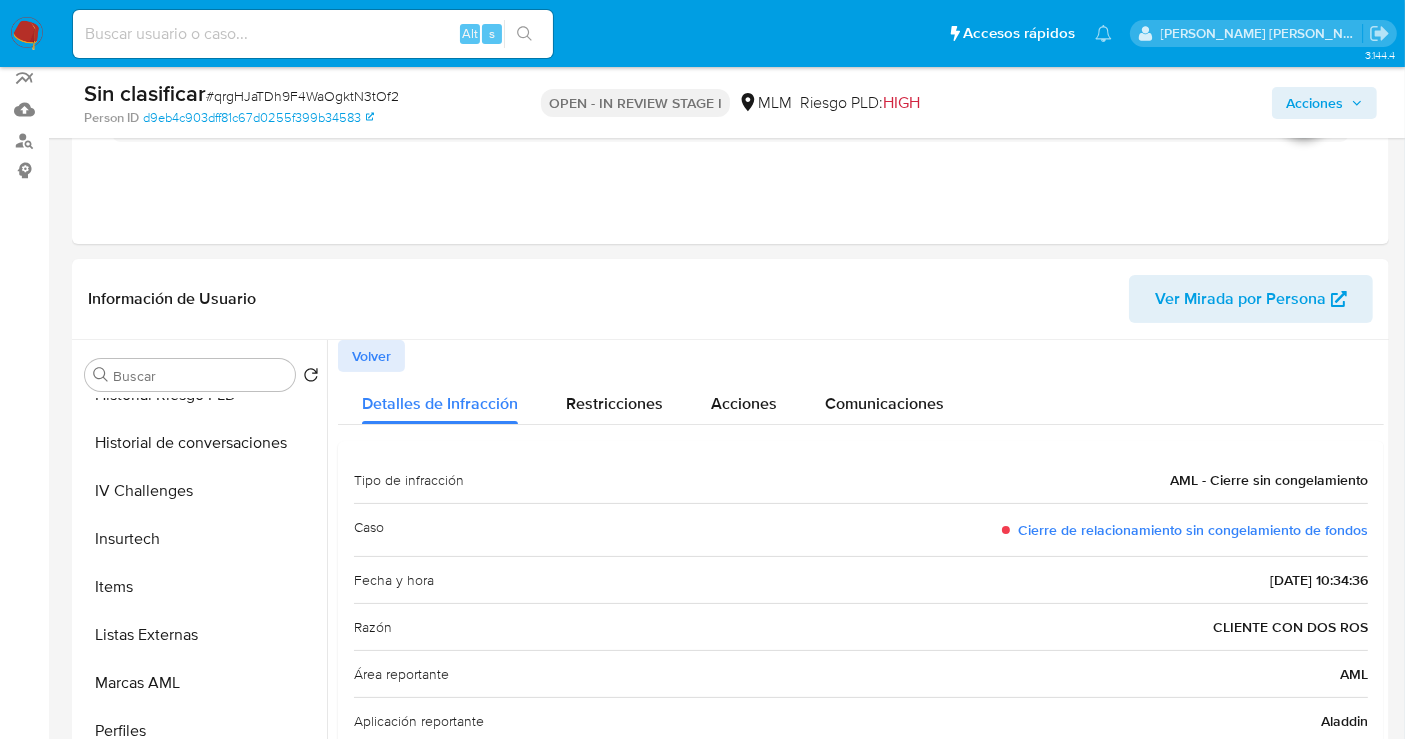 click on "Acciones" at bounding box center [1314, 103] 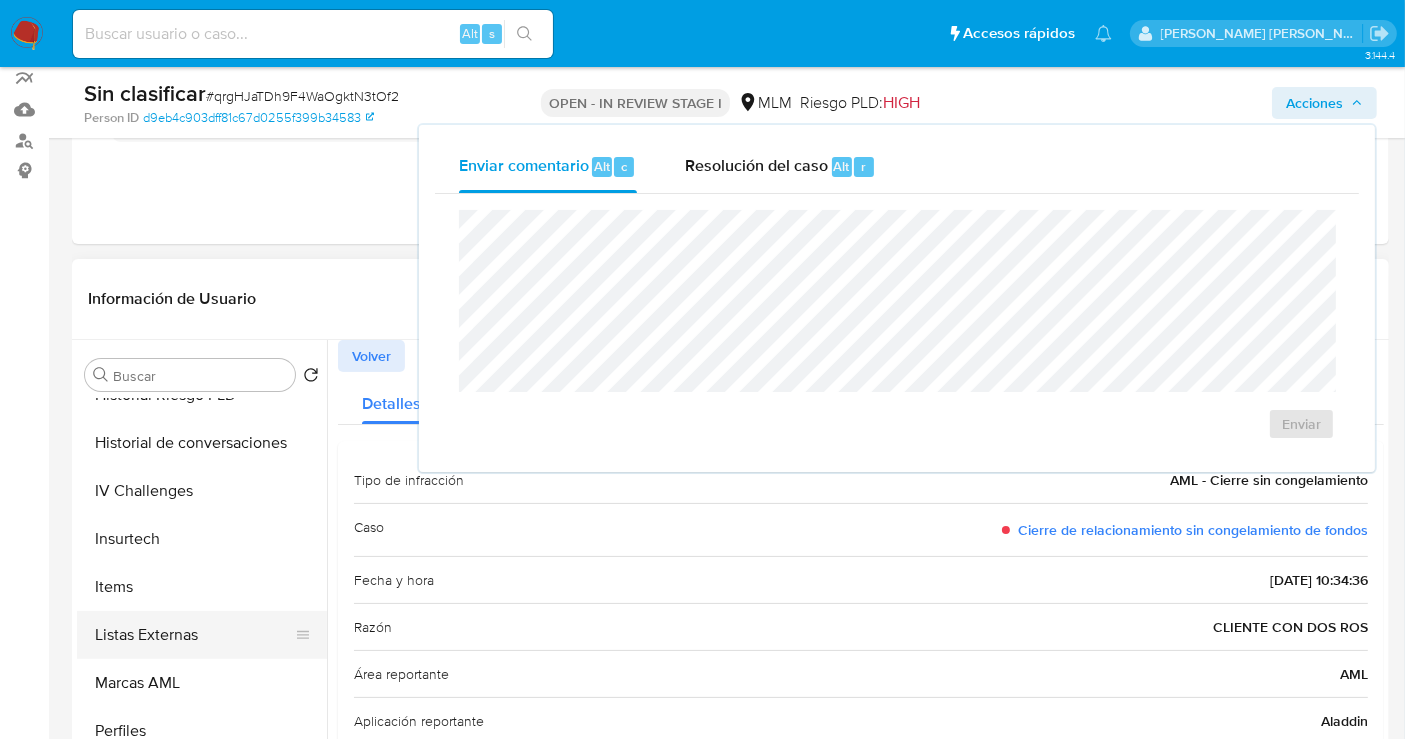 click on "Listas Externas" at bounding box center (194, 635) 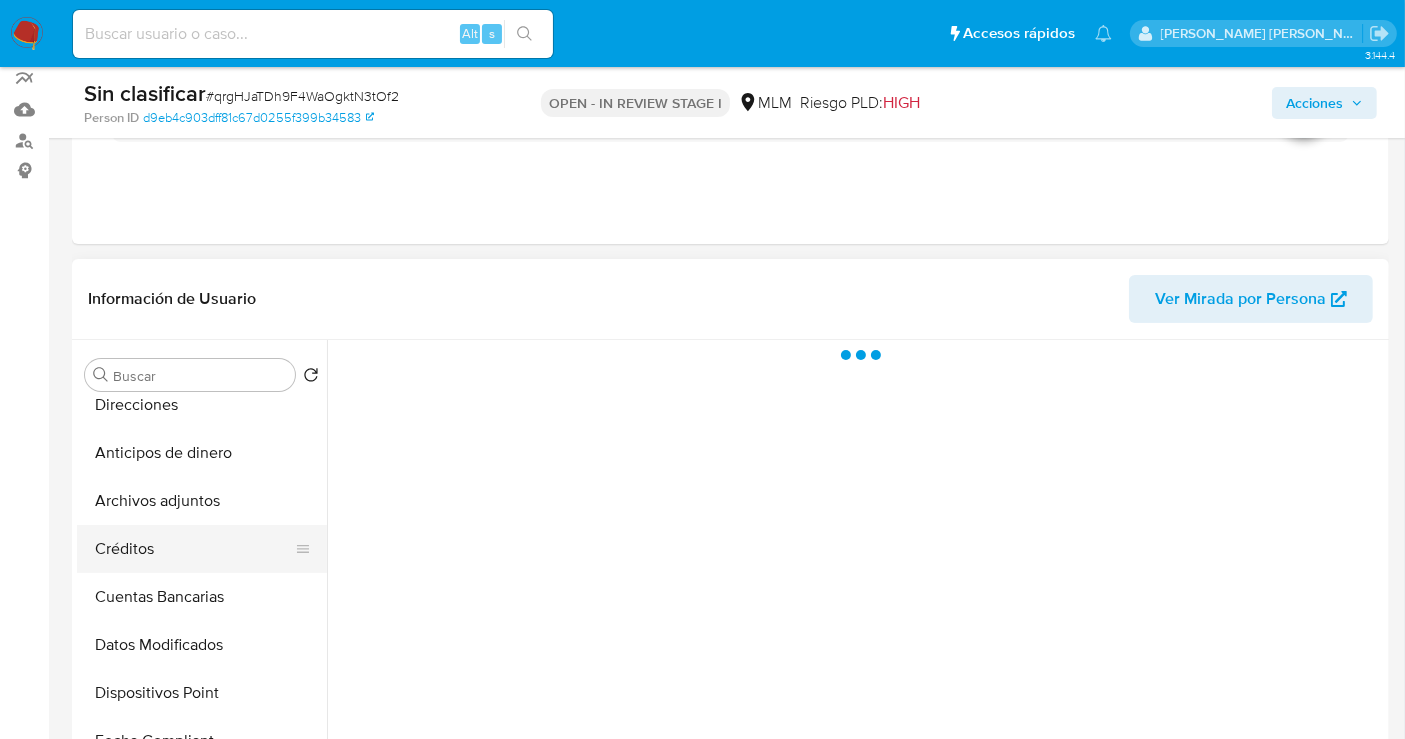 scroll, scrollTop: 351, scrollLeft: 0, axis: vertical 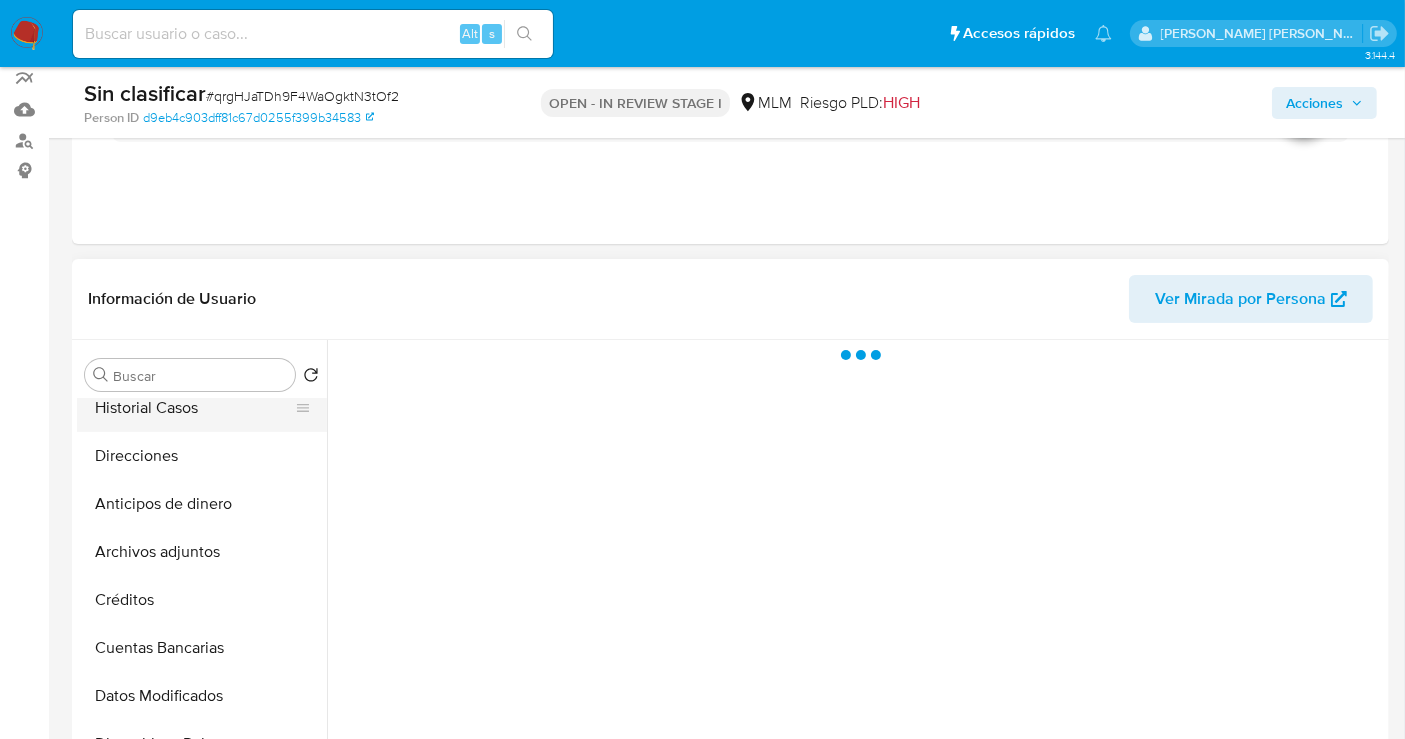 click on "Historial Casos" at bounding box center (194, 408) 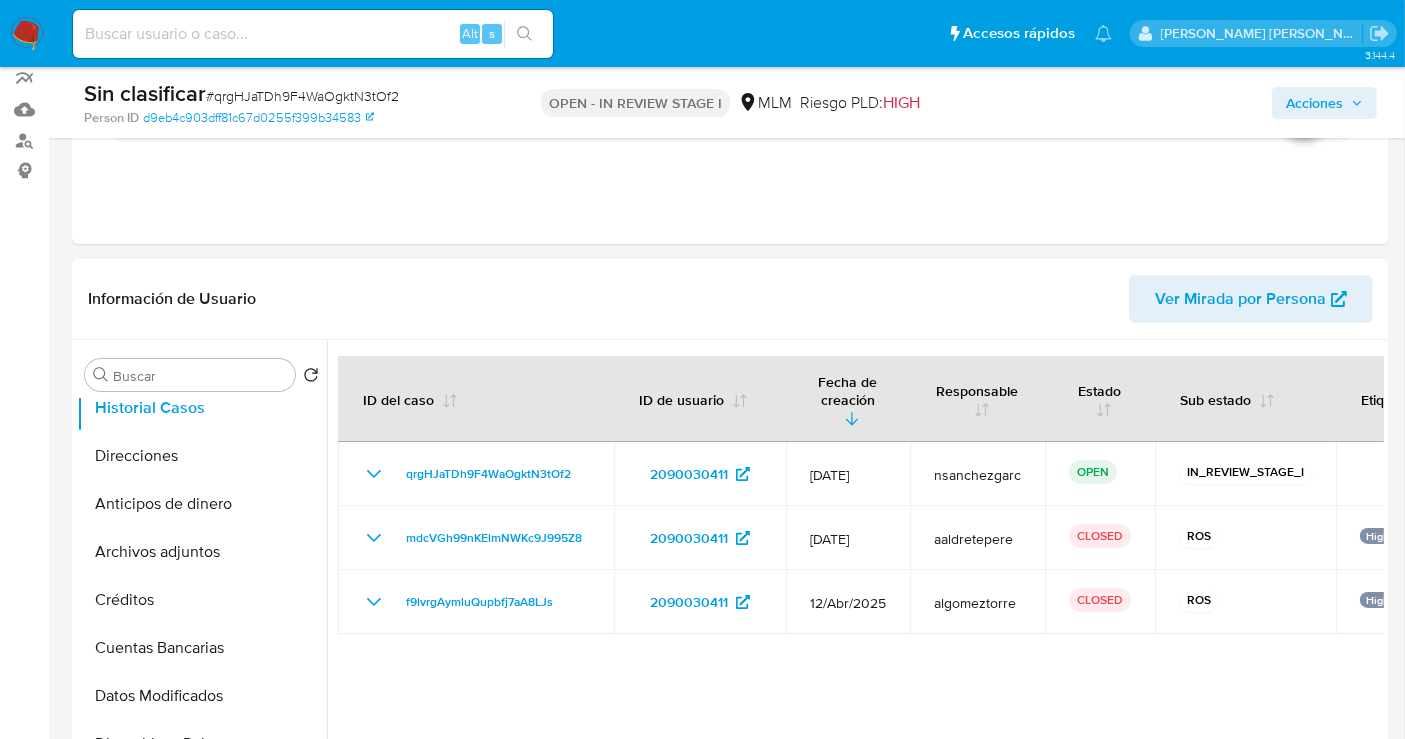 click on "Acciones" at bounding box center [1314, 103] 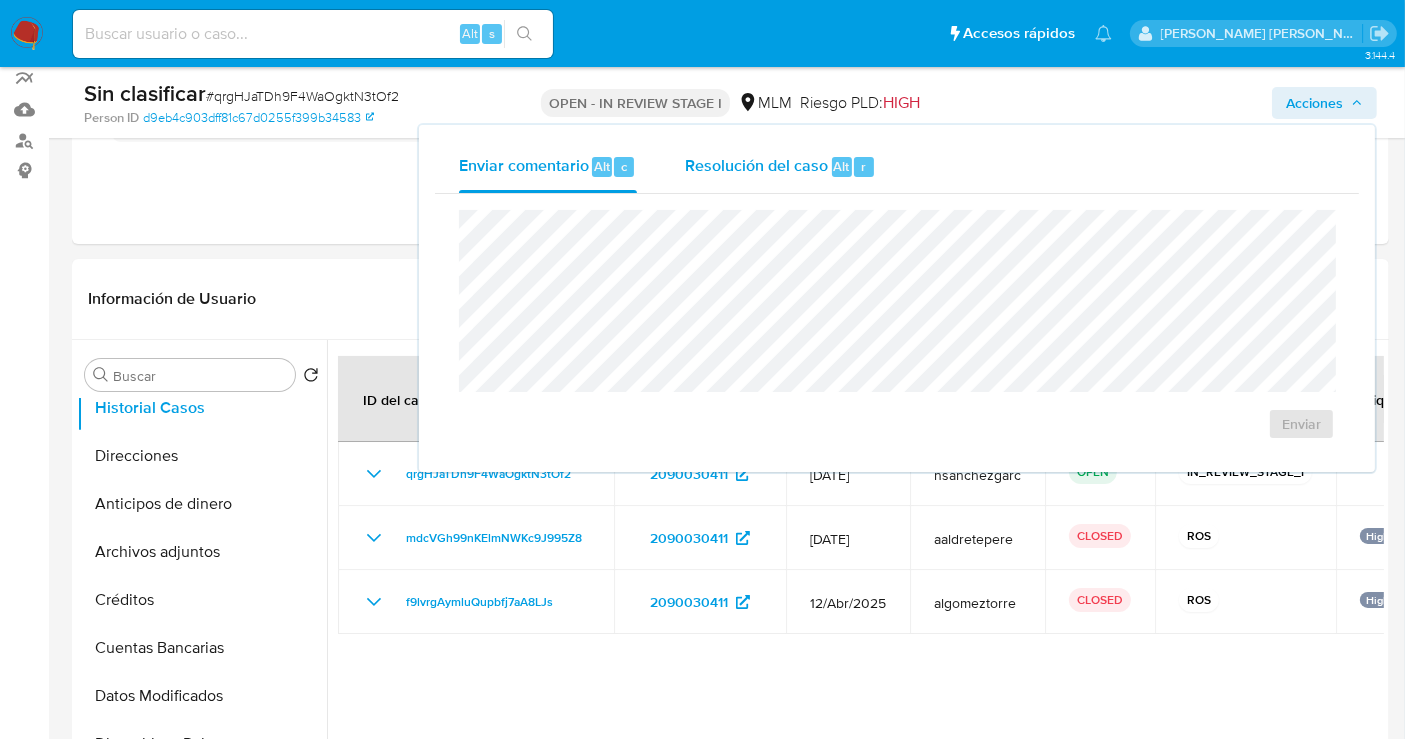 click on "Resolución del caso" at bounding box center [756, 165] 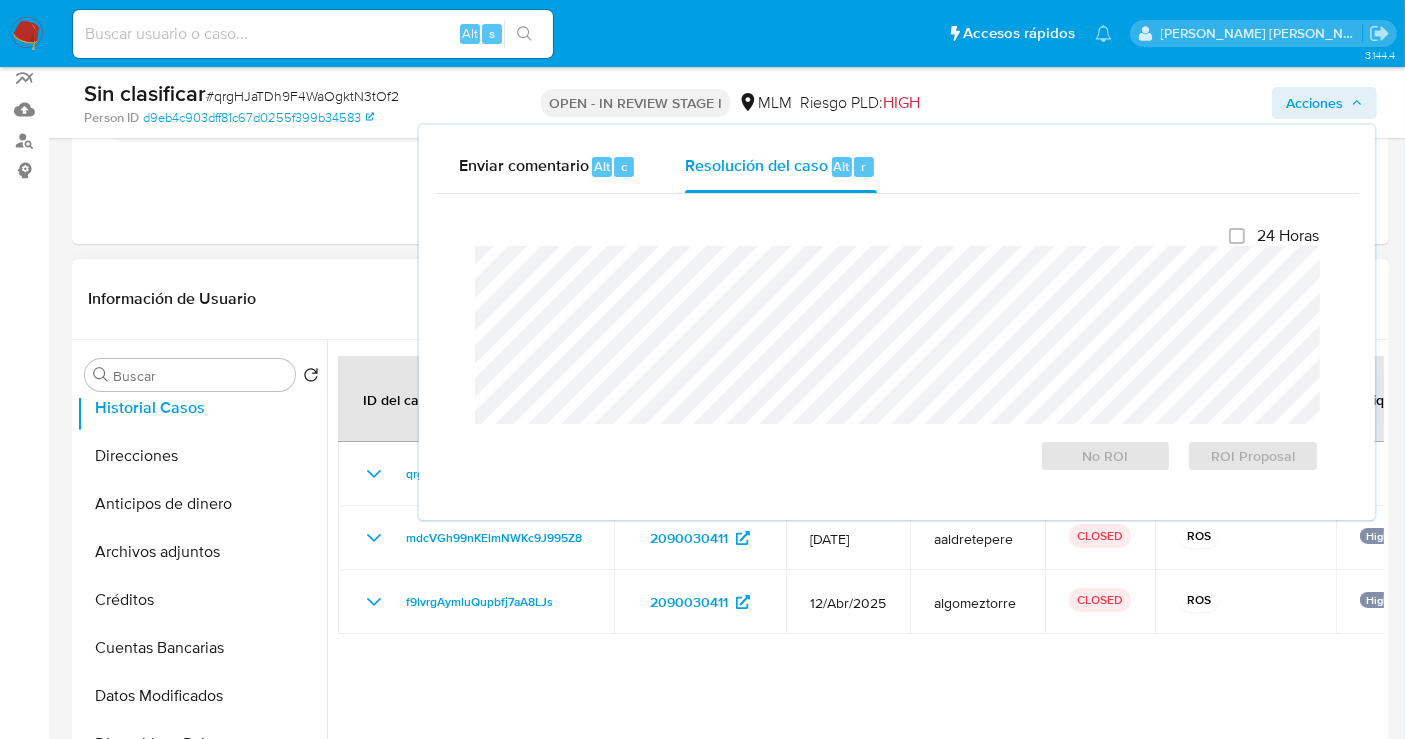 click at bounding box center [855, 596] 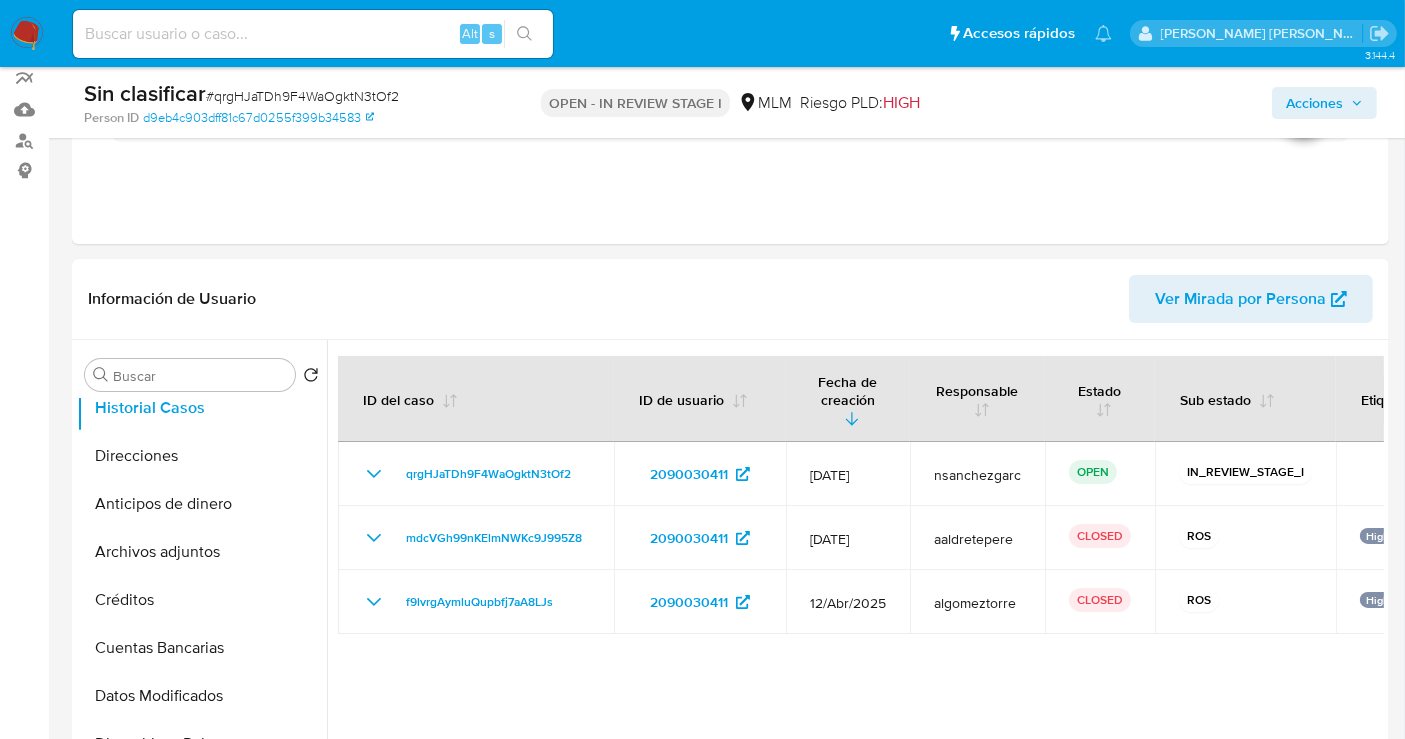click on "Acciones" at bounding box center (1314, 103) 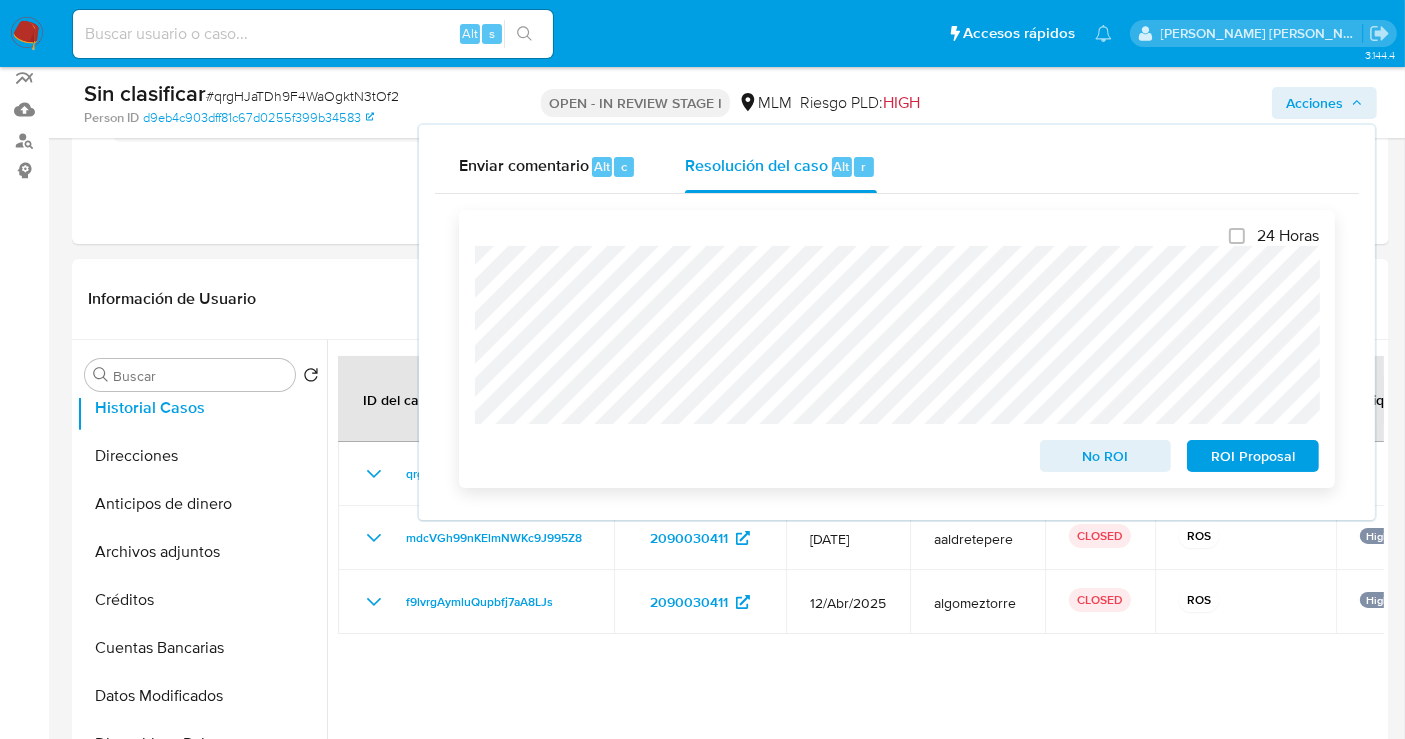 click on "No ROI" at bounding box center (1106, 456) 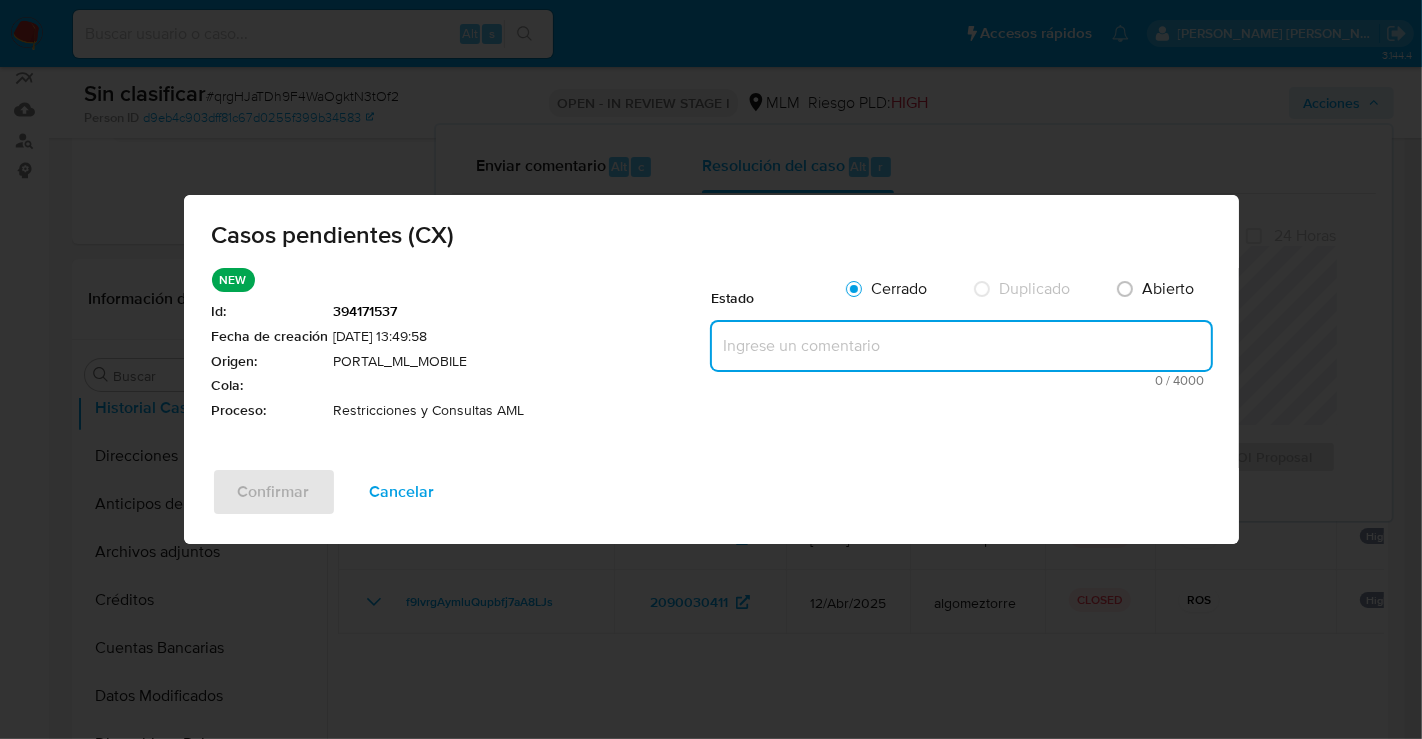 click at bounding box center [961, 346] 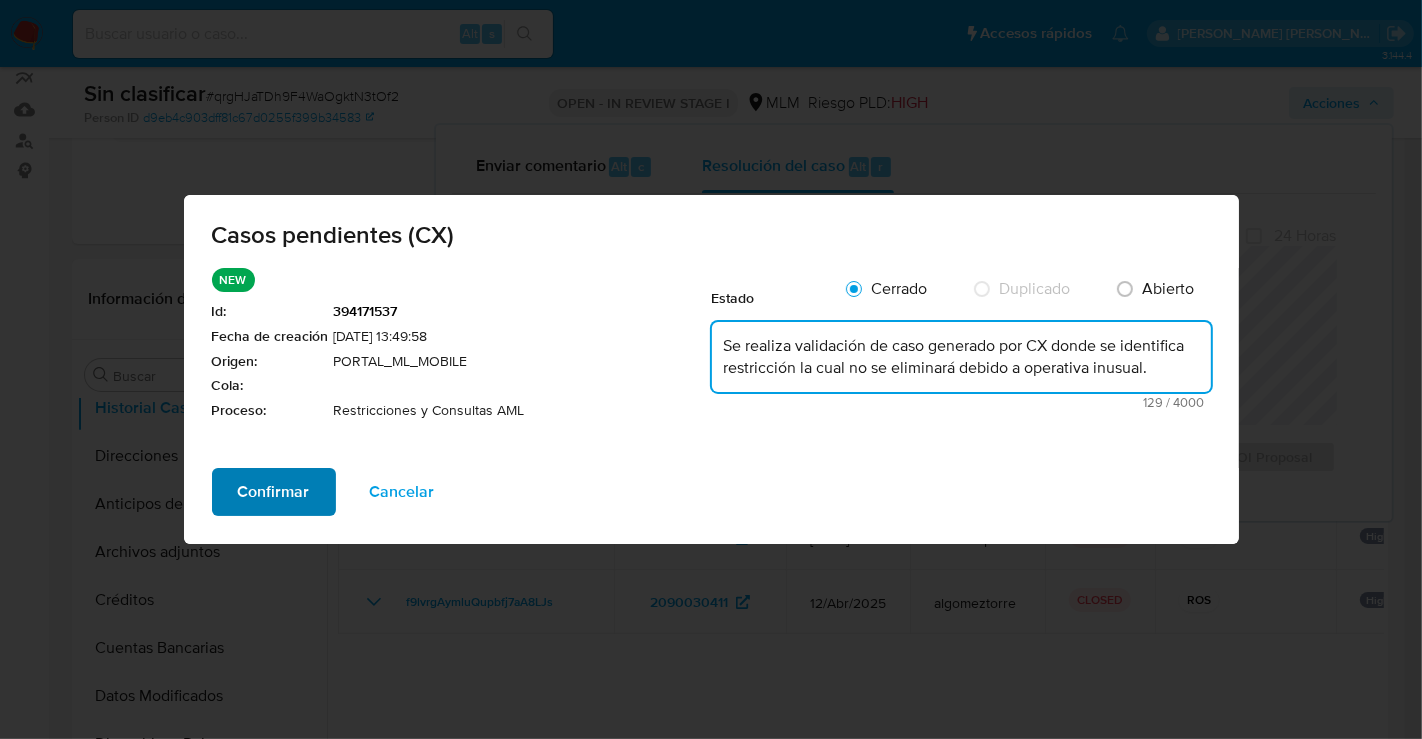 type on "Se realiza validación de caso generado por CX donde se identifica restricción la cual no se eliminará debido a operativa inusual." 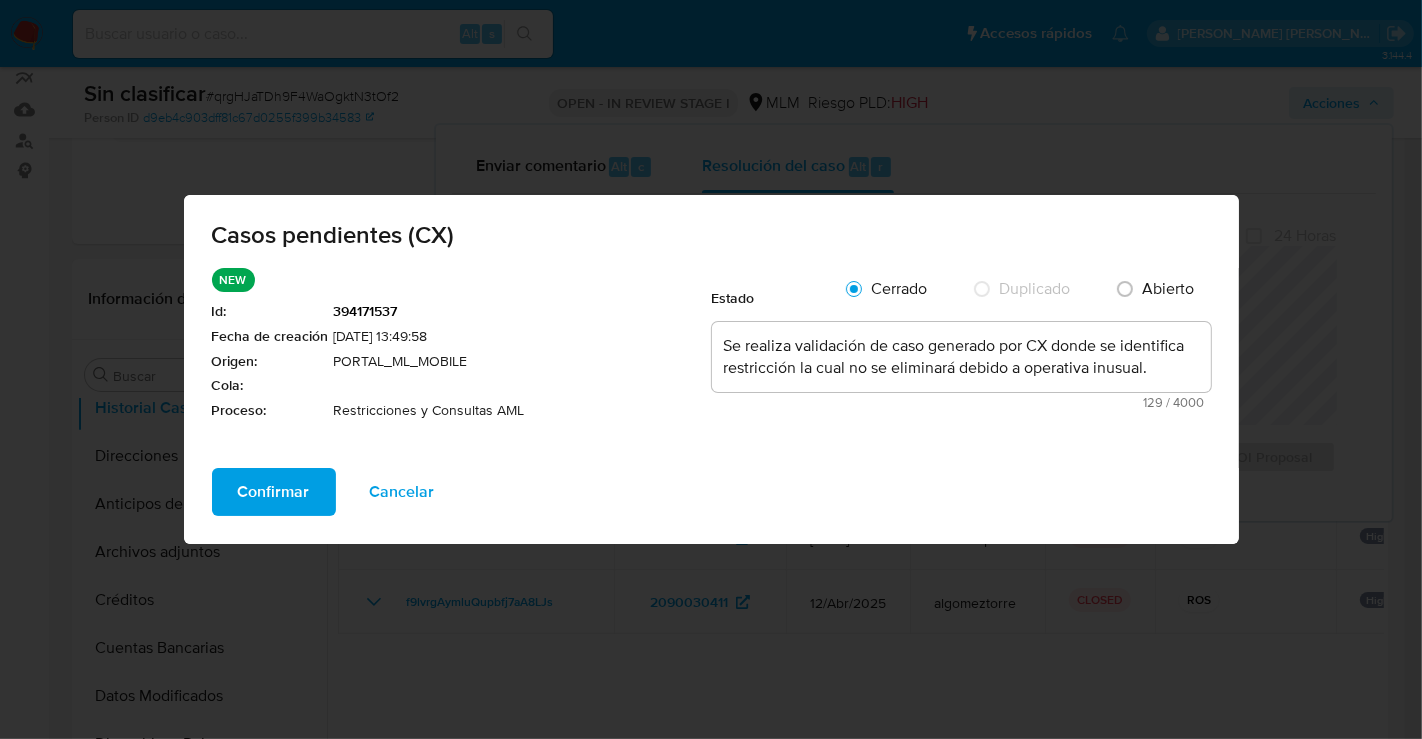 click on "Confirmar" at bounding box center [274, 492] 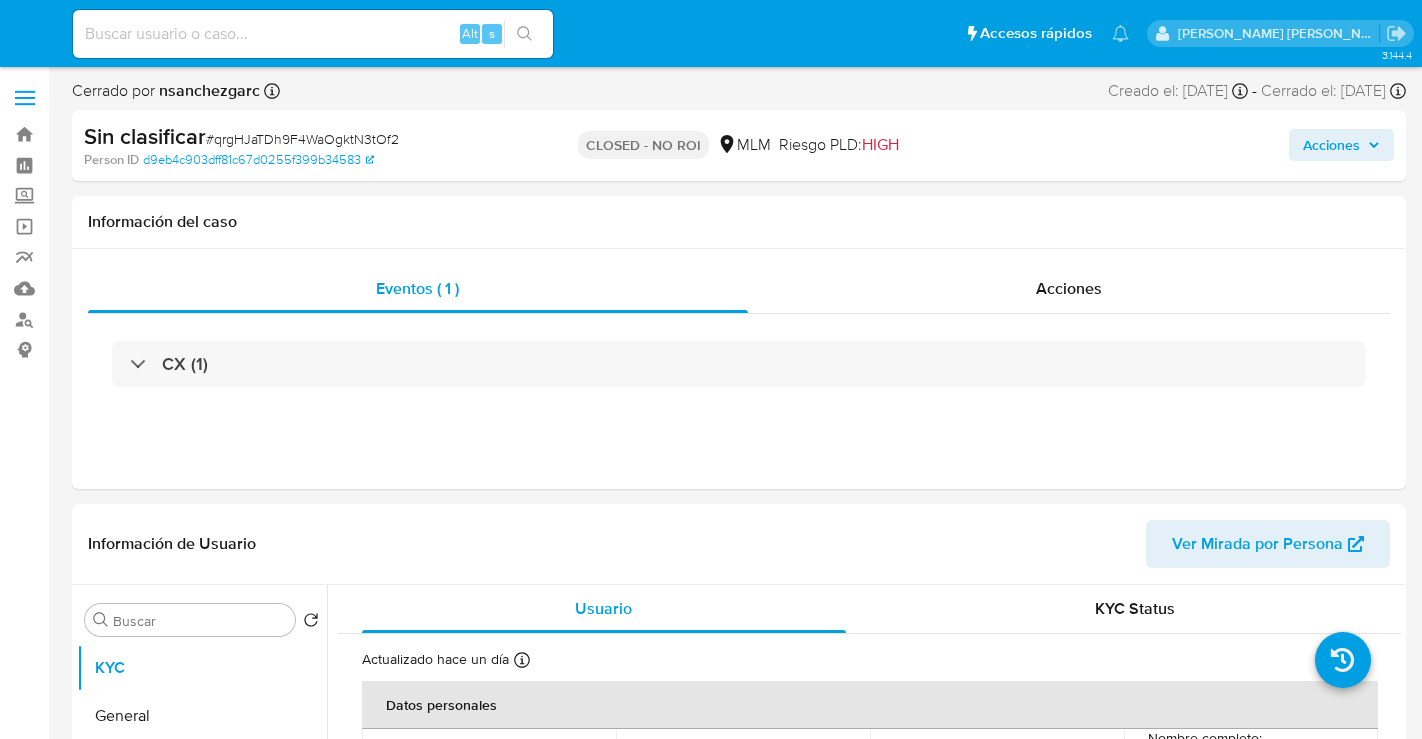 select on "10" 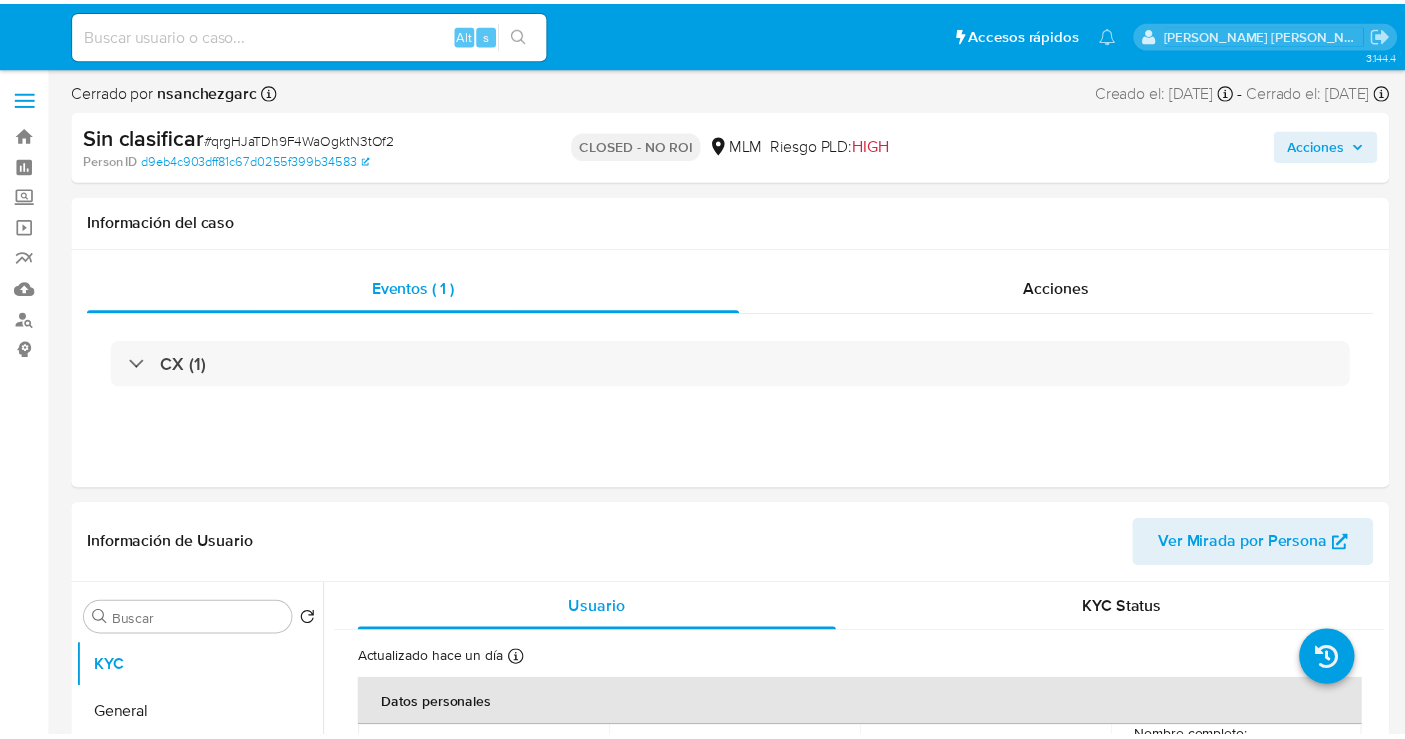 scroll, scrollTop: 0, scrollLeft: 0, axis: both 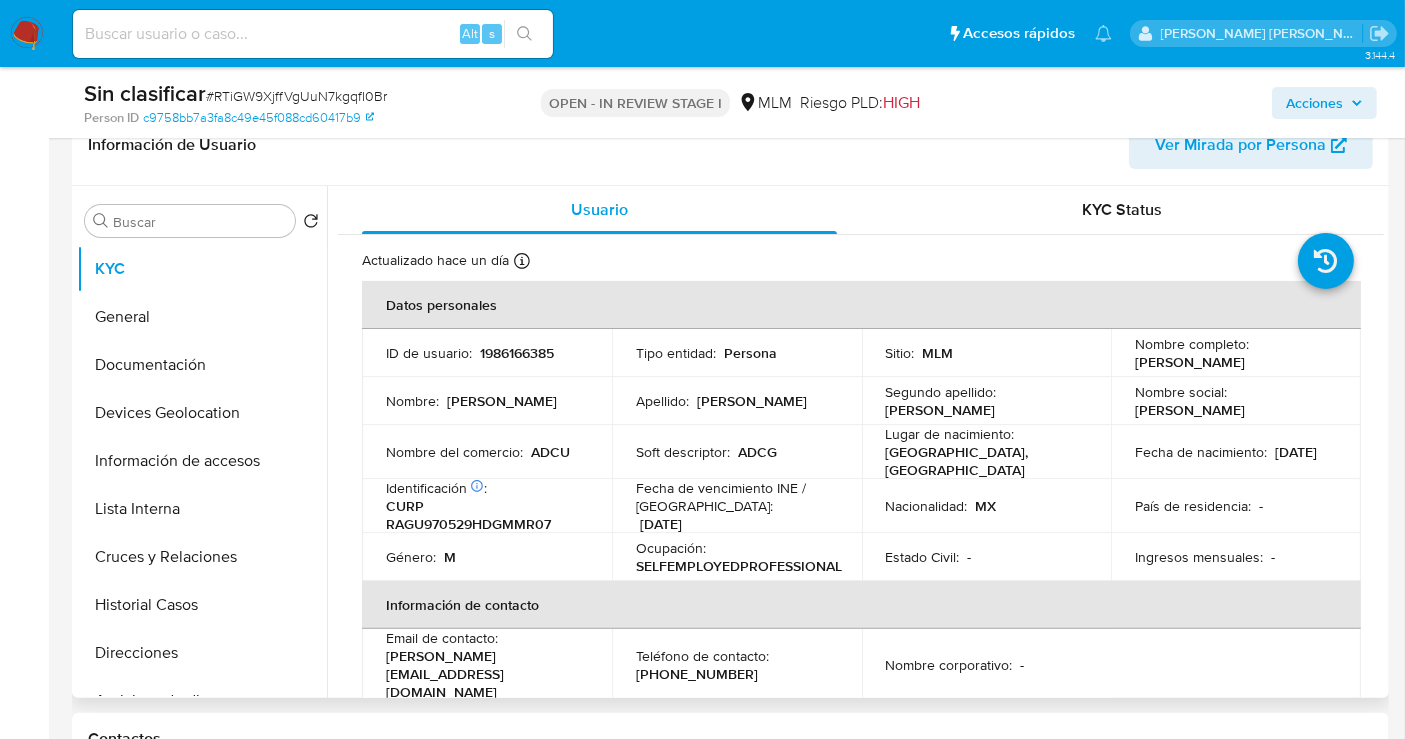 select on "10" 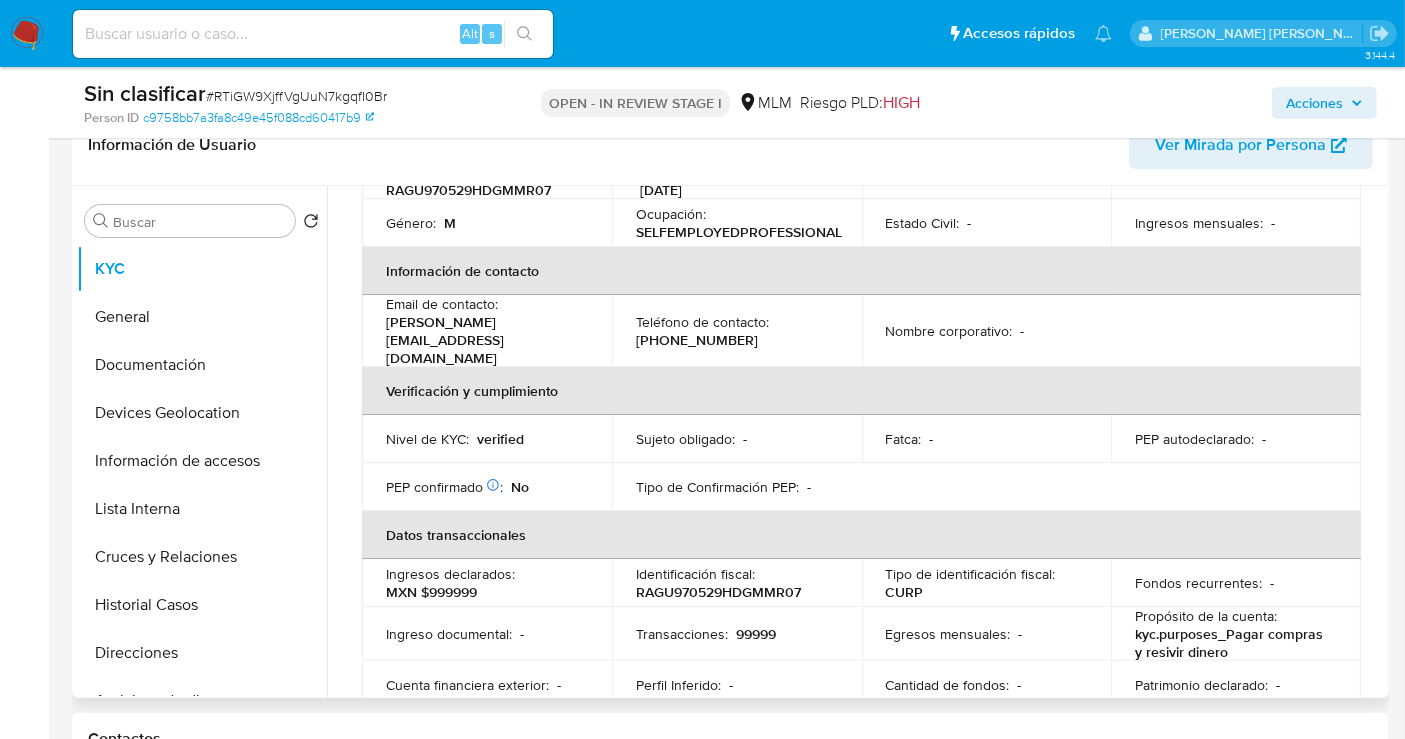 scroll, scrollTop: 444, scrollLeft: 0, axis: vertical 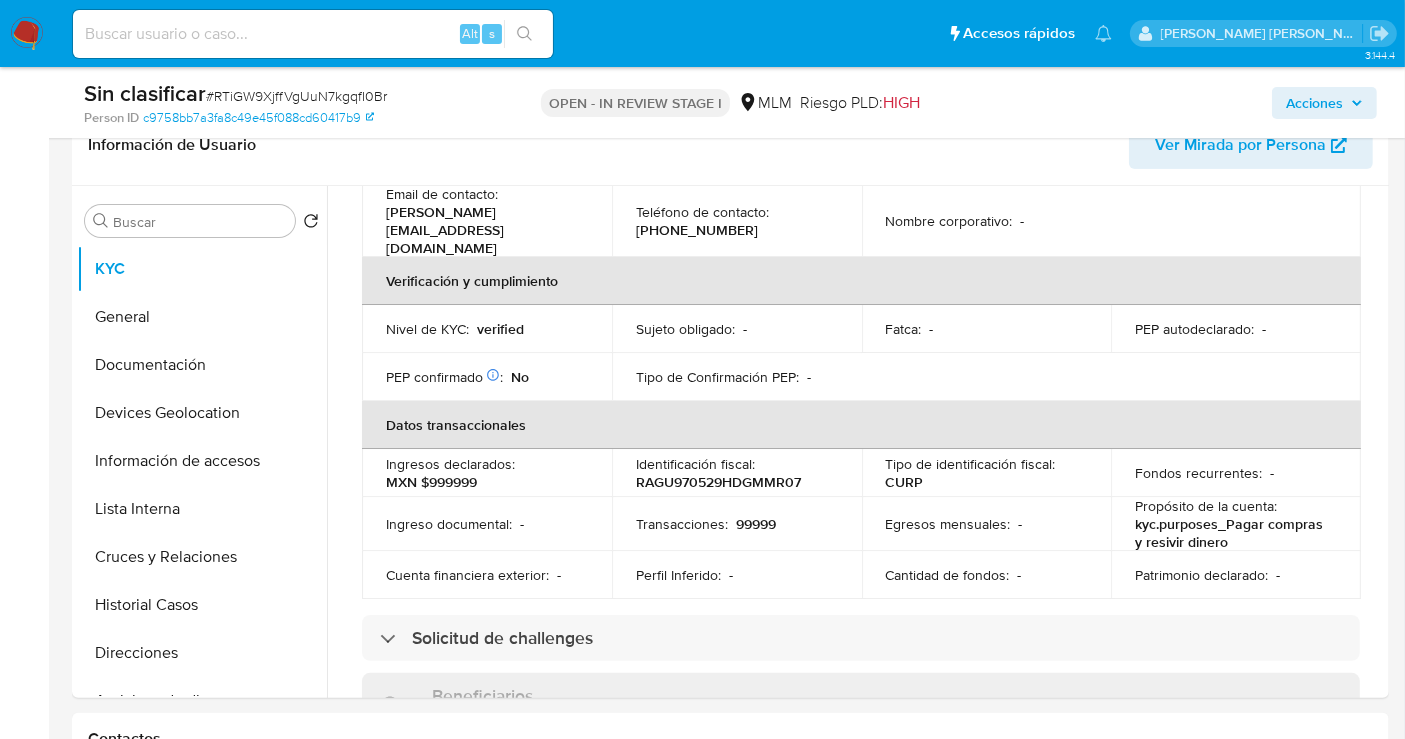 click on "Acciones" at bounding box center (1314, 103) 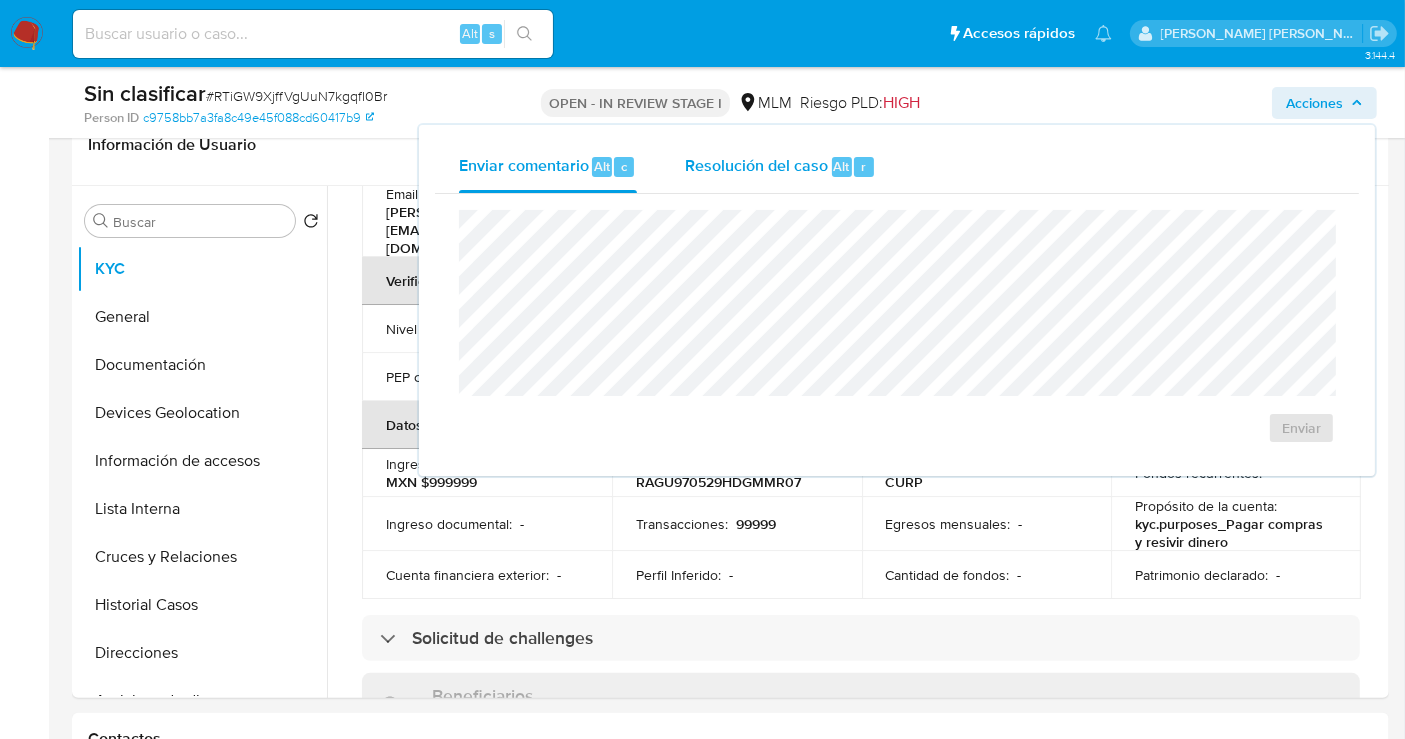 click on "Resolución del caso" at bounding box center [756, 165] 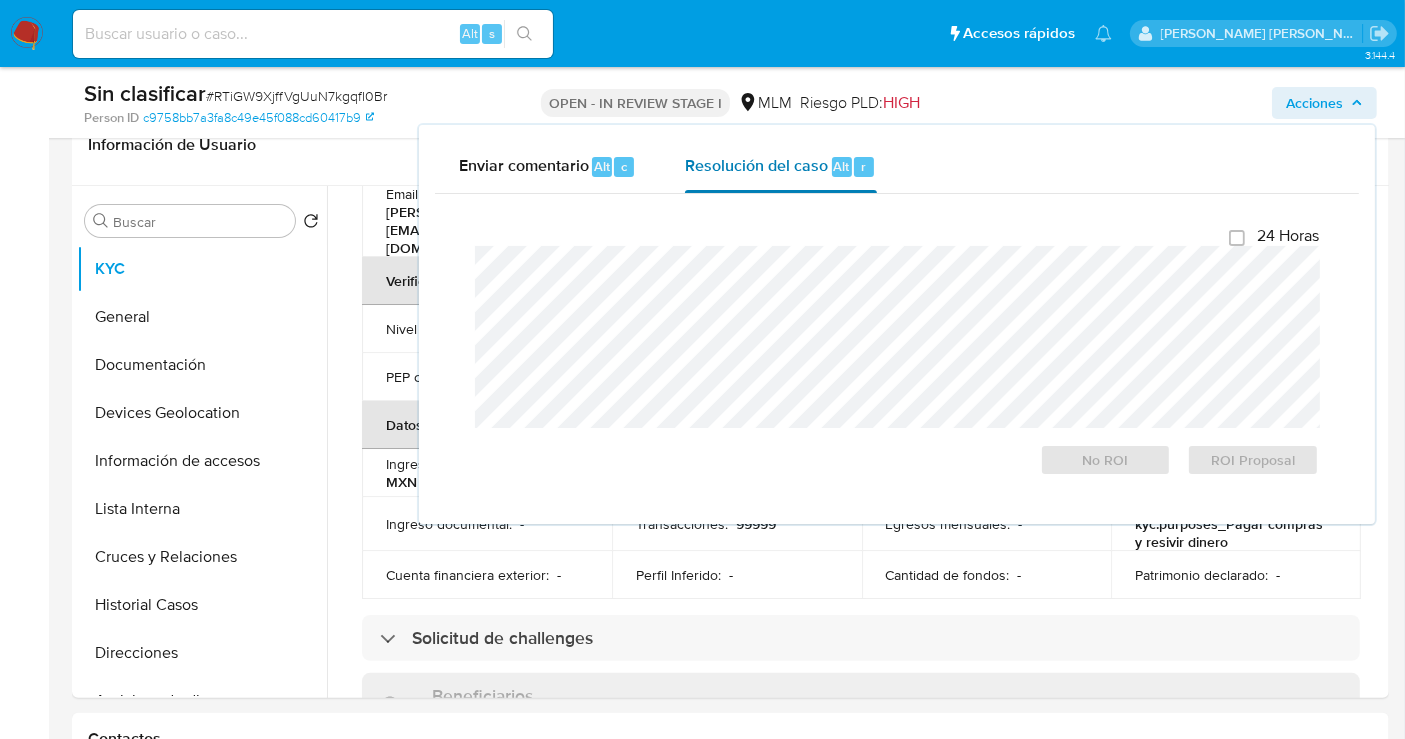 click on "Resolución del caso" at bounding box center [756, 165] 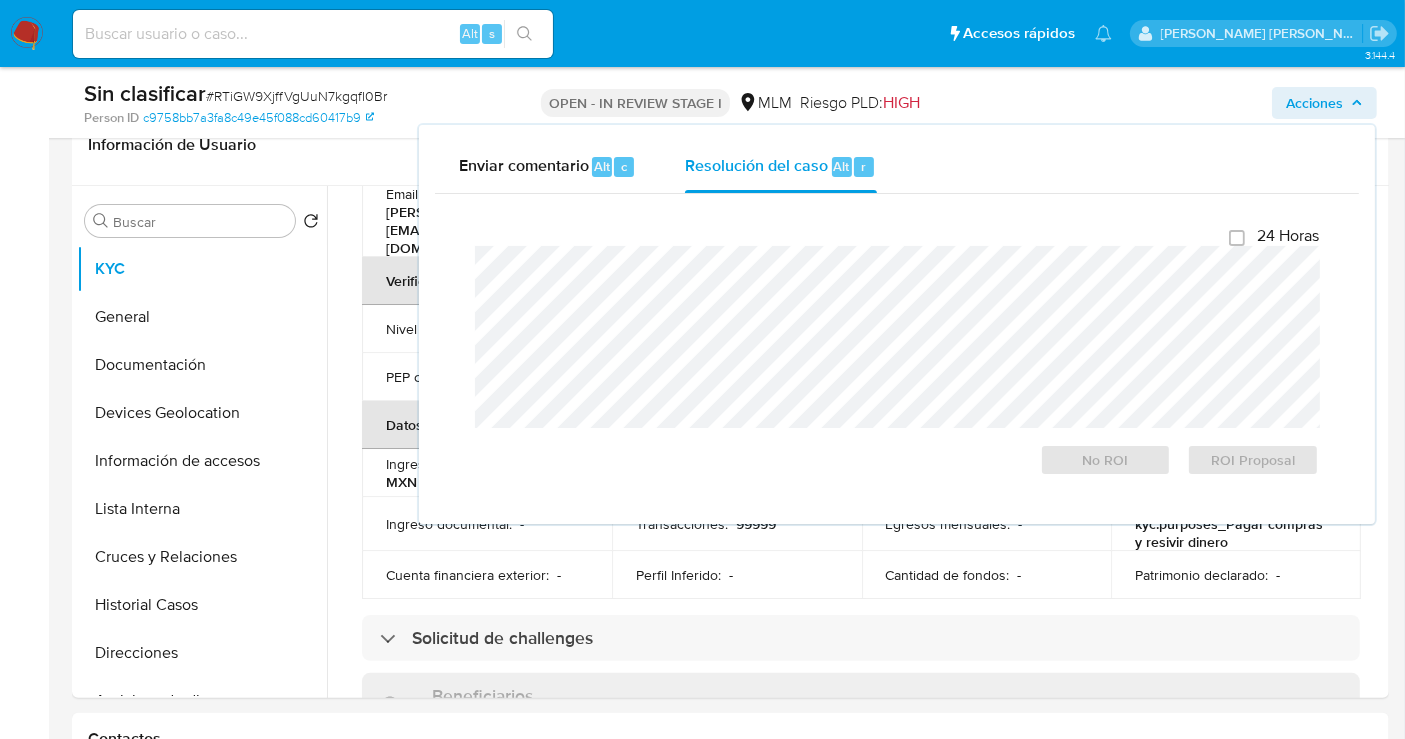 click on "Acciones" at bounding box center [1314, 103] 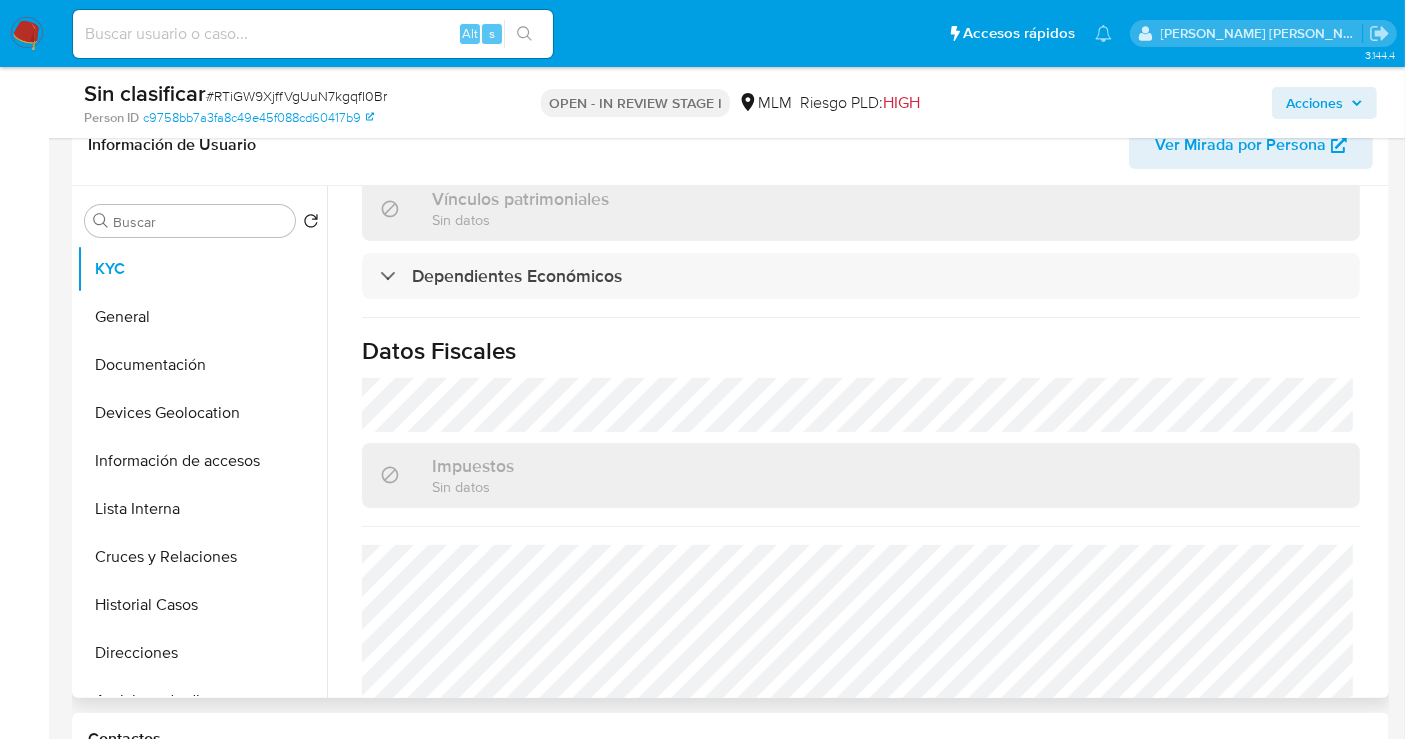 scroll, scrollTop: 1229, scrollLeft: 0, axis: vertical 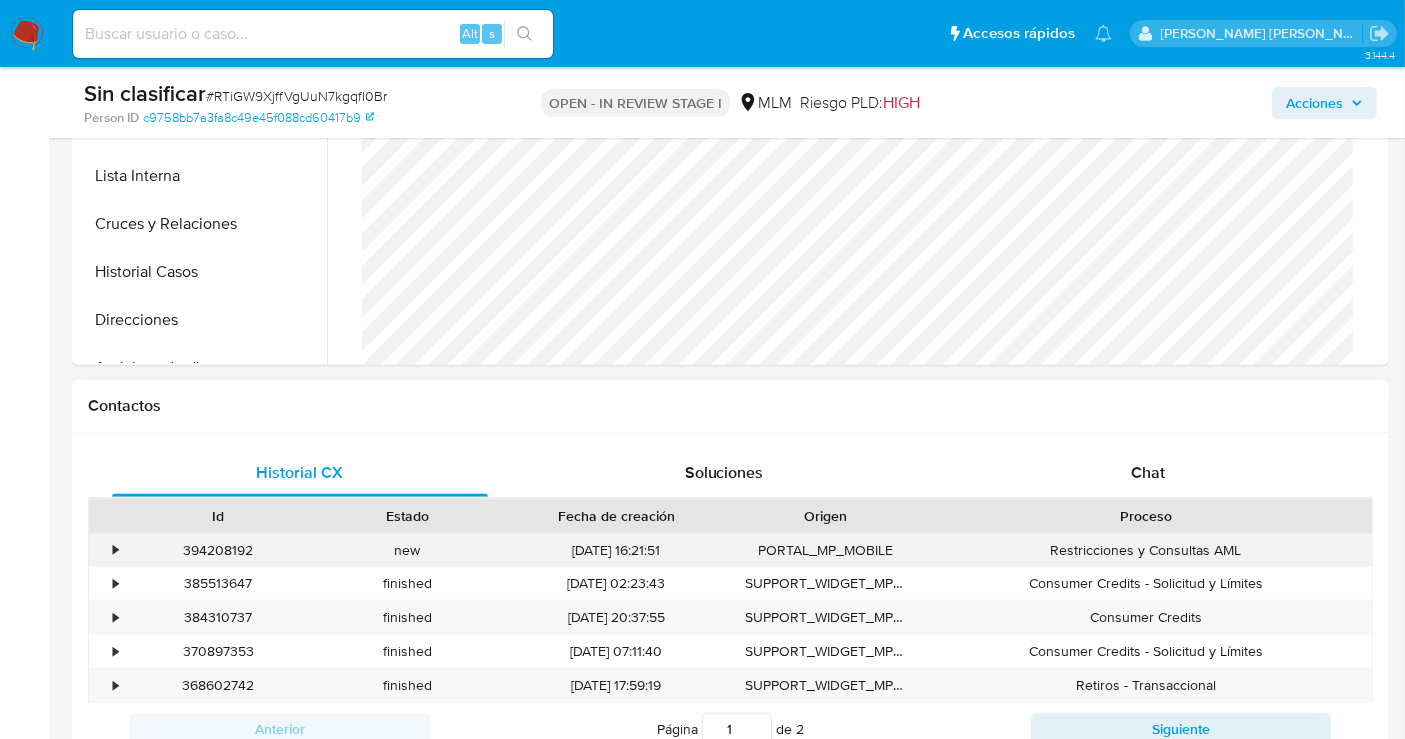 click on "•" at bounding box center (115, 550) 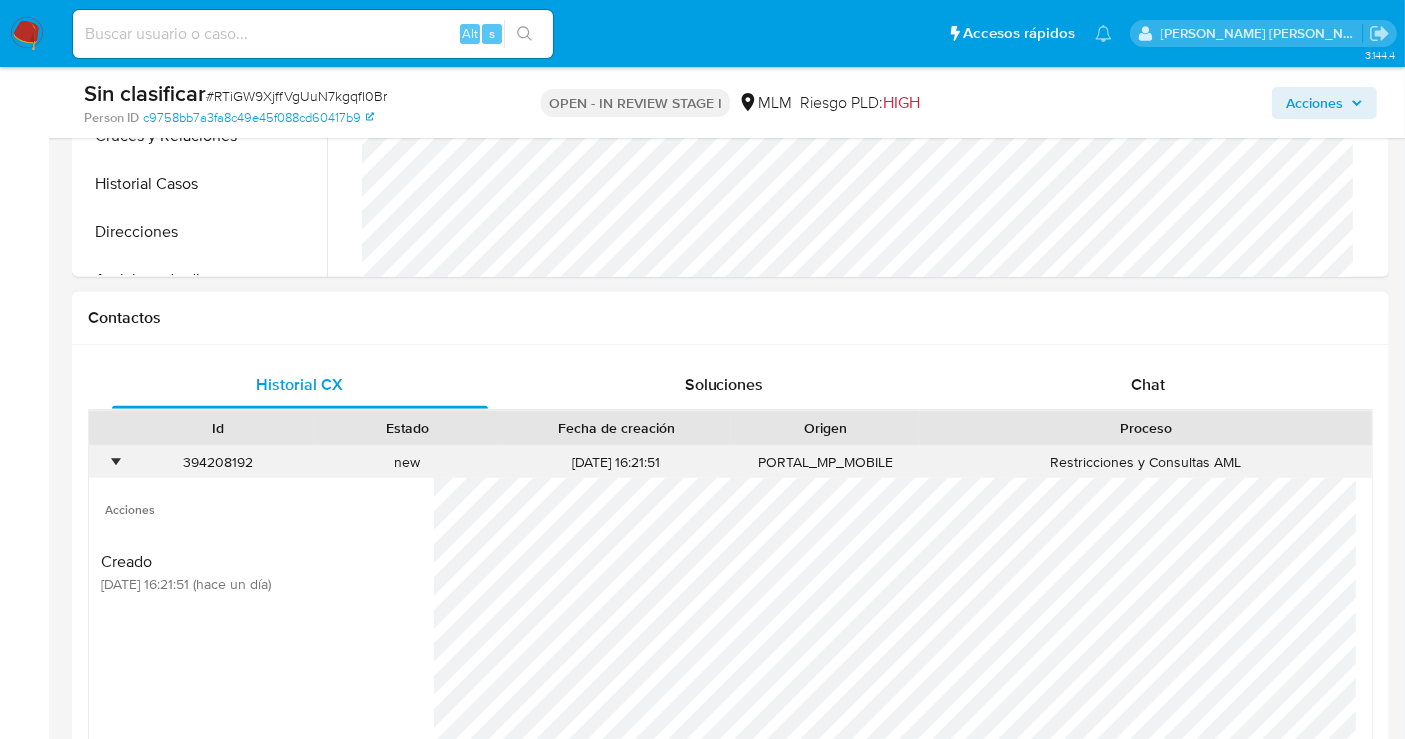 scroll, scrollTop: 888, scrollLeft: 0, axis: vertical 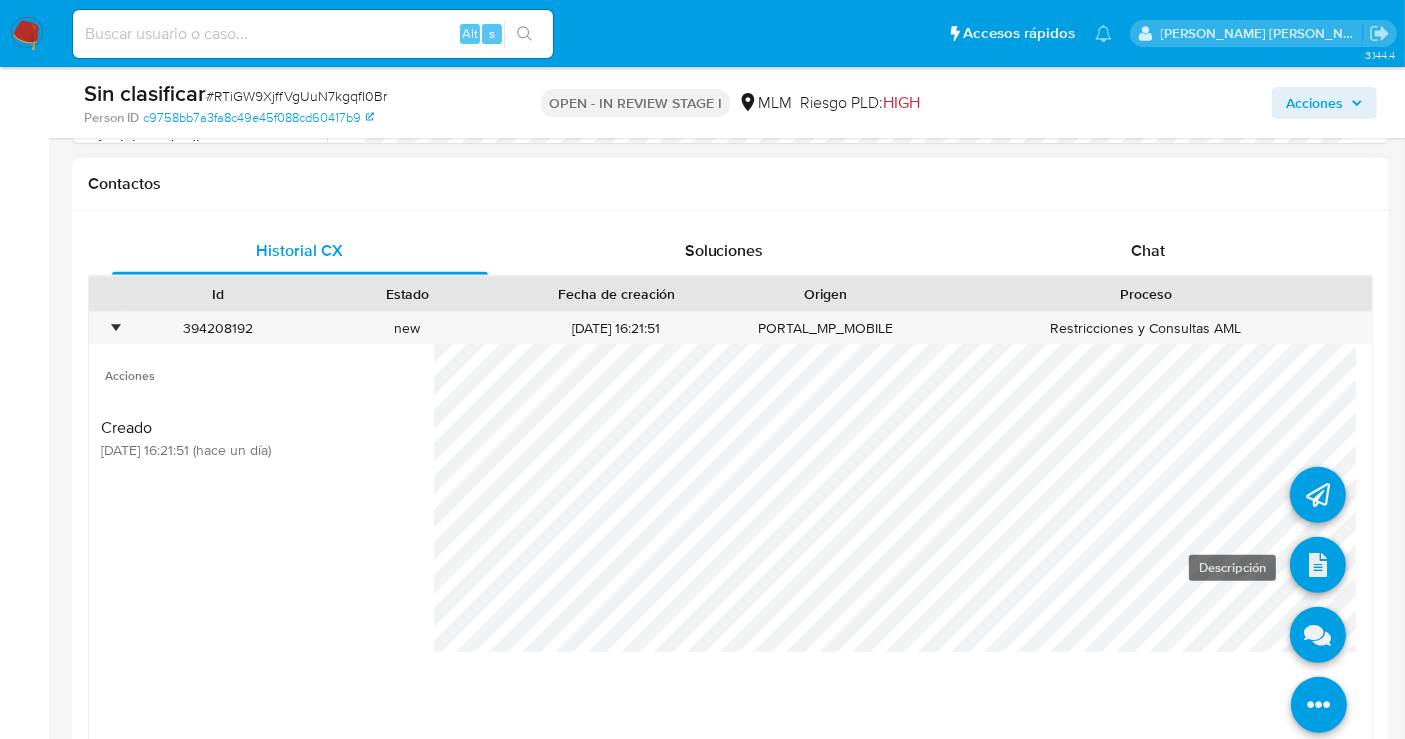 click at bounding box center [1318, 565] 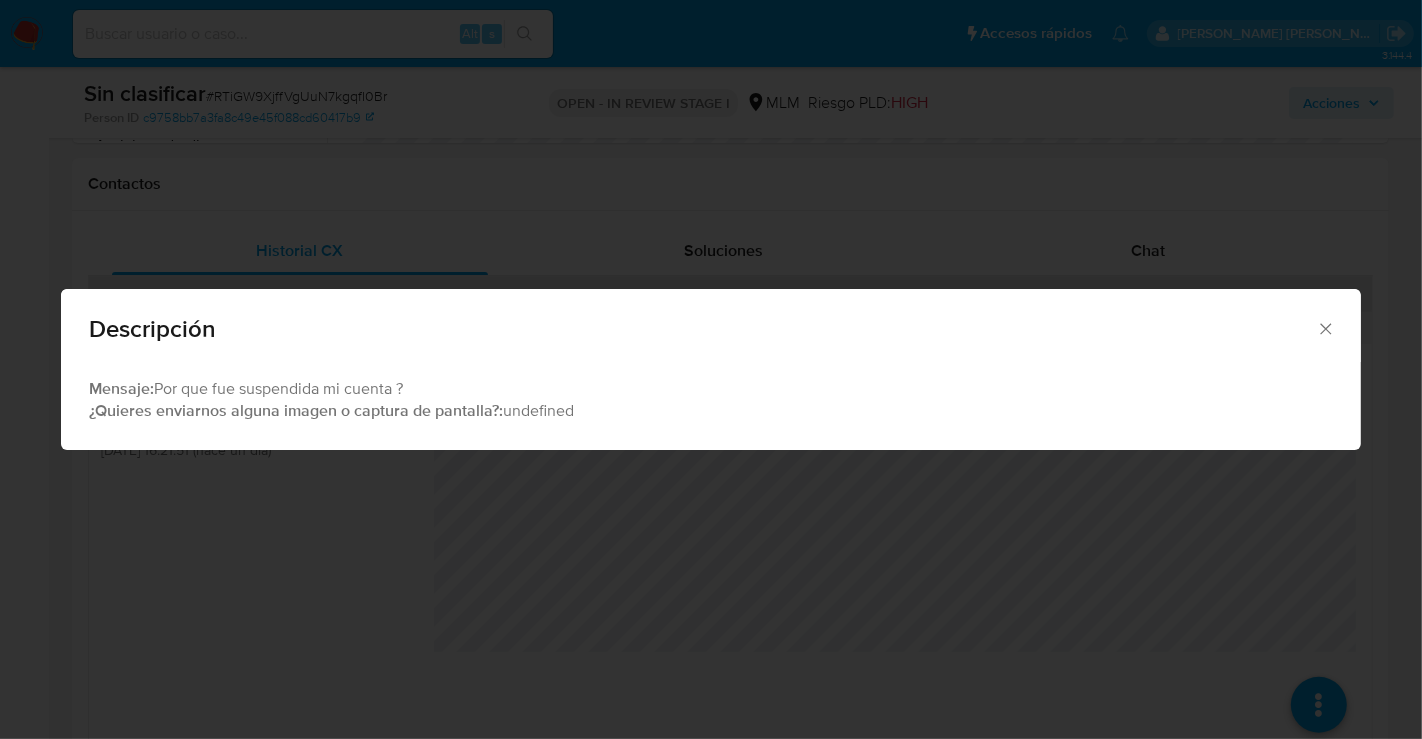 click 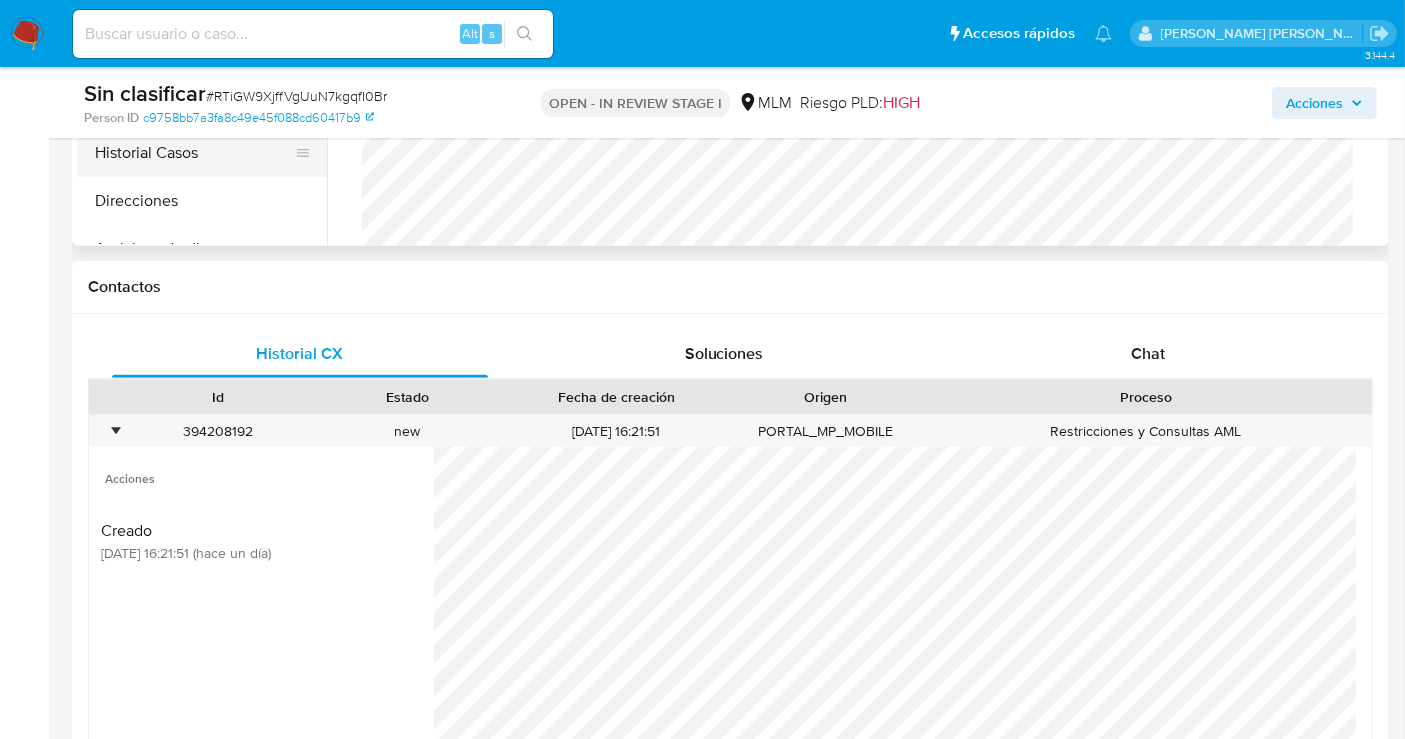 scroll, scrollTop: 555, scrollLeft: 0, axis: vertical 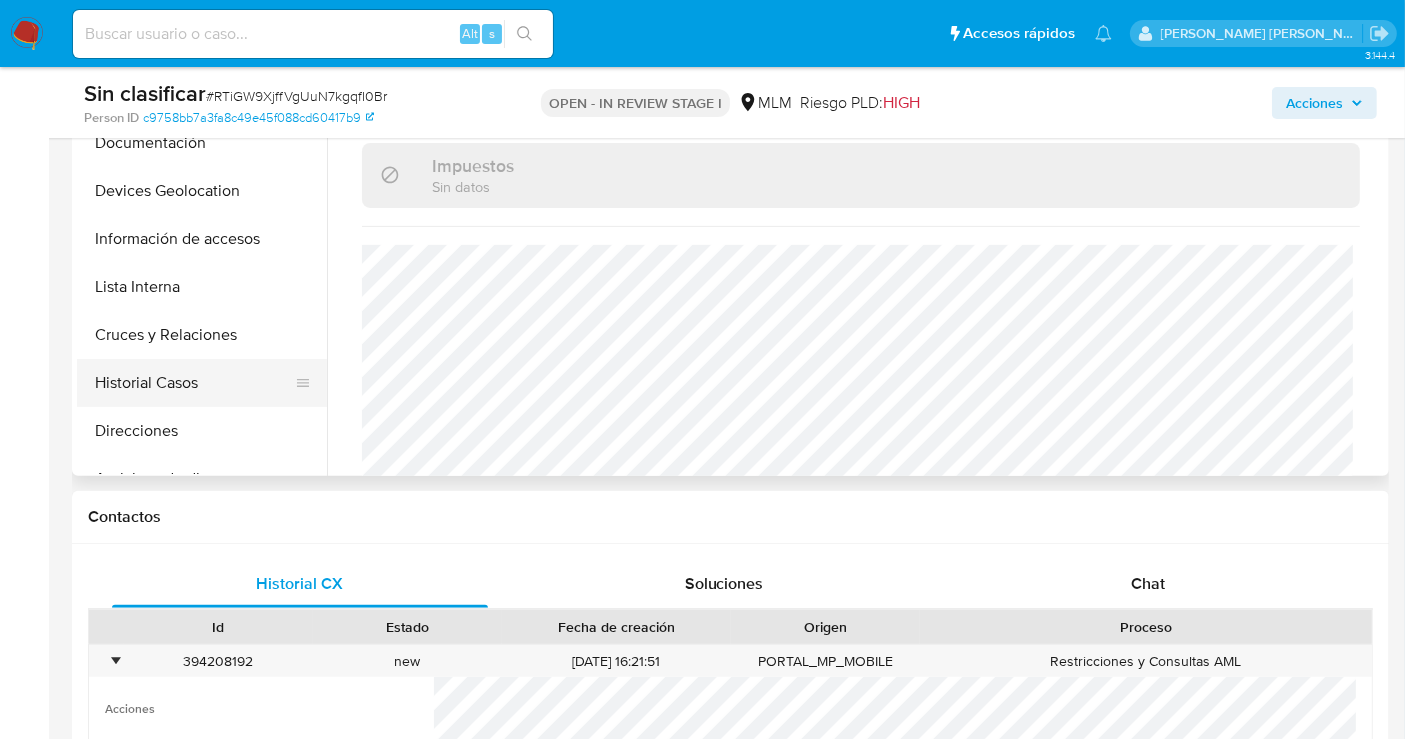 click on "Historial Casos" at bounding box center (194, 383) 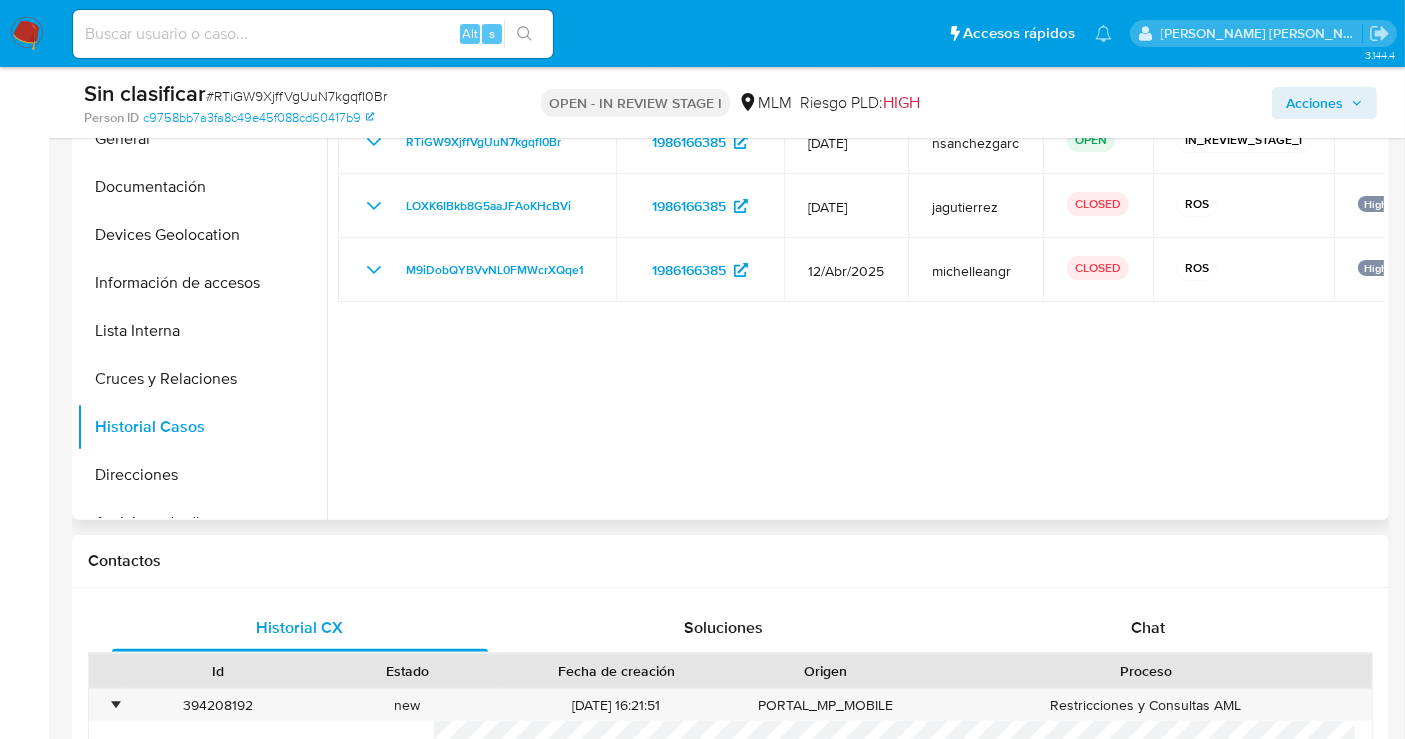 scroll, scrollTop: 444, scrollLeft: 0, axis: vertical 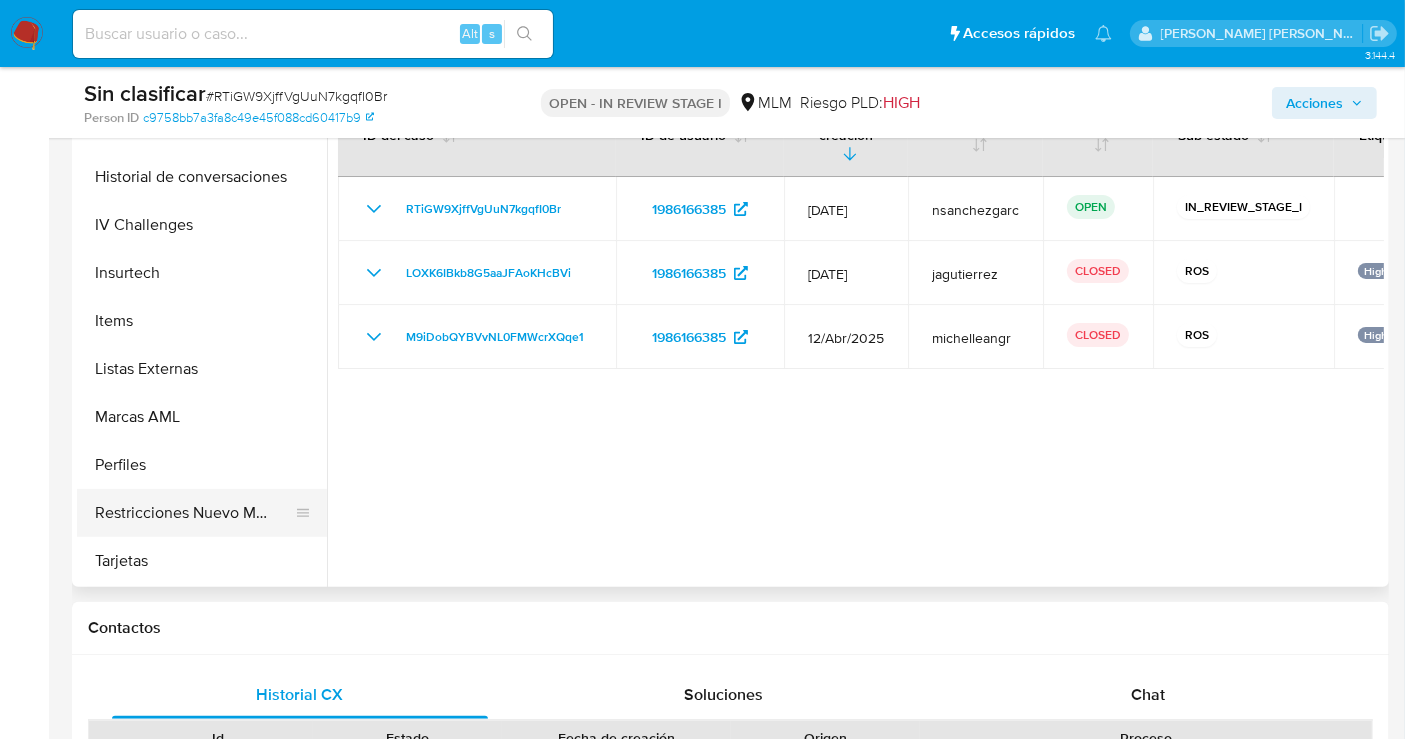 click on "Restricciones Nuevo Mundo" at bounding box center [194, 513] 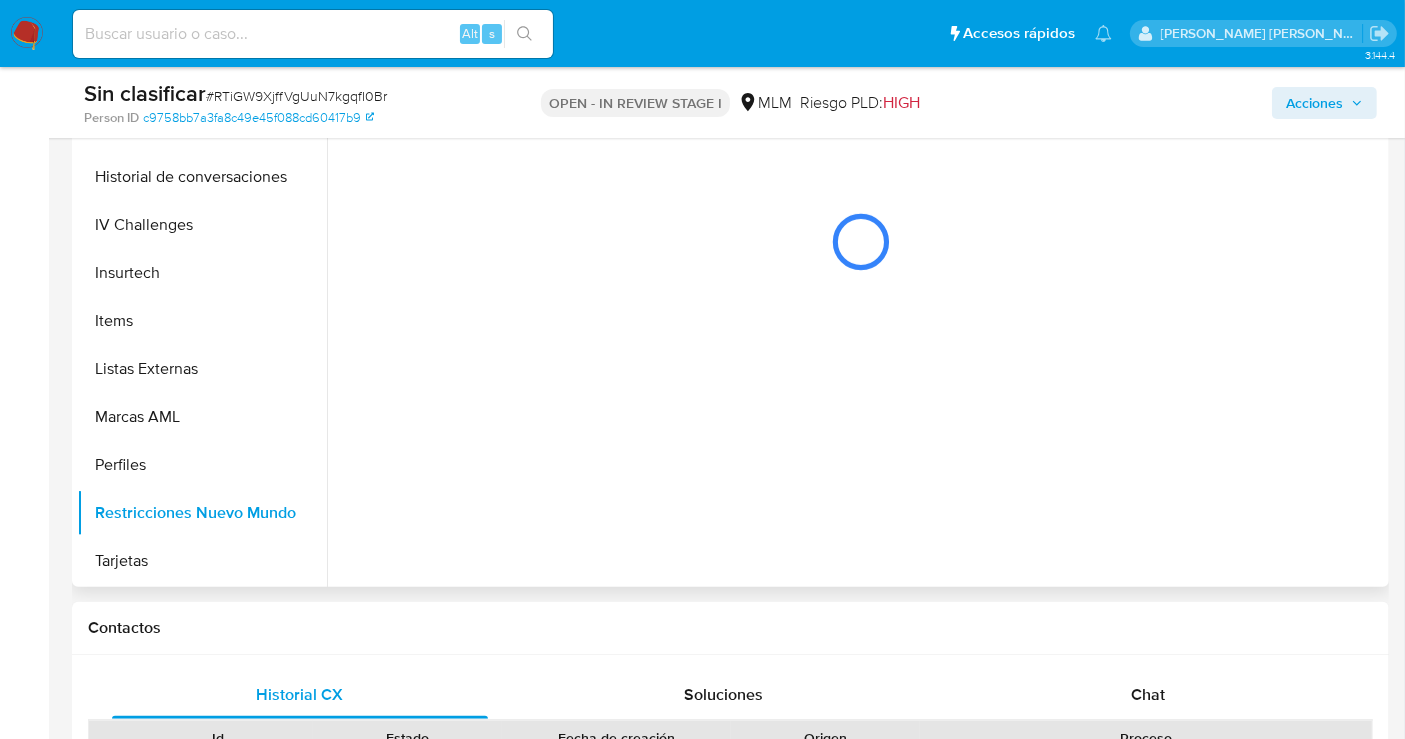 scroll, scrollTop: 796, scrollLeft: 0, axis: vertical 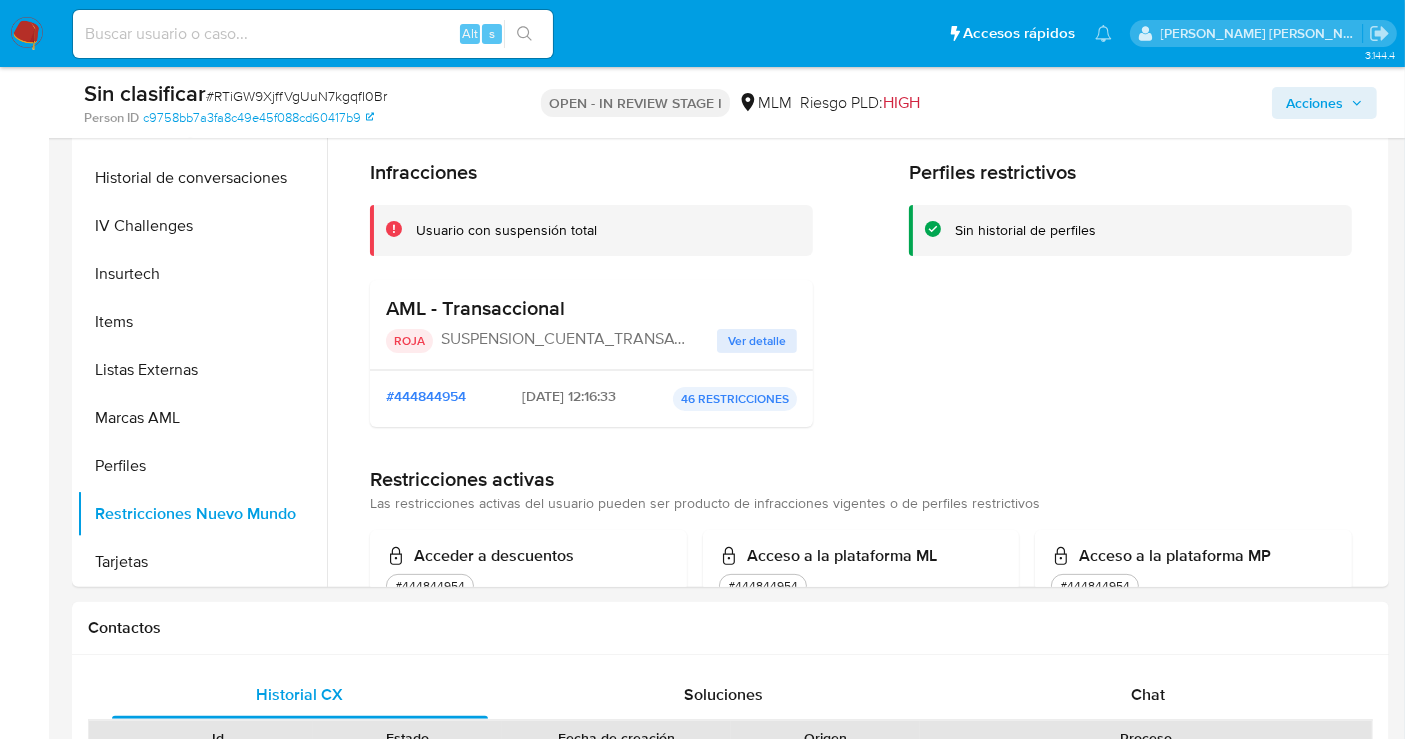 click on "Acciones" at bounding box center (1314, 103) 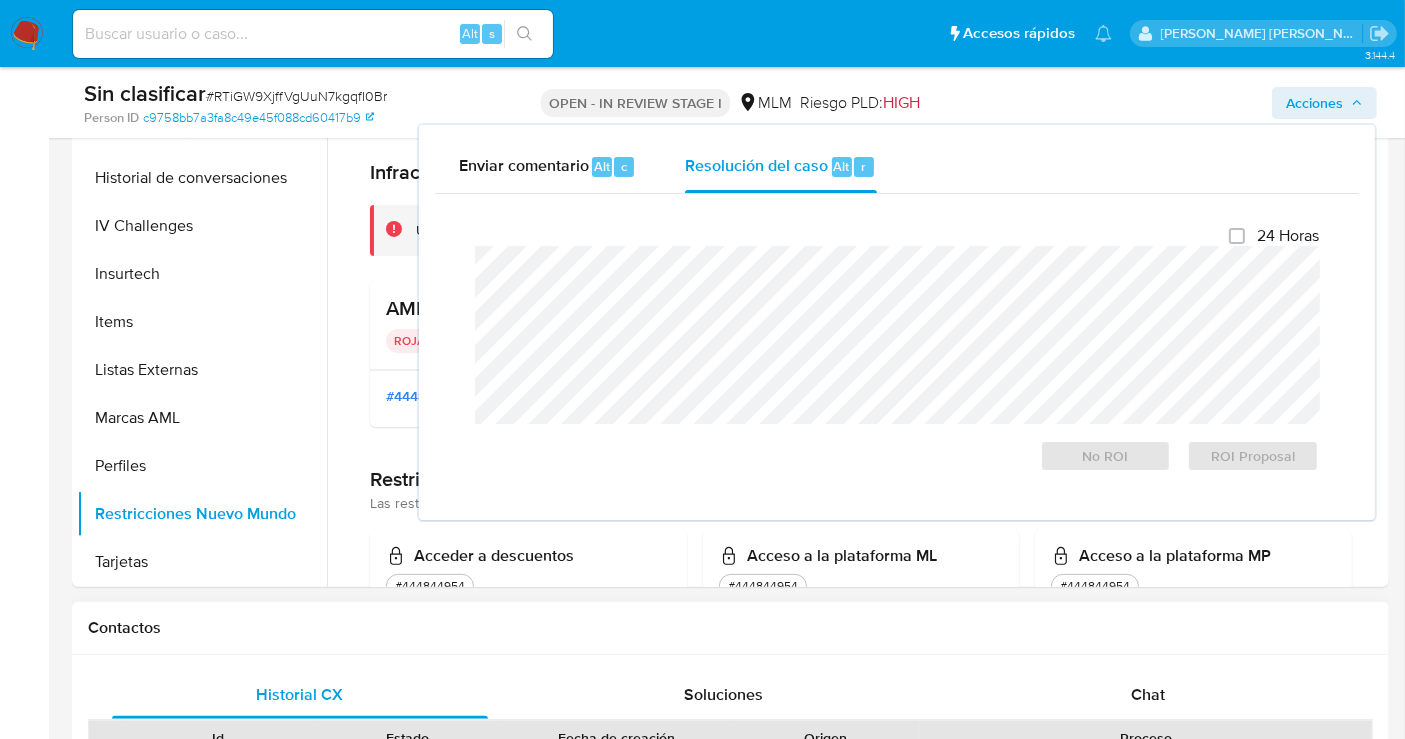 type 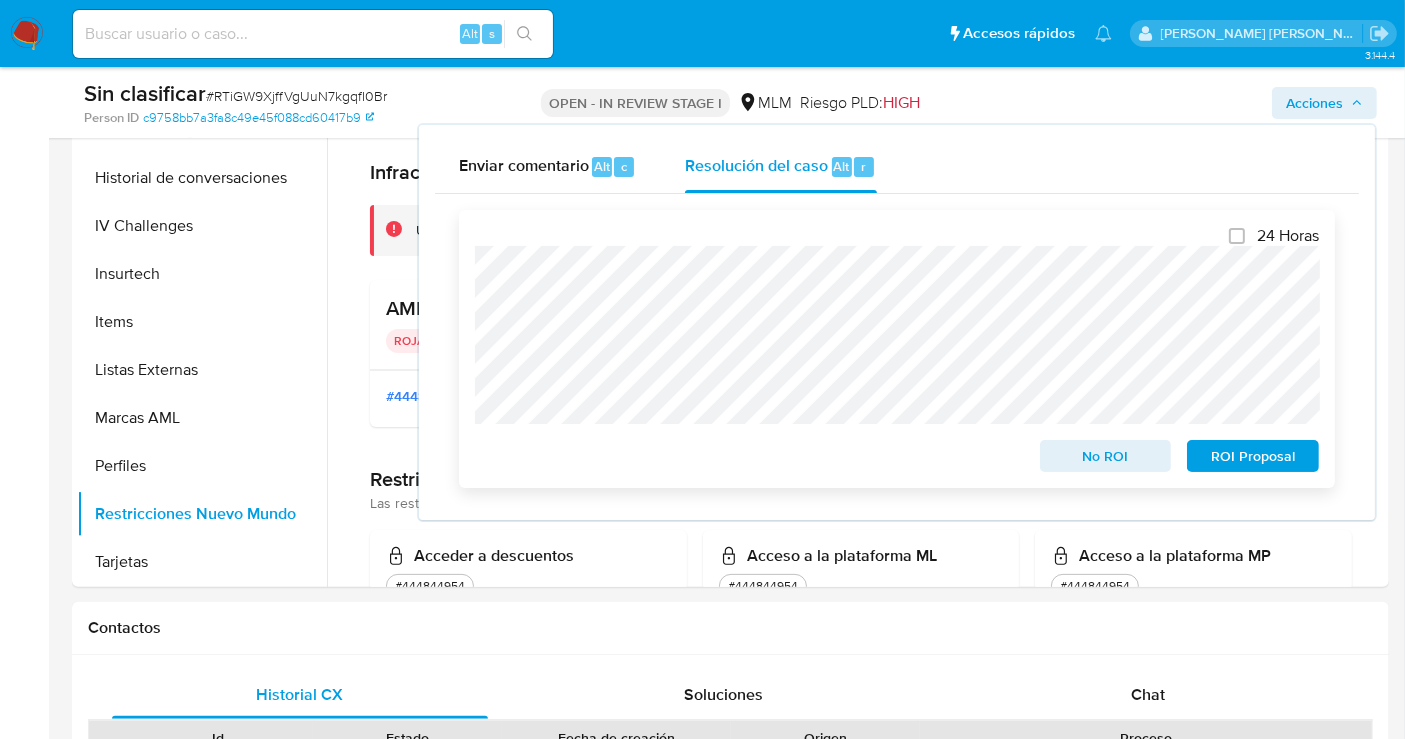 click on "No ROI" at bounding box center (1106, 456) 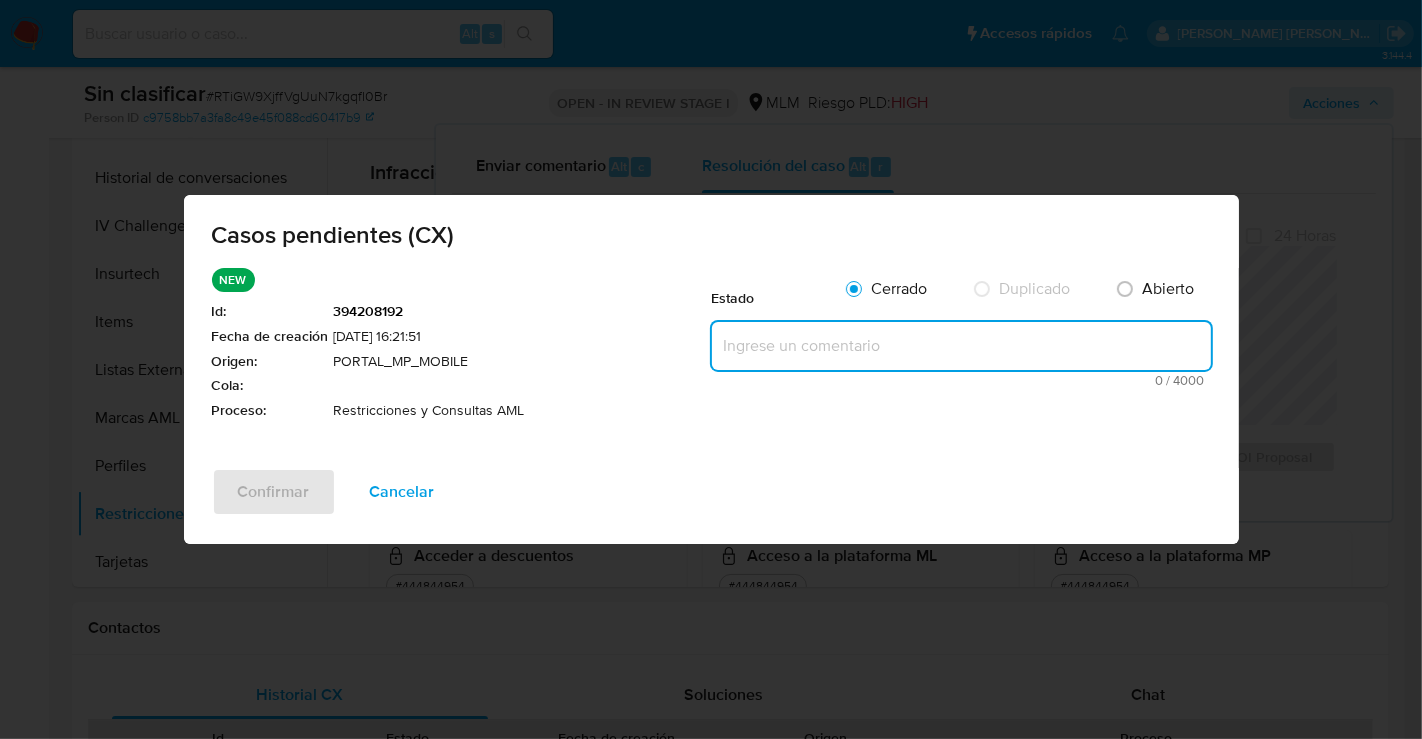 click at bounding box center [961, 346] 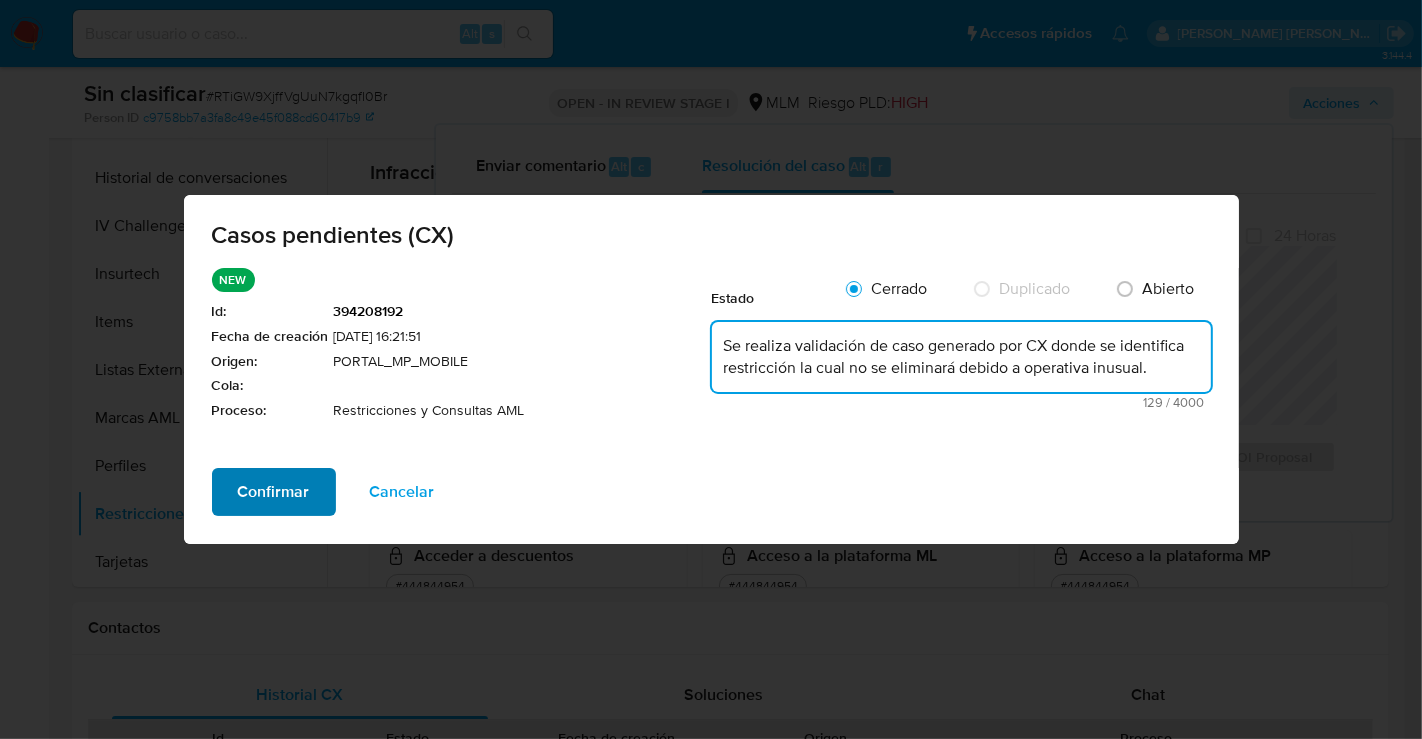 type on "Se realiza validación de caso generado por CX donde se identifica restricción la cual no se eliminará debido a operativa inusual." 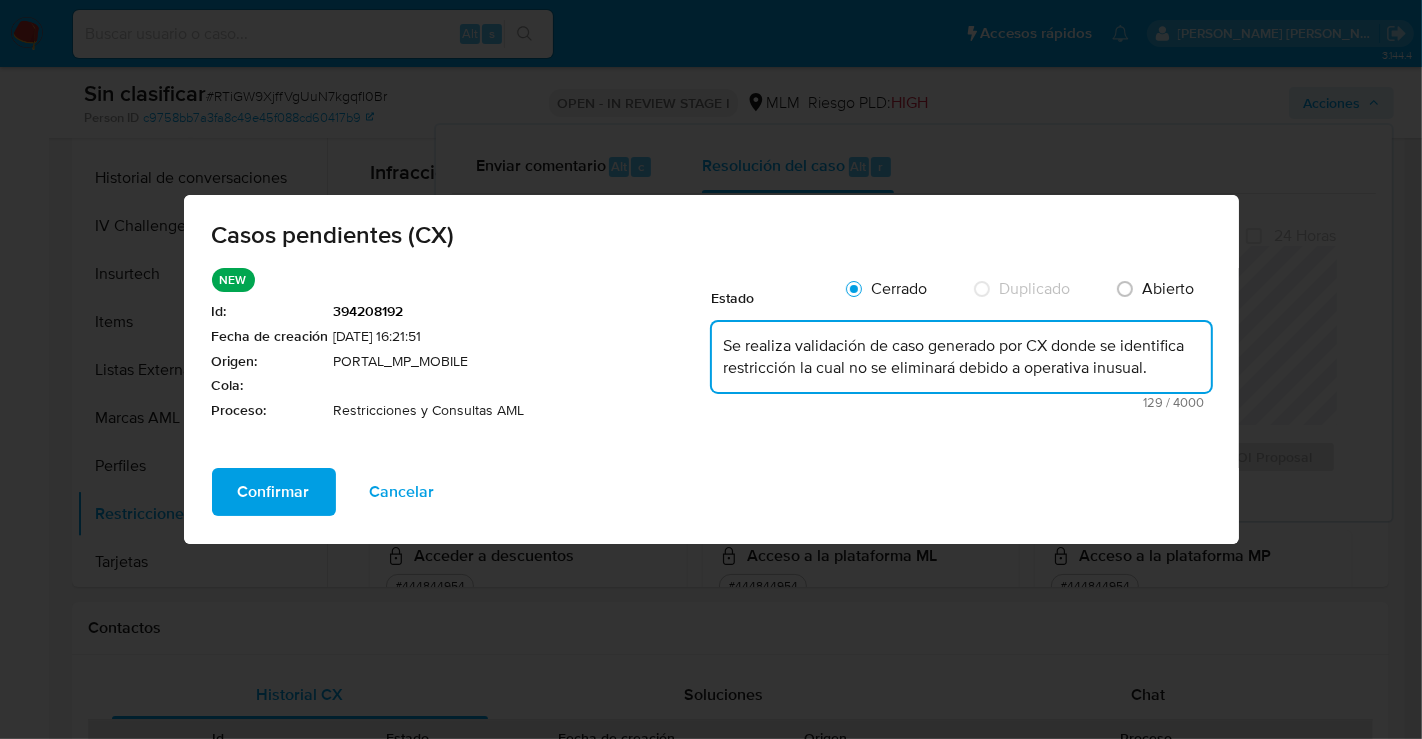 click on "Confirmar" at bounding box center (274, 492) 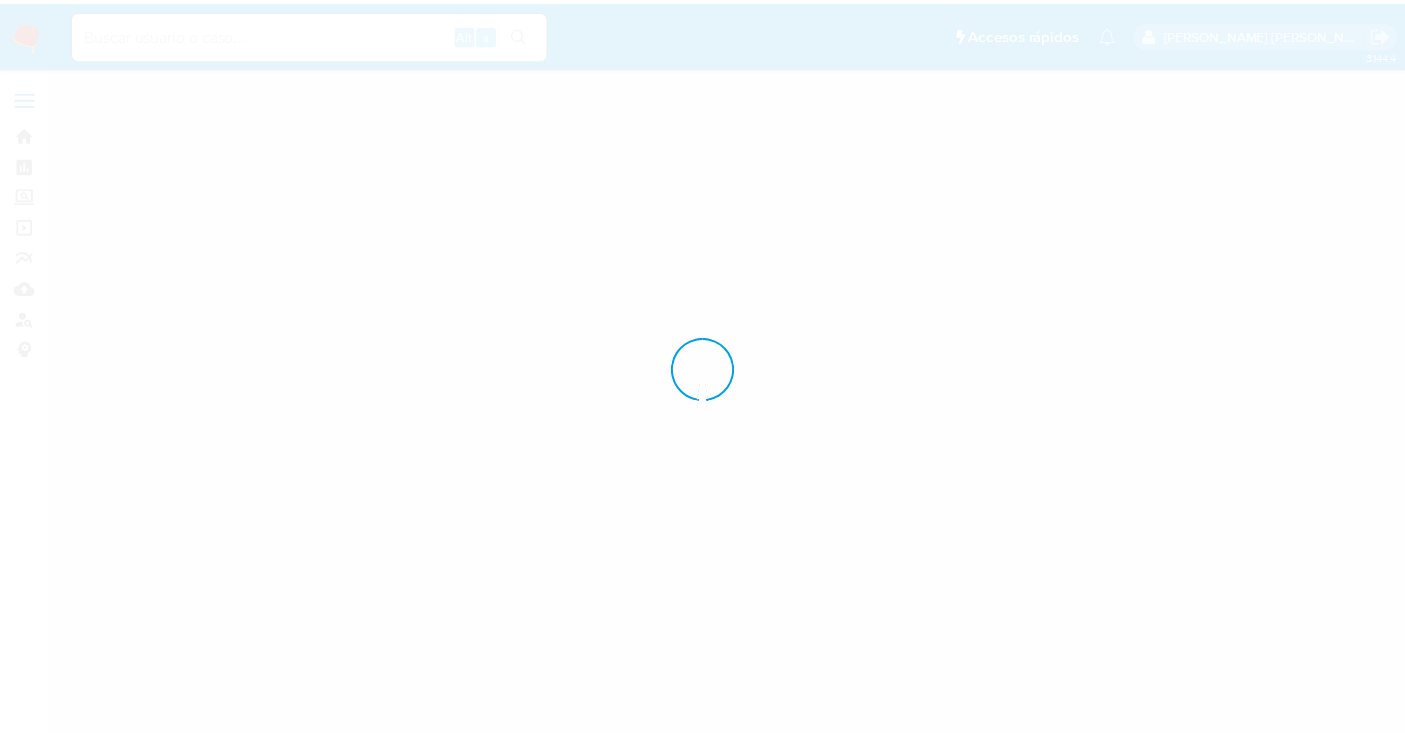 scroll, scrollTop: 0, scrollLeft: 0, axis: both 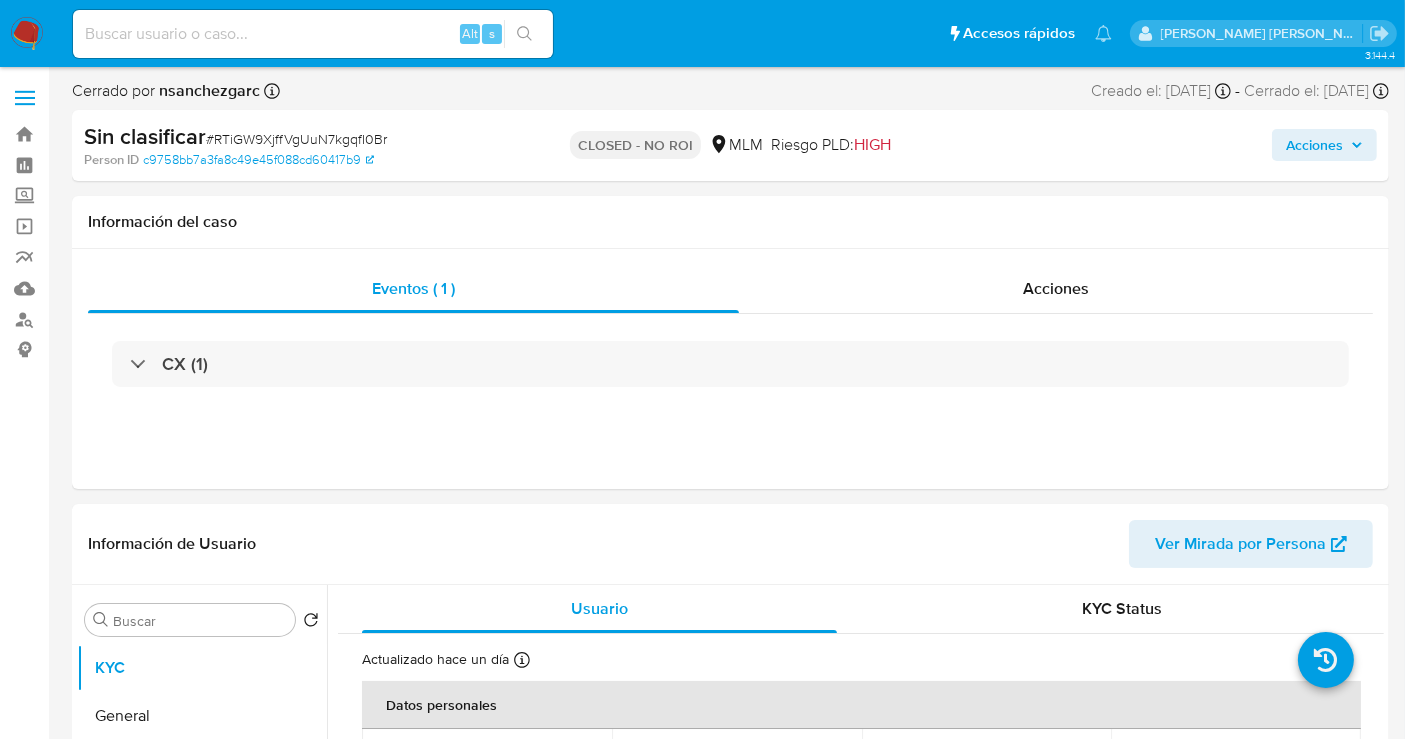 select on "10" 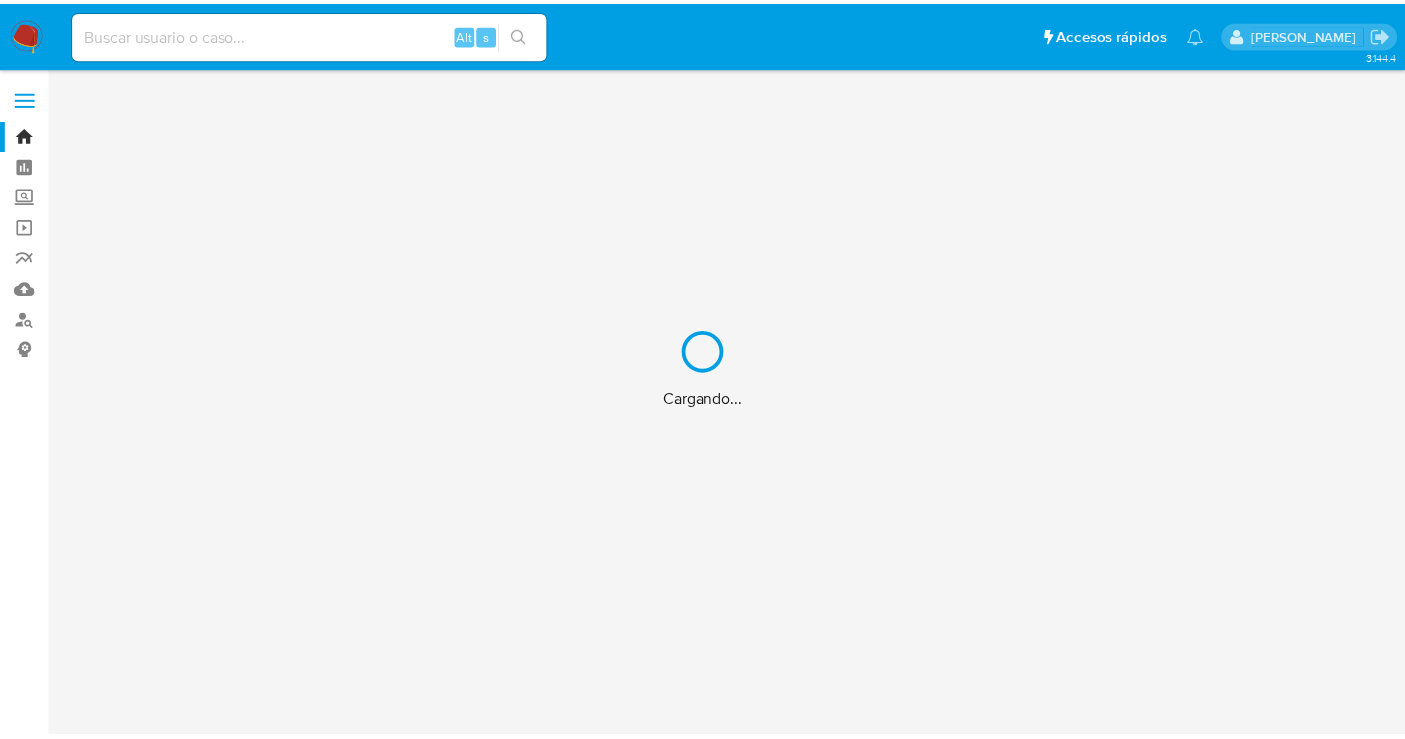 scroll, scrollTop: 0, scrollLeft: 0, axis: both 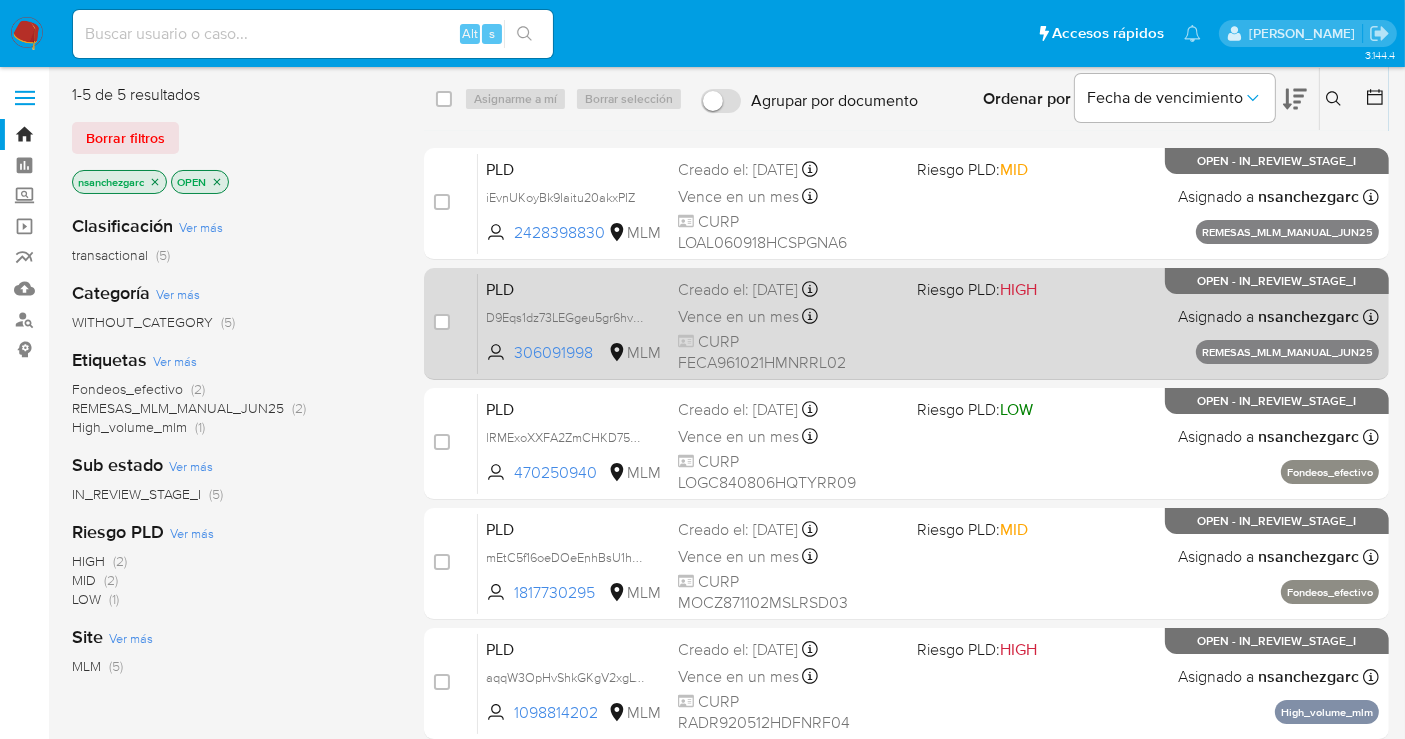 click on "Vence en un mes   Vence el 24/08/2025 13:15:42" at bounding box center (789, 316) 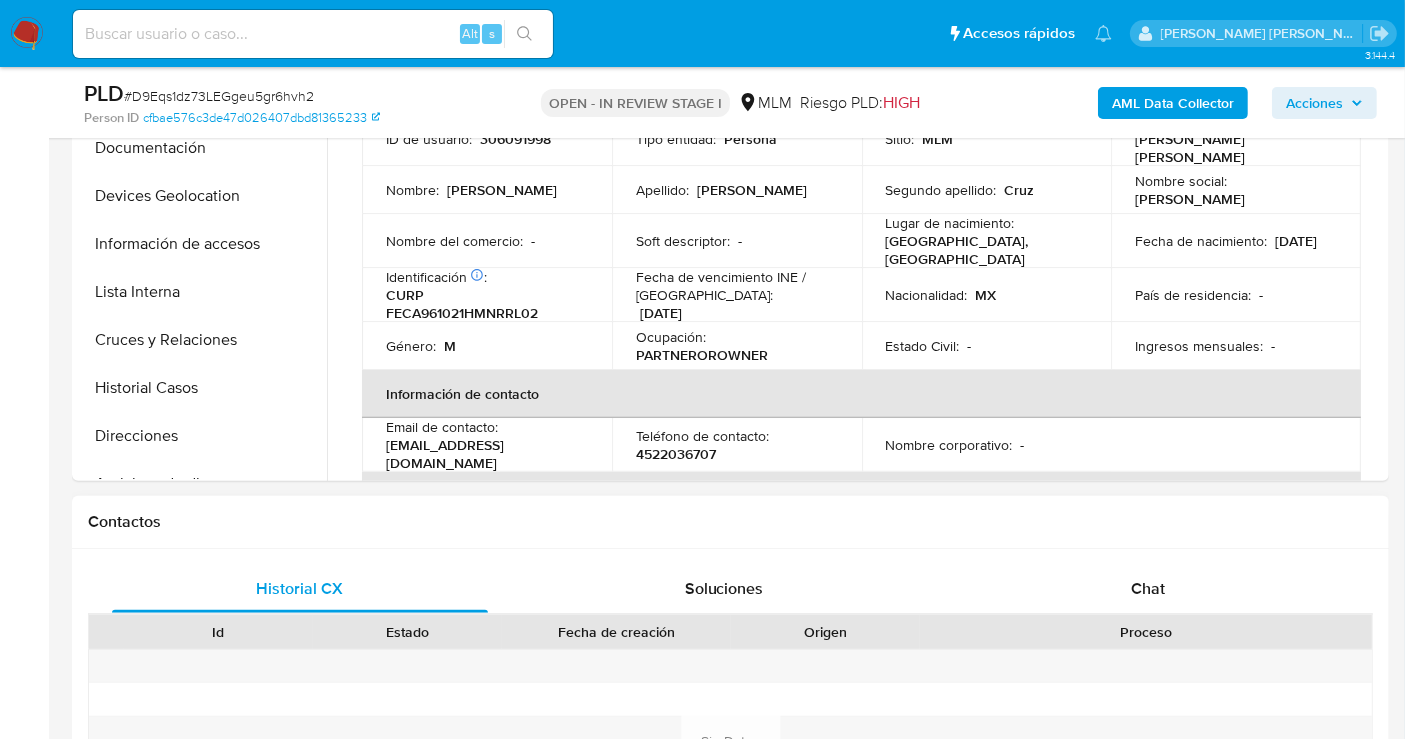 scroll, scrollTop: 444, scrollLeft: 0, axis: vertical 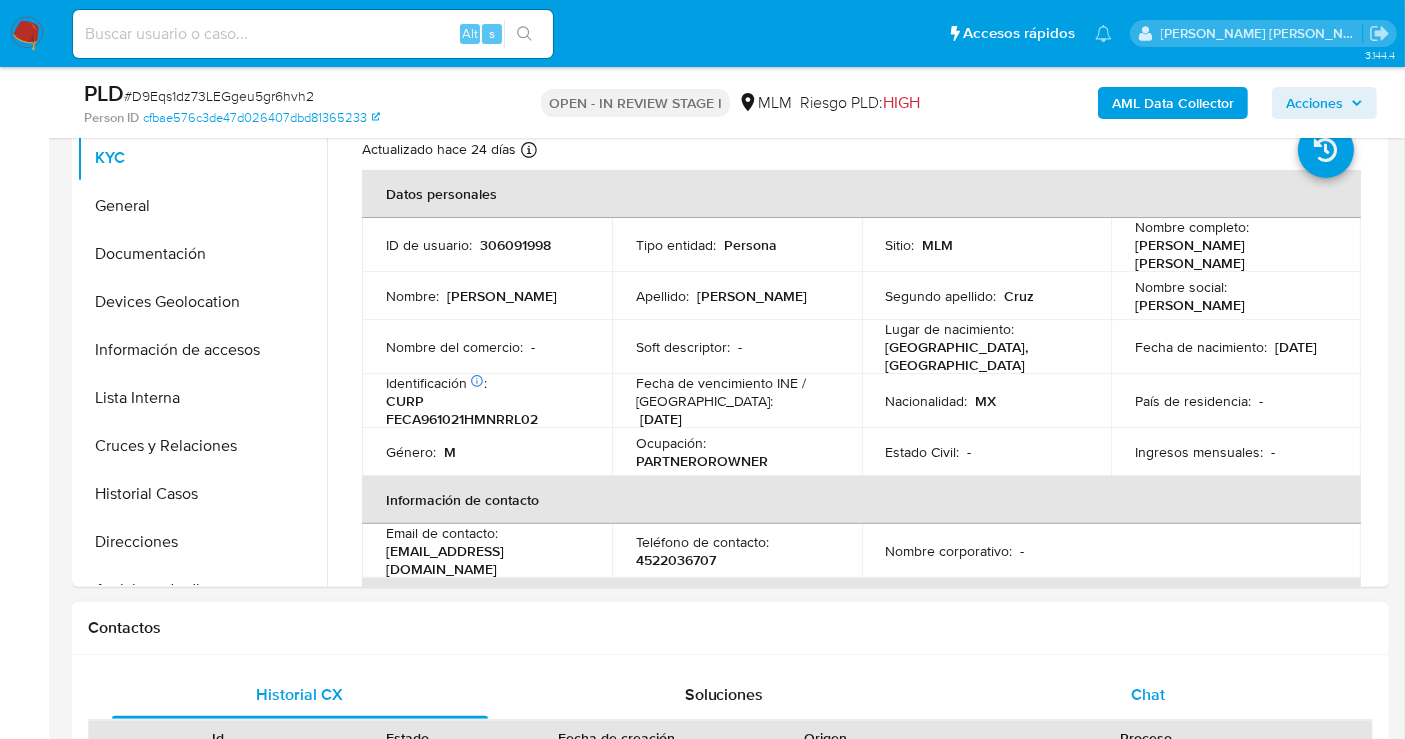 select on "10" 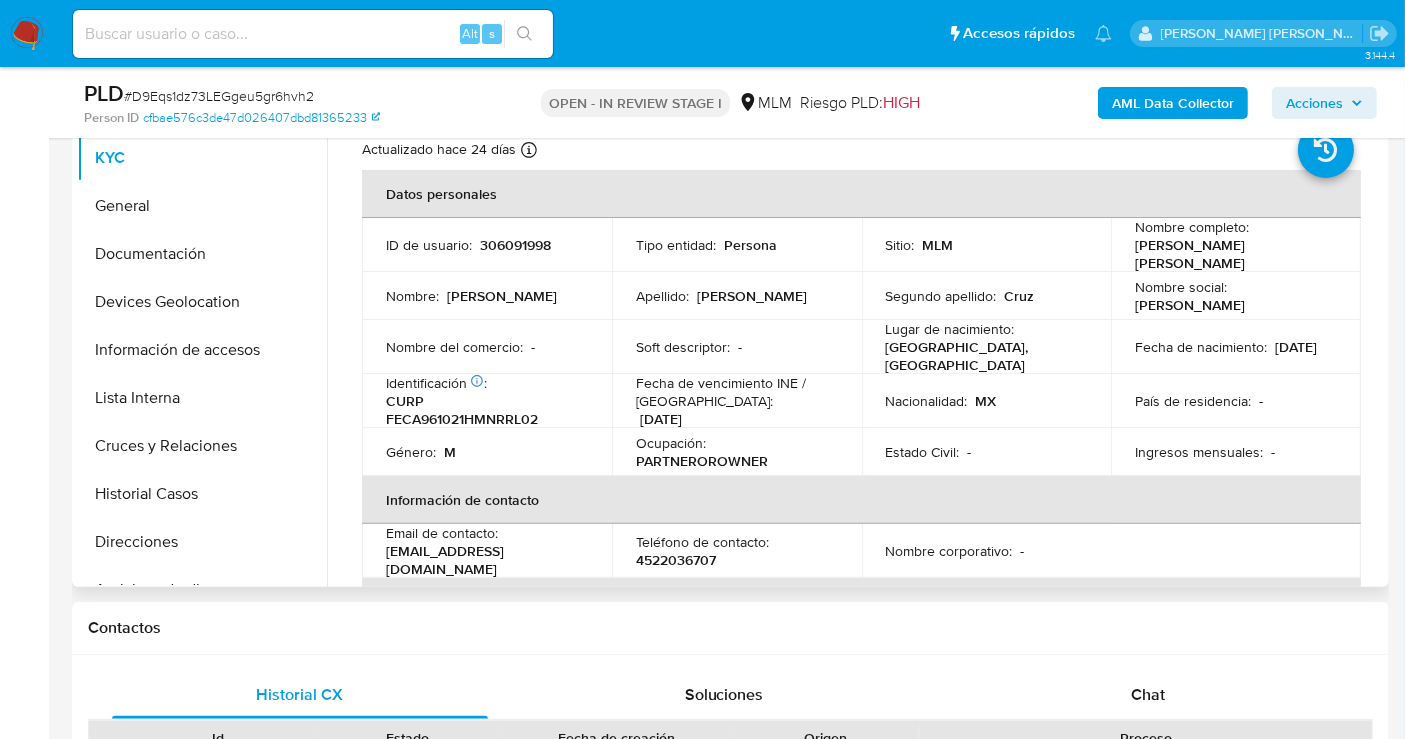 scroll, scrollTop: 444, scrollLeft: 0, axis: vertical 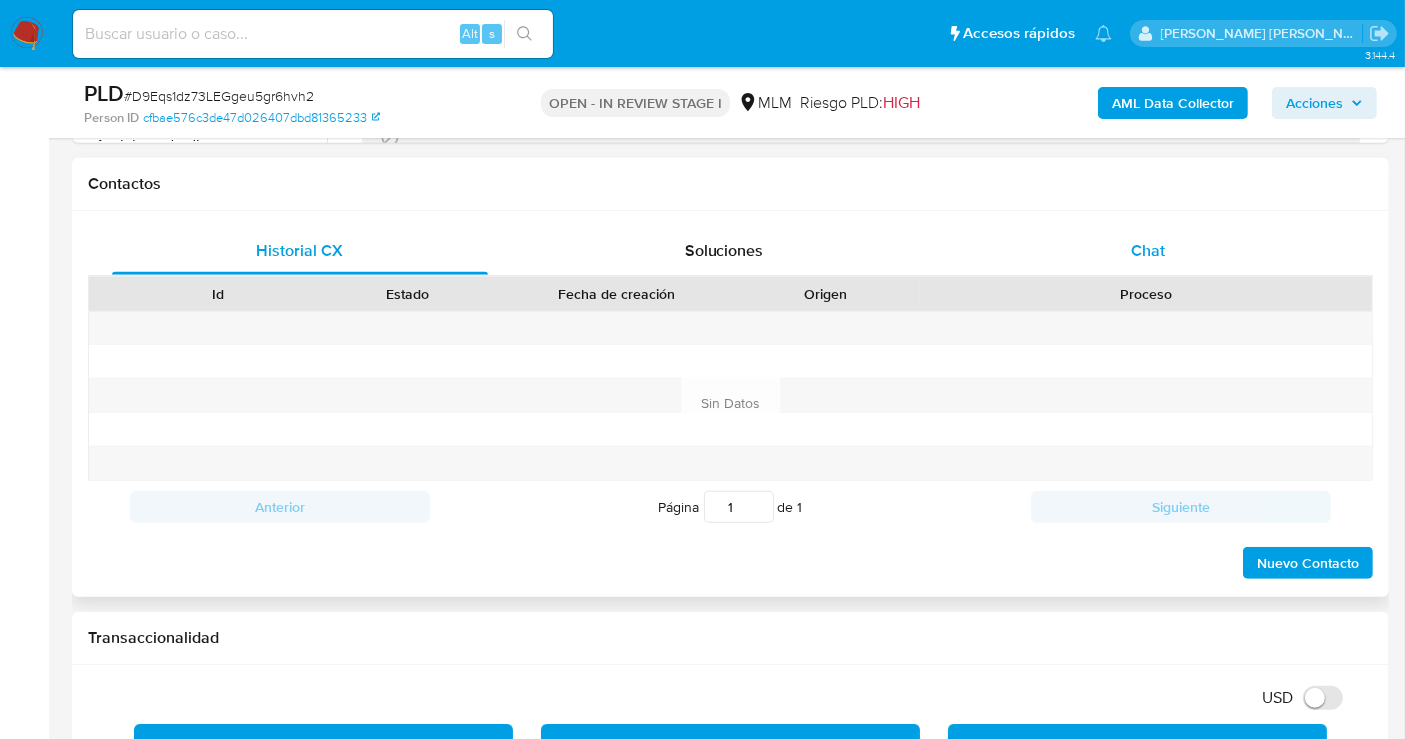 click on "Chat" at bounding box center [1148, 250] 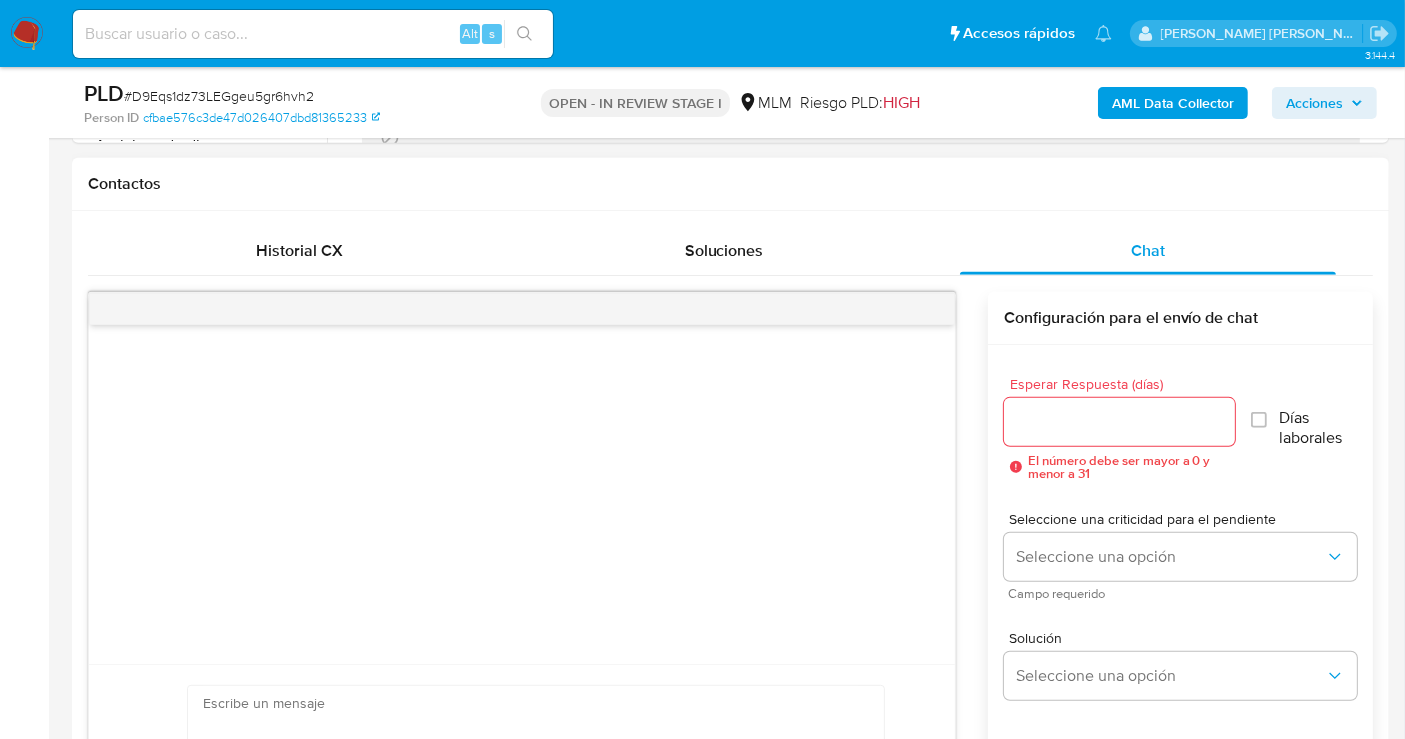 click on "Esperar Respuesta (días)" at bounding box center [1119, 422] 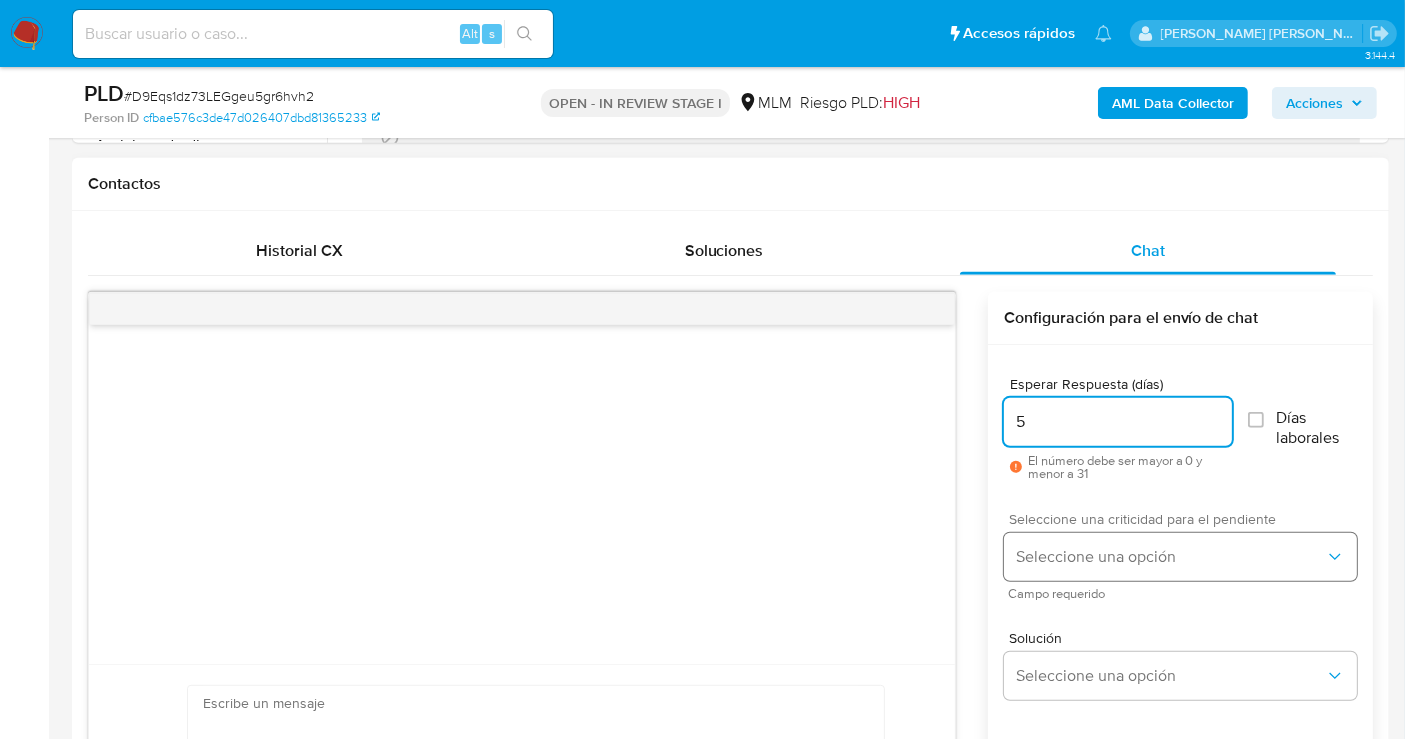 type on "5" 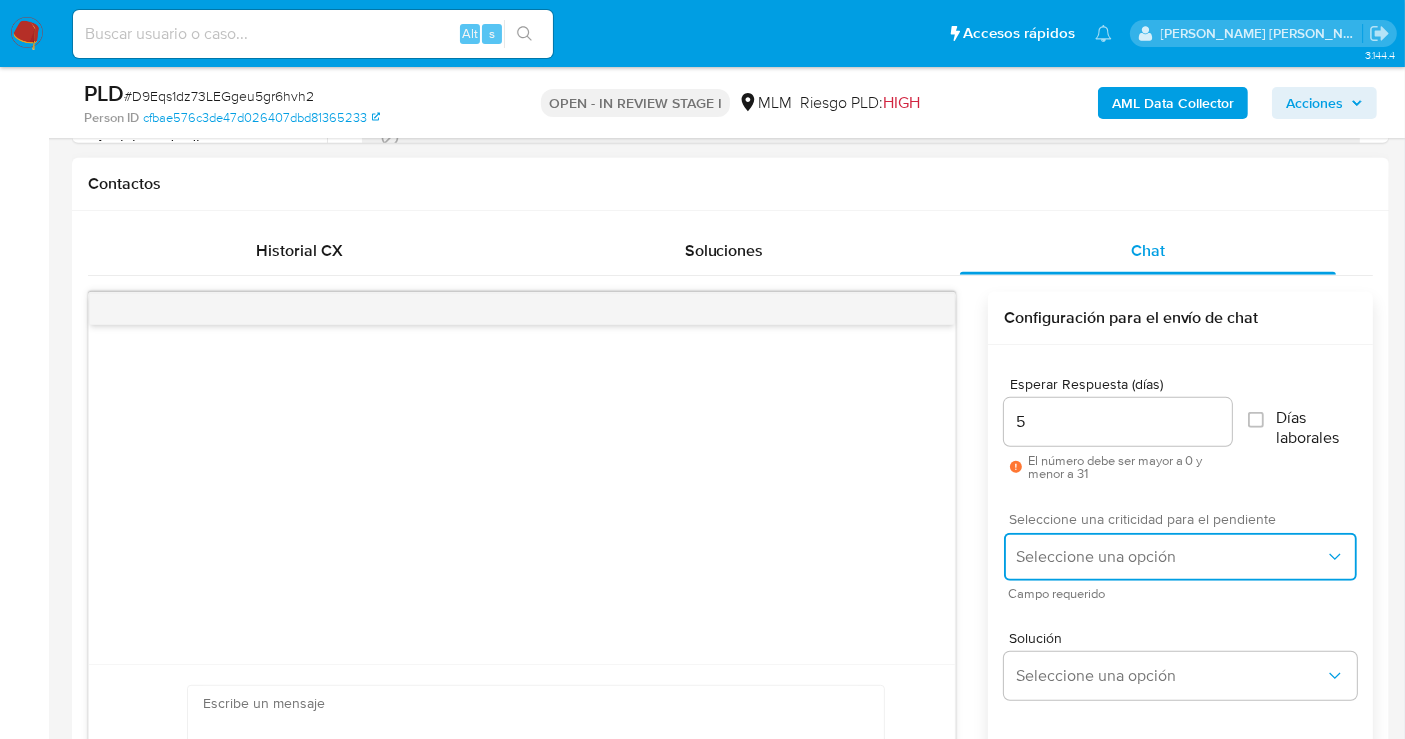 click on "Seleccione una opción" at bounding box center (1170, 557) 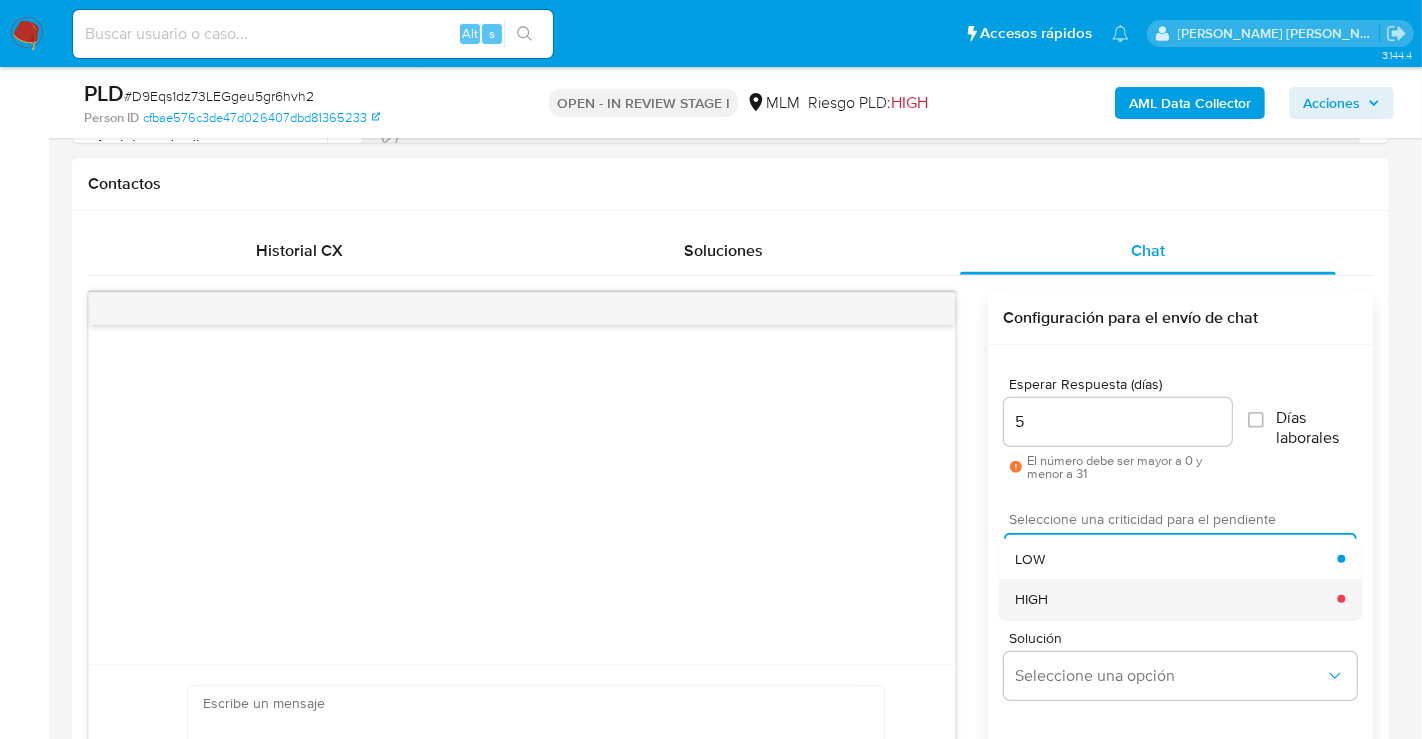 click on "HIGH" at bounding box center (1176, 599) 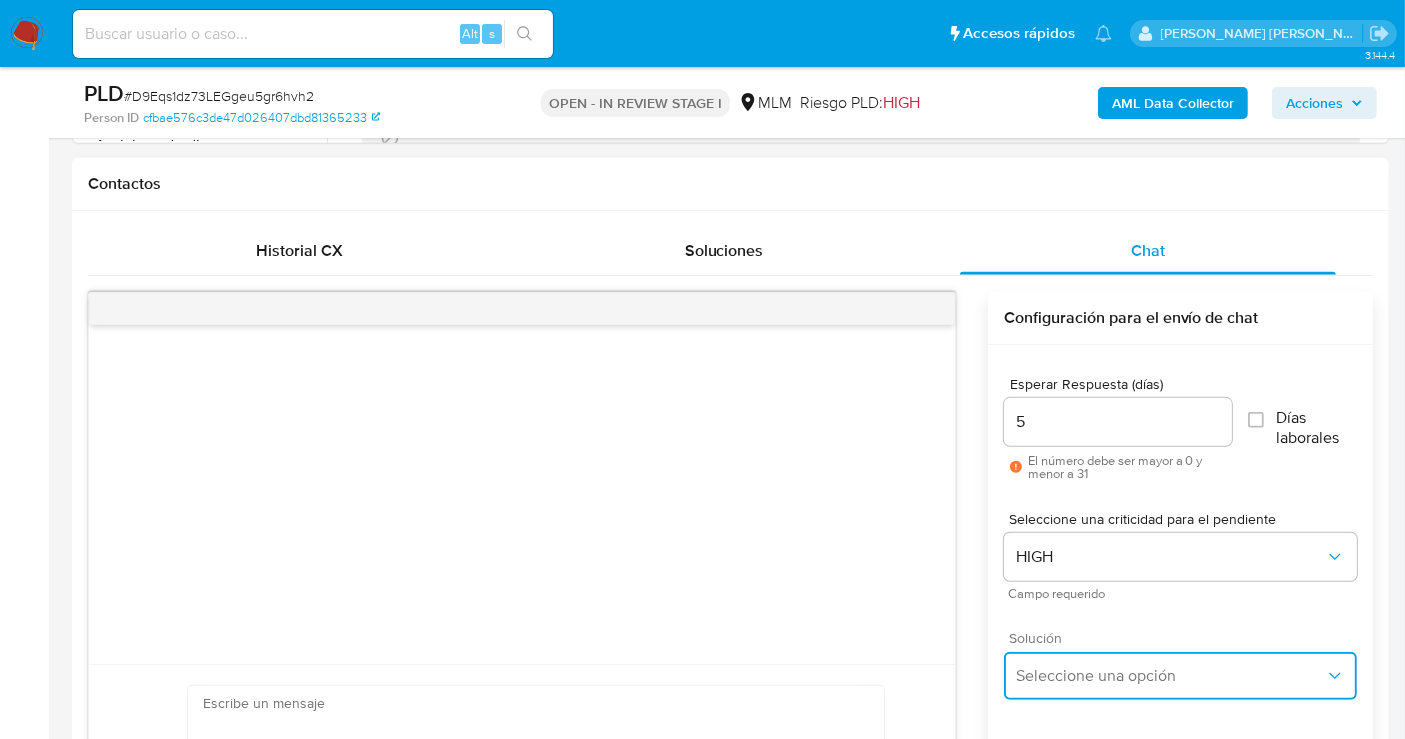 click on "Seleccione una opción" at bounding box center (1180, 676) 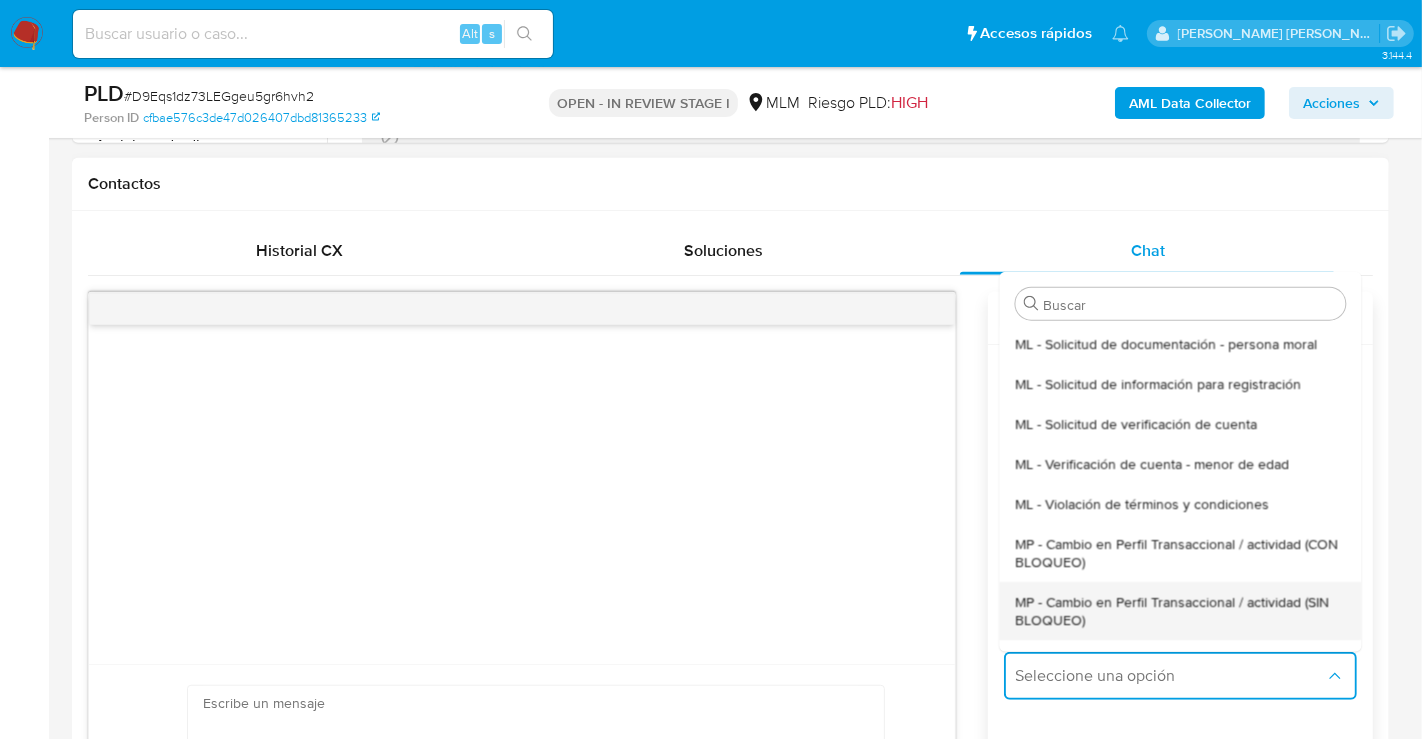 click on "MP - Cambio en Perfil Transaccional / actividad (SIN BLOQUEO)" at bounding box center [1180, 610] 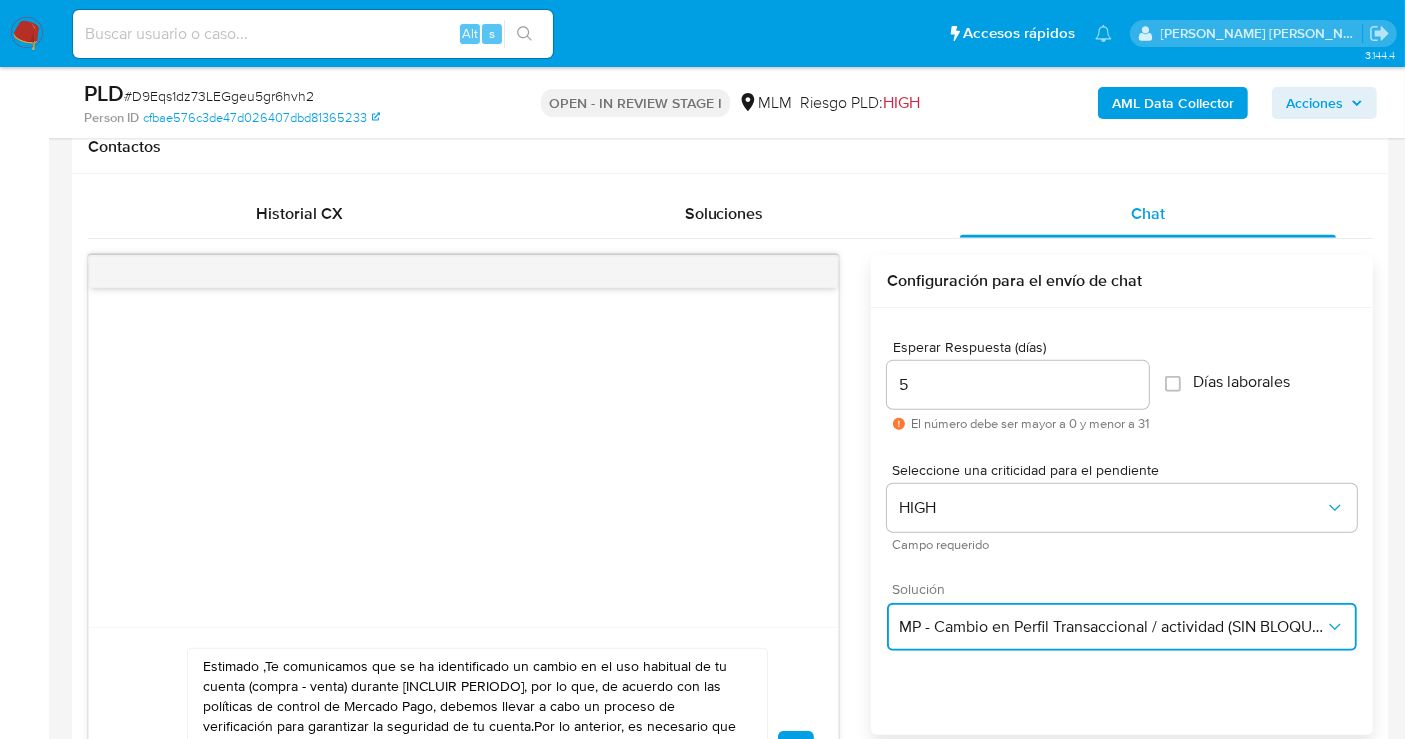 scroll, scrollTop: 1222, scrollLeft: 0, axis: vertical 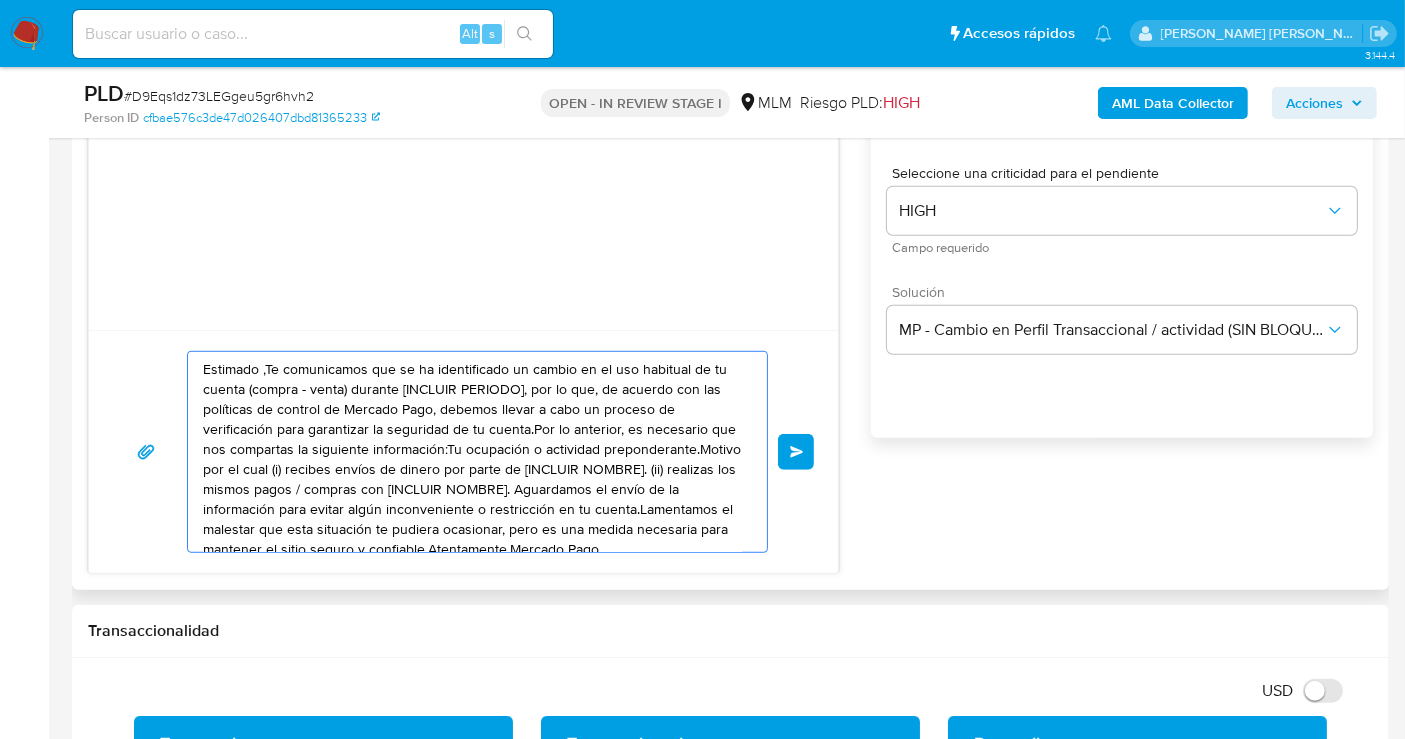 click on "Estimado ,Te comunicamos que se ha identificado un cambio en el uso habitual de tu cuenta (compra - venta) durante [INCLUIR PERIODO], por lo que, de acuerdo con las políticas de control de Mercado Pago, debemos llevar a cabo un proceso de verificación para garantizar la seguridad de tu cuenta.Por lo anterior, es necesario que nos compartas la siguiente información:Tu ocupación o actividad preponderante.Motivo por el cual (i) recibes envíos de dinero por parte de [INCLUIR NOMBRE]. (ii) realizas los mismos pagos / compras con [INCLUIR NOMBRE]. Aguardamos el envío de la información para evitar algún inconveniente o restricción en tu cuenta.Lamentamos el malestar que esta situación te pudiera ocasionar, pero es una medida necesaria para mantener el sitio seguro y confiable.Atentamente,Mercado Pago" at bounding box center (472, 452) 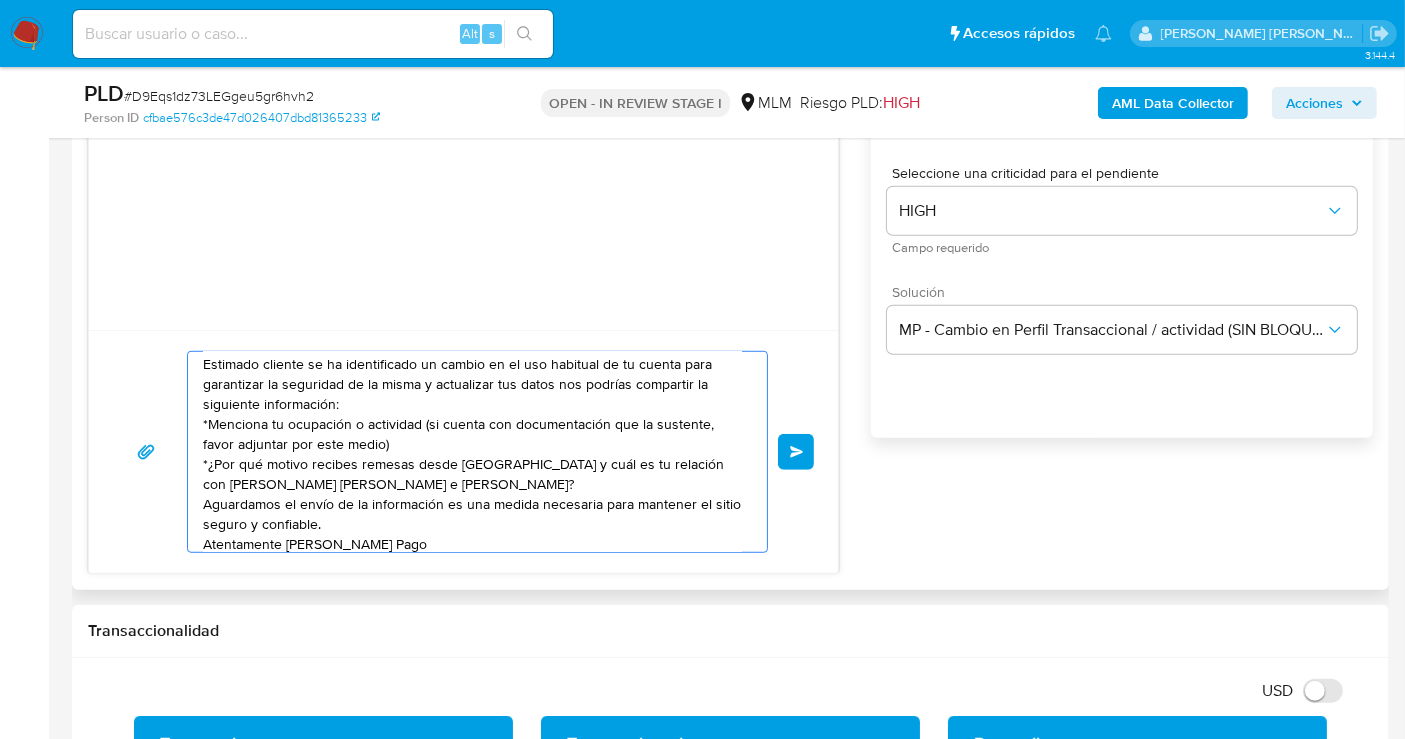 scroll, scrollTop: 0, scrollLeft: 0, axis: both 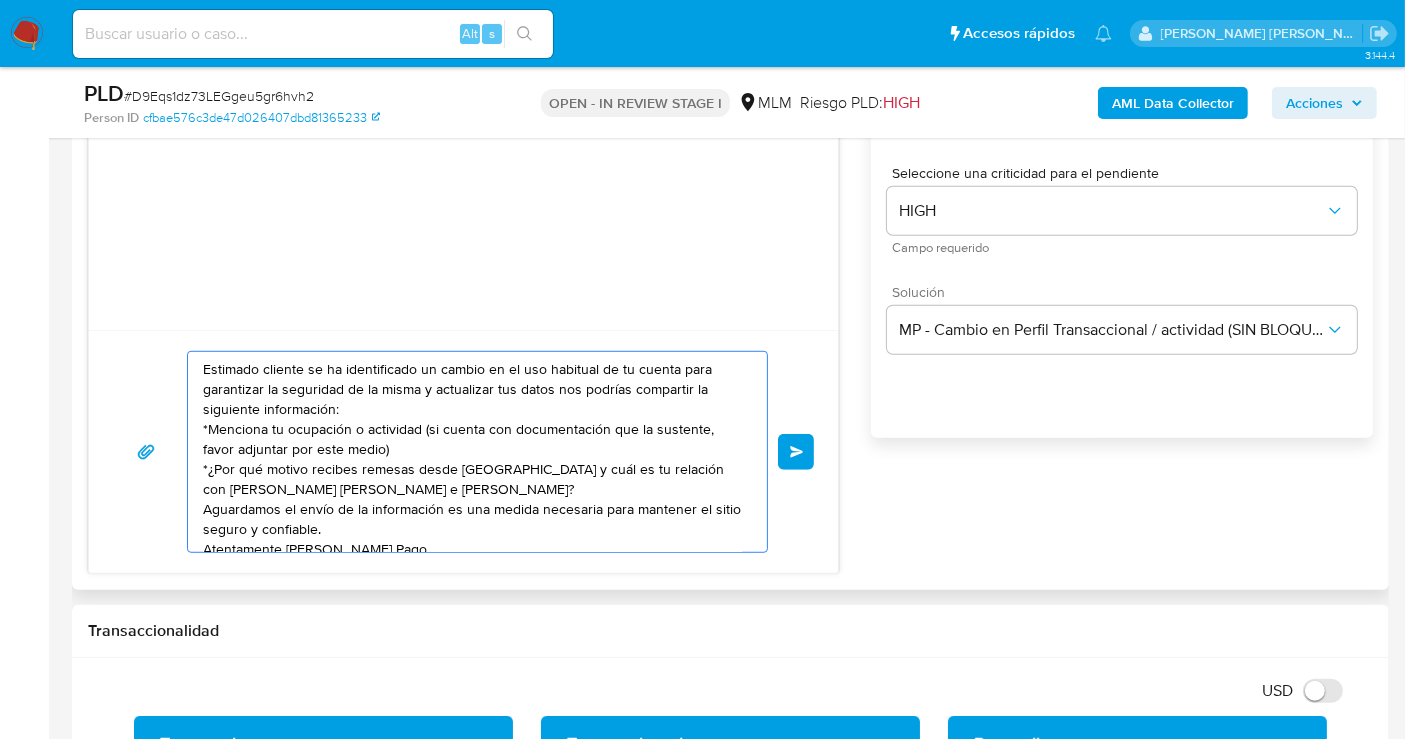 type on "Estimado cliente se ha identificado un cambio en el uso habitual de tu cuenta para garantizar la seguridad de la misma y actualizar tus datos nos podrías compartir la siguiente información:
*Menciona tu ocupación o actividad (si cuenta con documentación que la sustente, favor adjuntar por este medio)
*¿Por qué motivo recibes remesas desde [GEOGRAPHIC_DATA] y cuál es tu relación con [PERSON_NAME] [PERSON_NAME] e [PERSON_NAME]?
Aguardamos el envío de la información es una medida necesaria para mantener el sitio seguro y confiable.
Atentamente [PERSON_NAME] Pago" 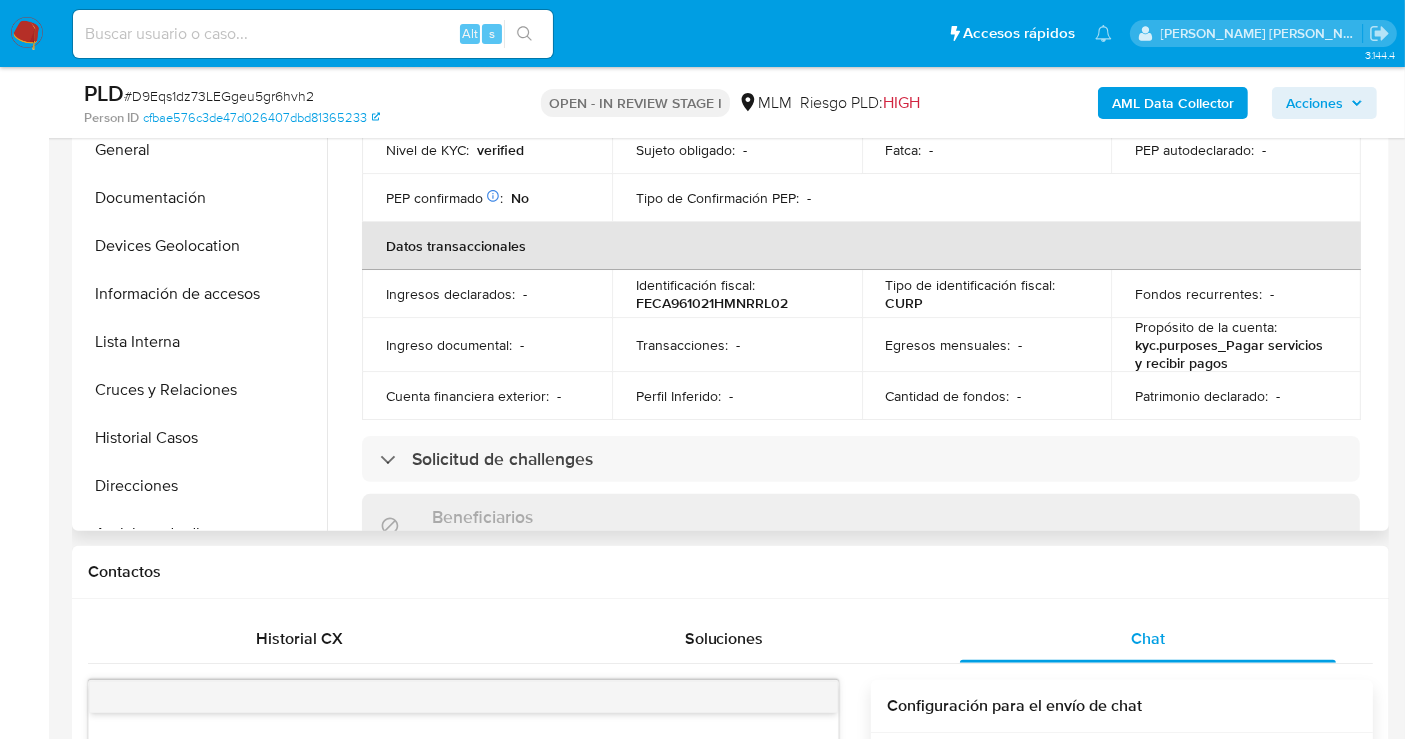 scroll, scrollTop: 333, scrollLeft: 0, axis: vertical 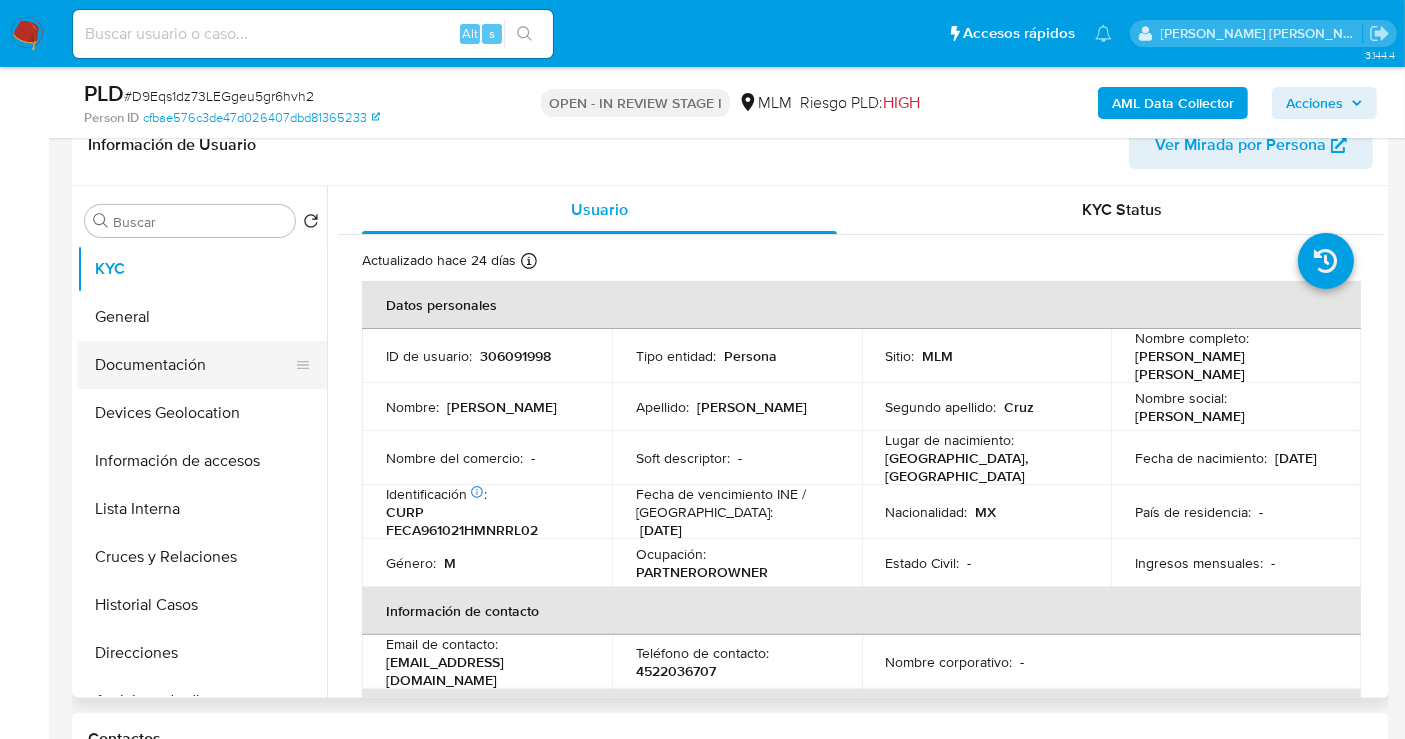 click on "Documentación" at bounding box center (194, 365) 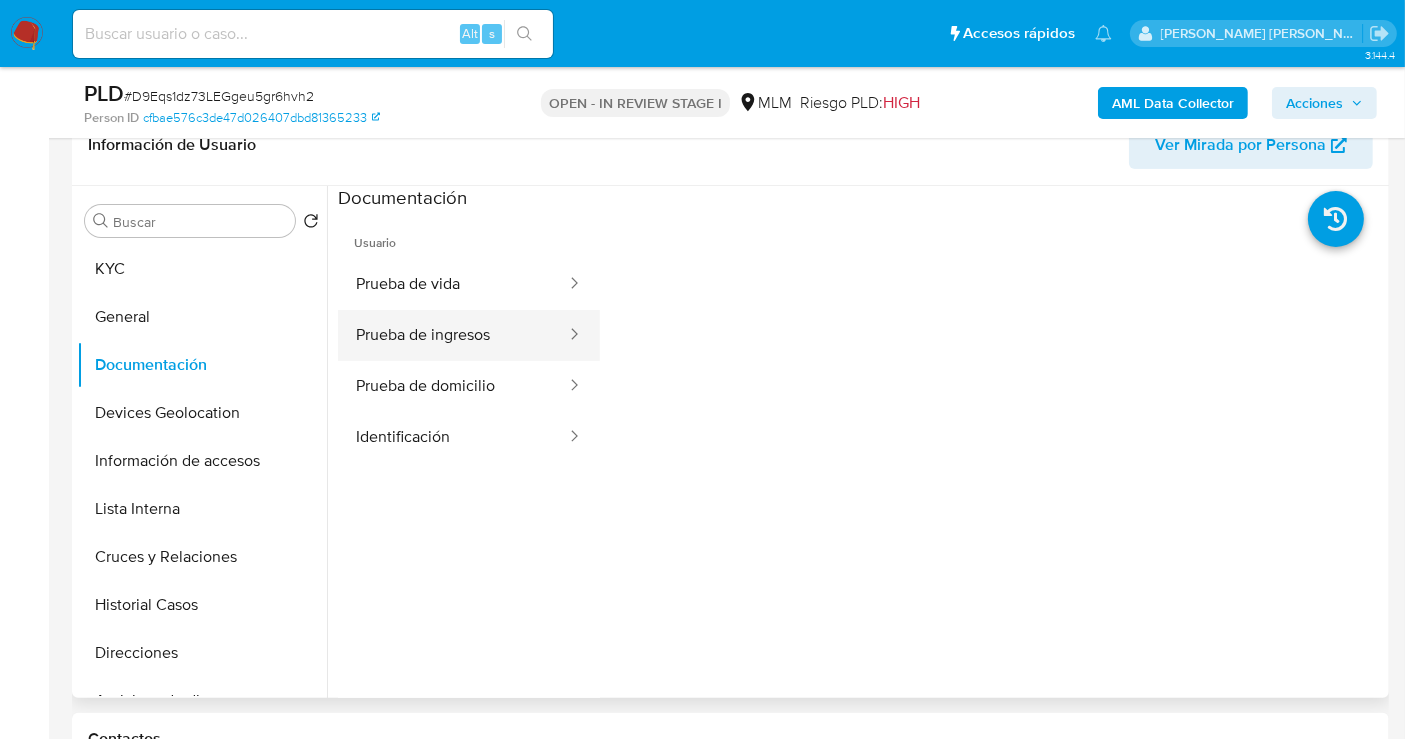click on "Prueba de ingresos" at bounding box center (453, 335) 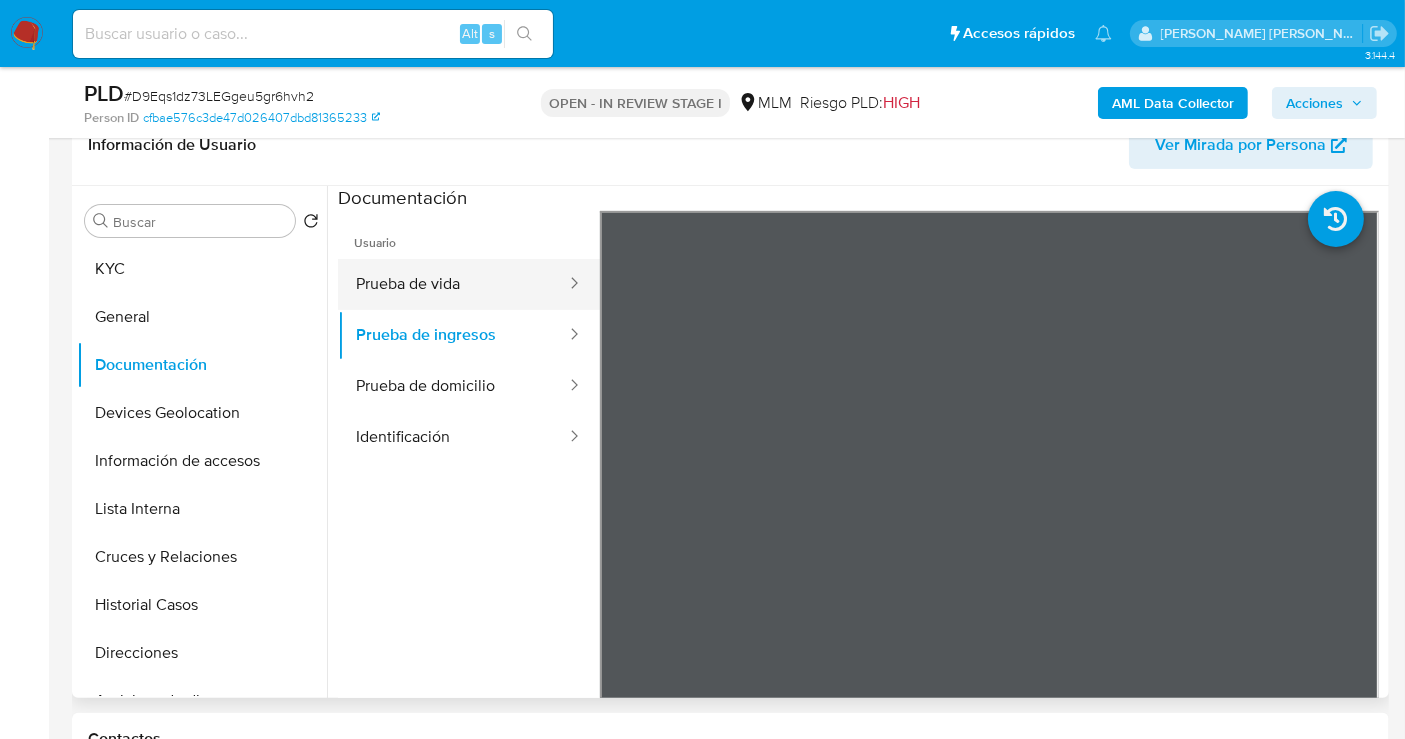 click on "Prueba de vida" at bounding box center (453, 284) 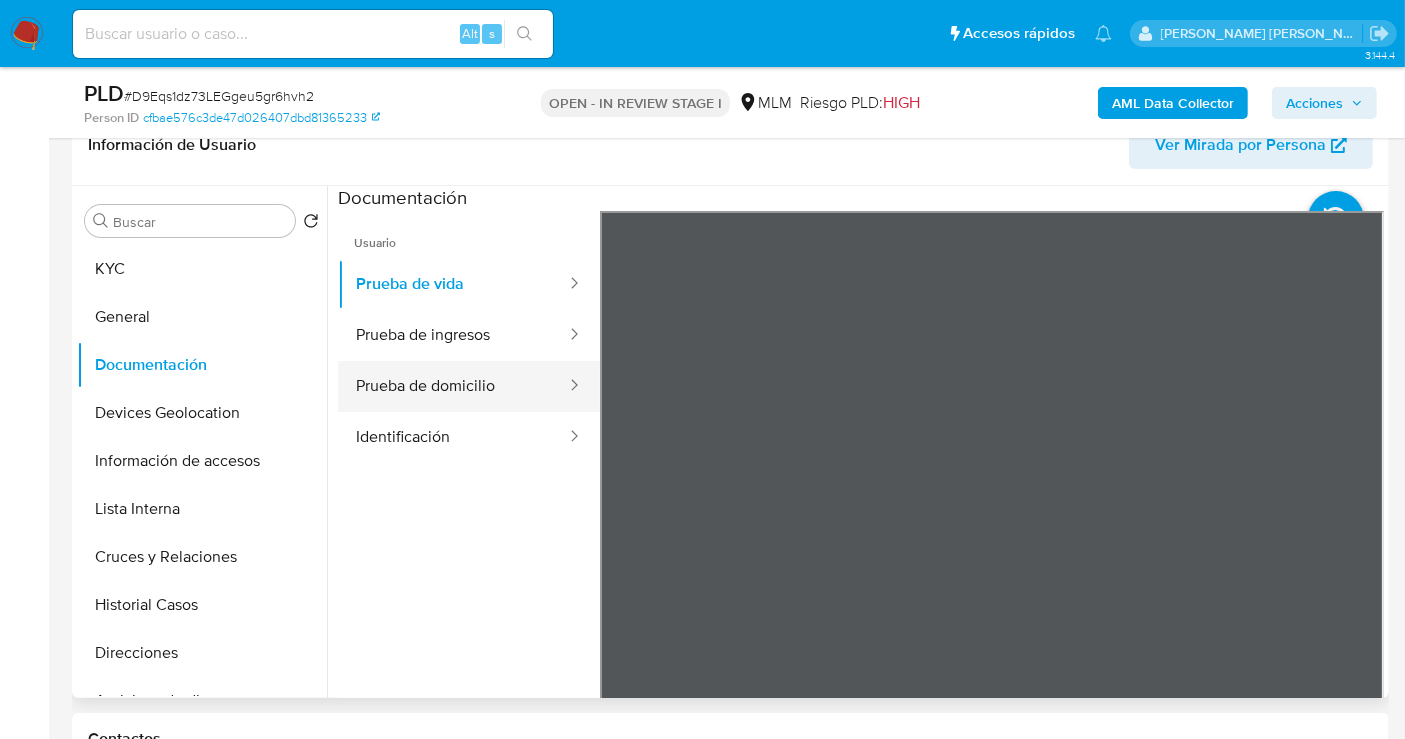 click on "Prueba de domicilio" at bounding box center [453, 386] 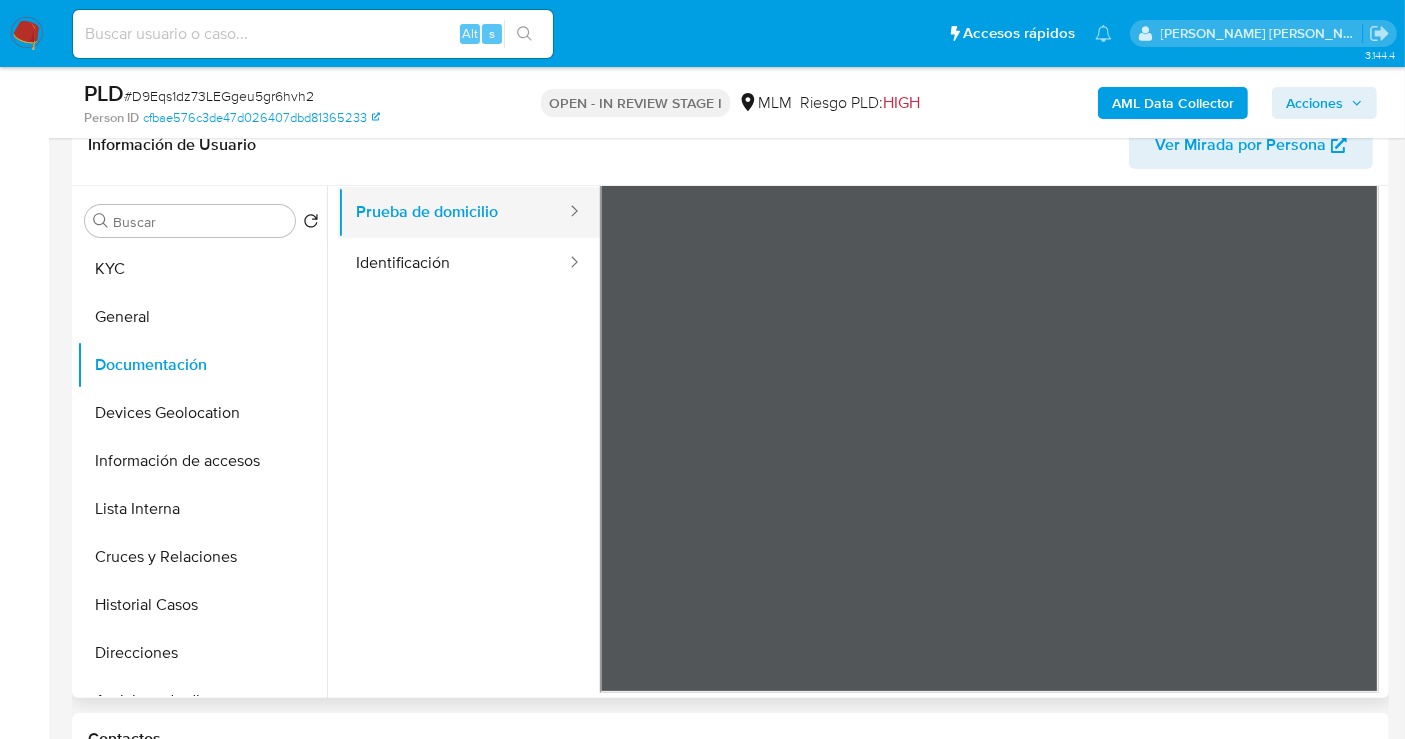 scroll, scrollTop: 88, scrollLeft: 0, axis: vertical 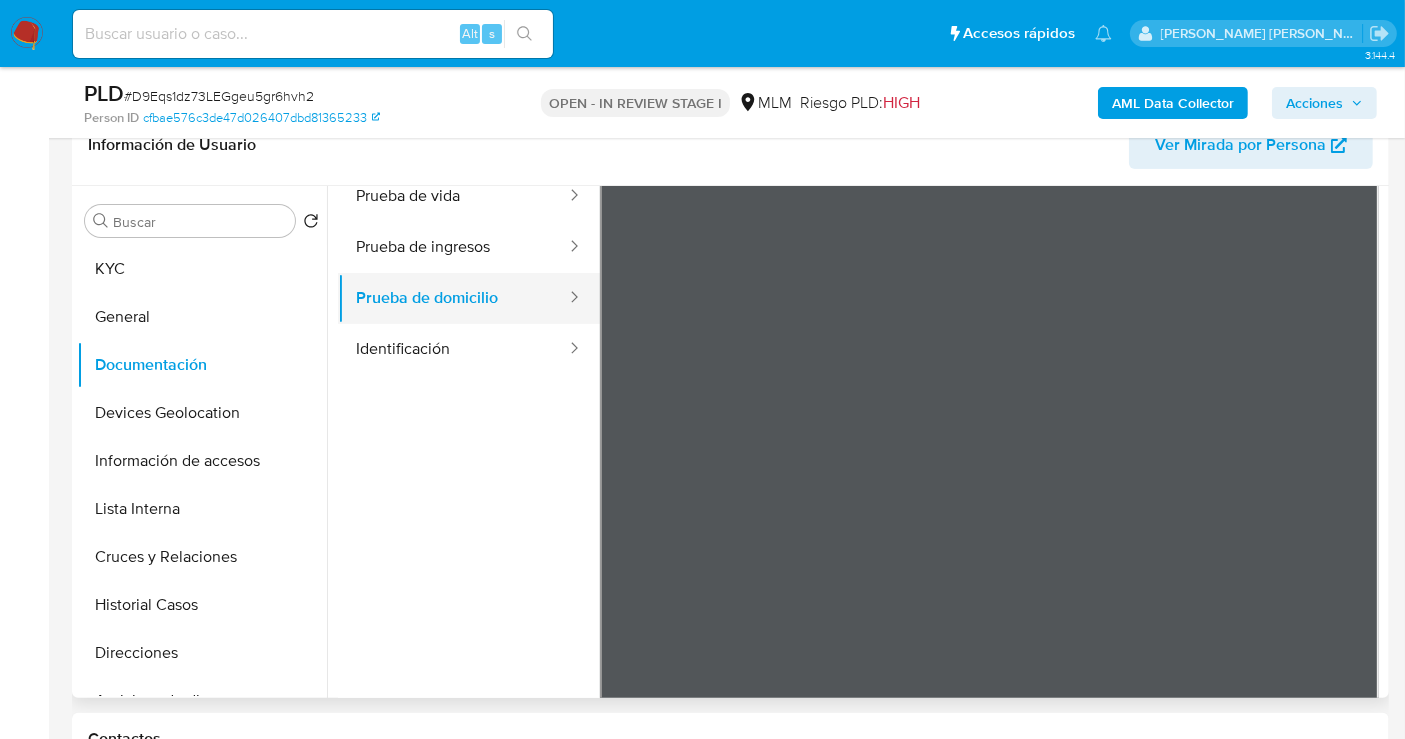 type 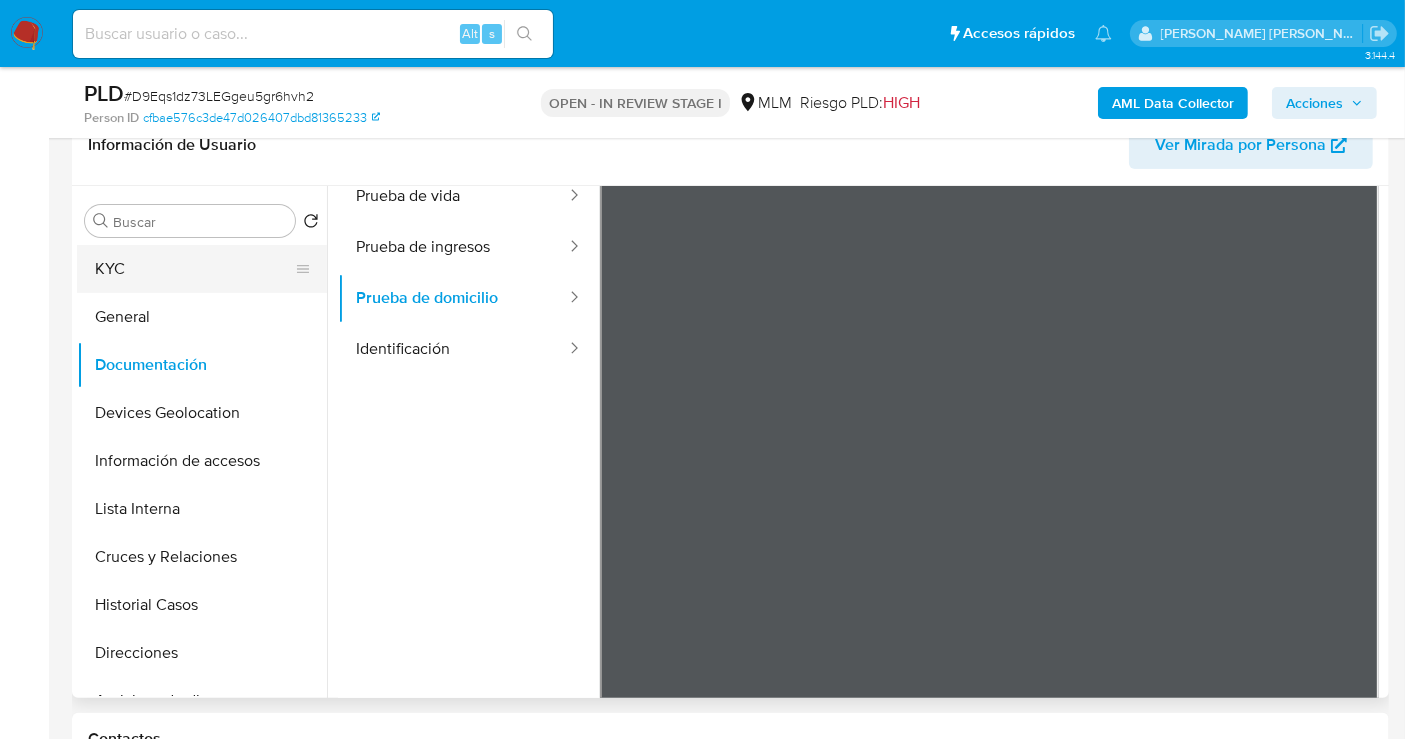 click on "KYC" at bounding box center [194, 269] 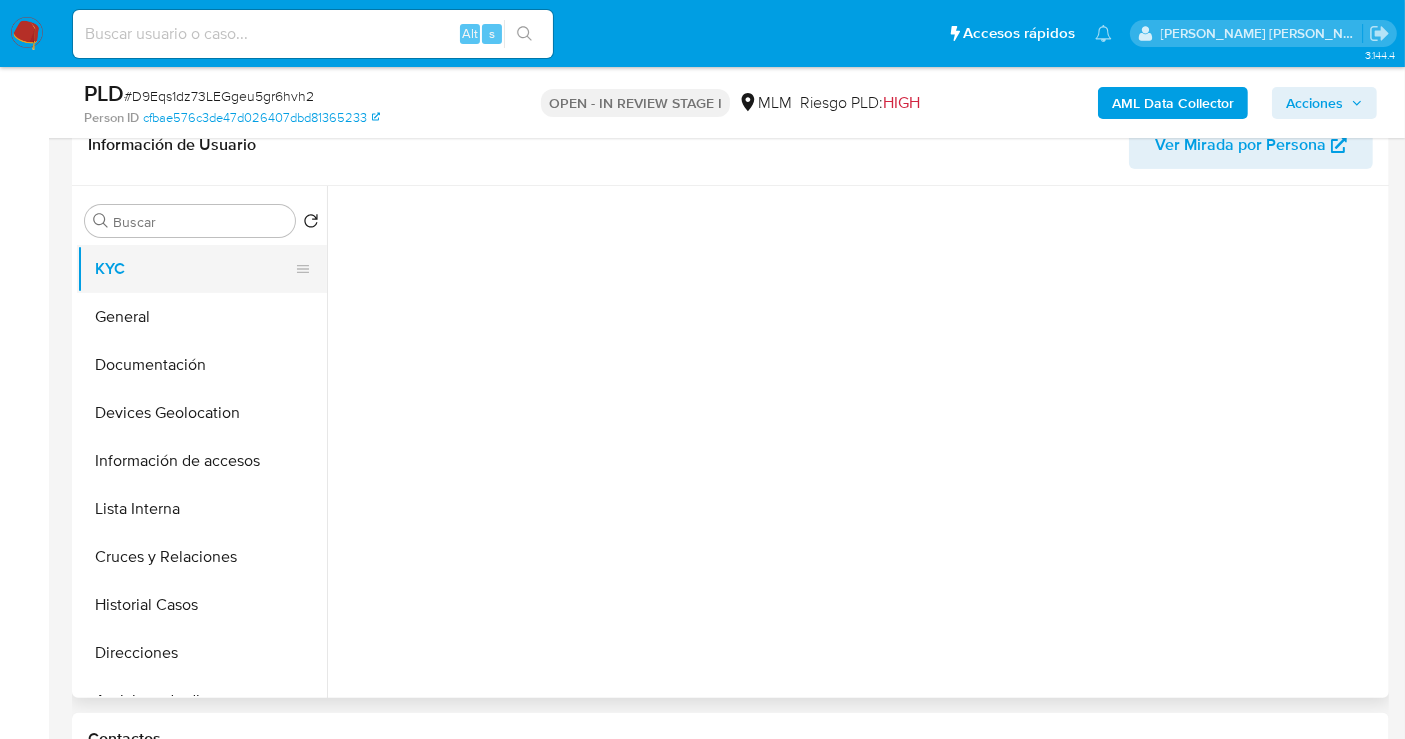 scroll, scrollTop: 0, scrollLeft: 0, axis: both 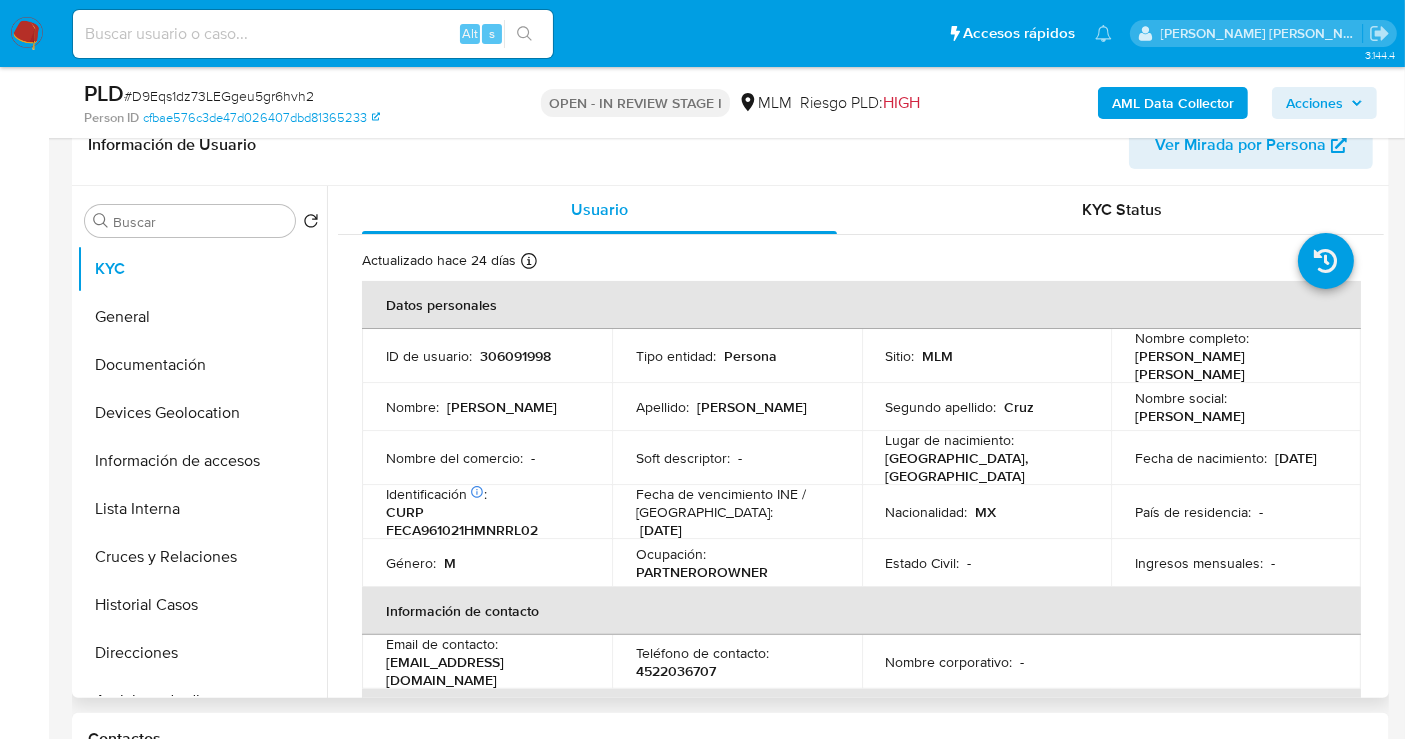 type 